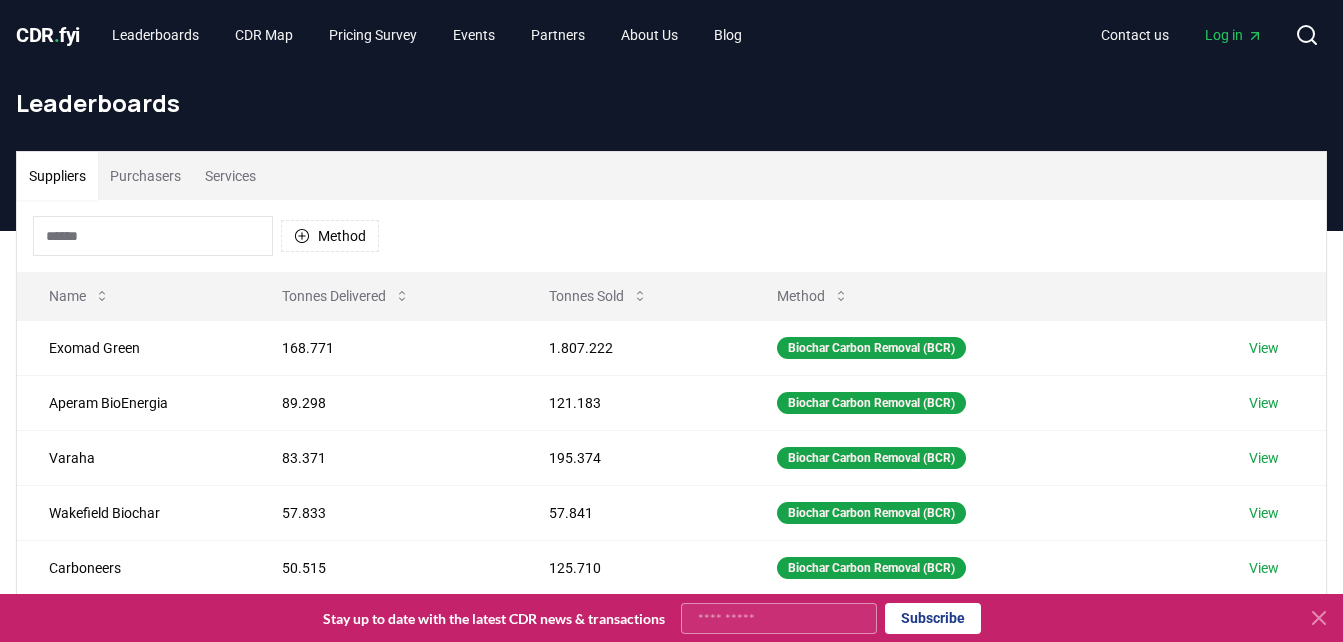 scroll, scrollTop: 0, scrollLeft: 0, axis: both 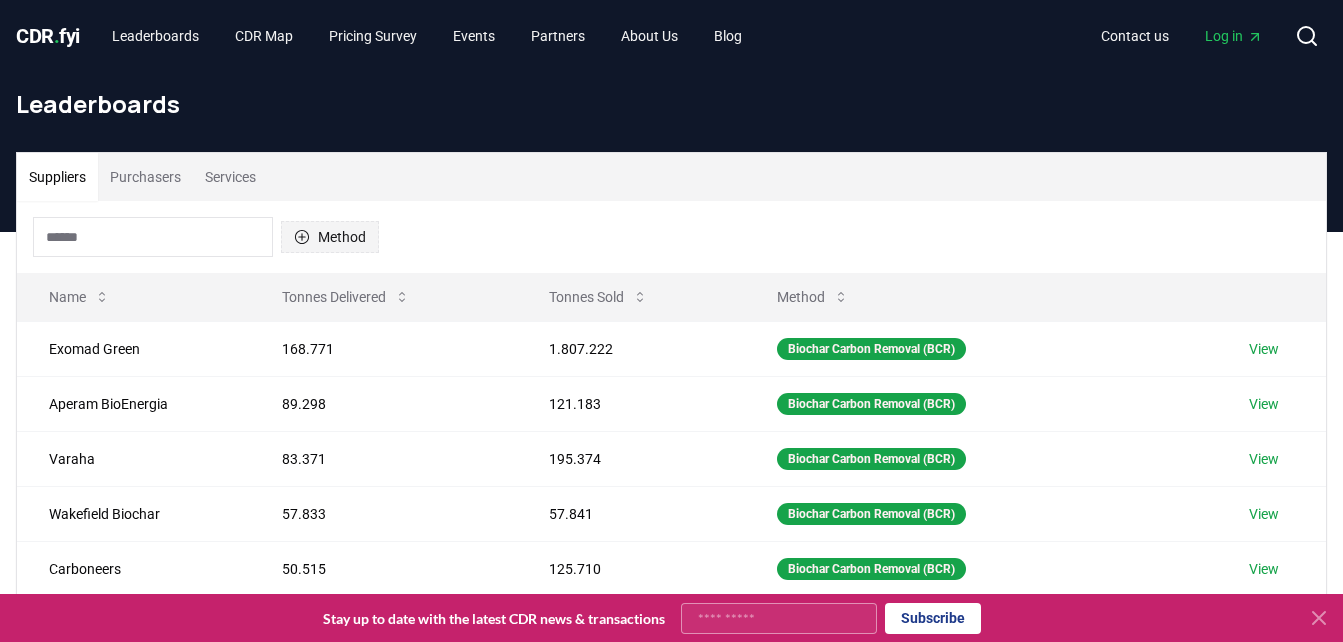 click on "Method" at bounding box center [330, 237] 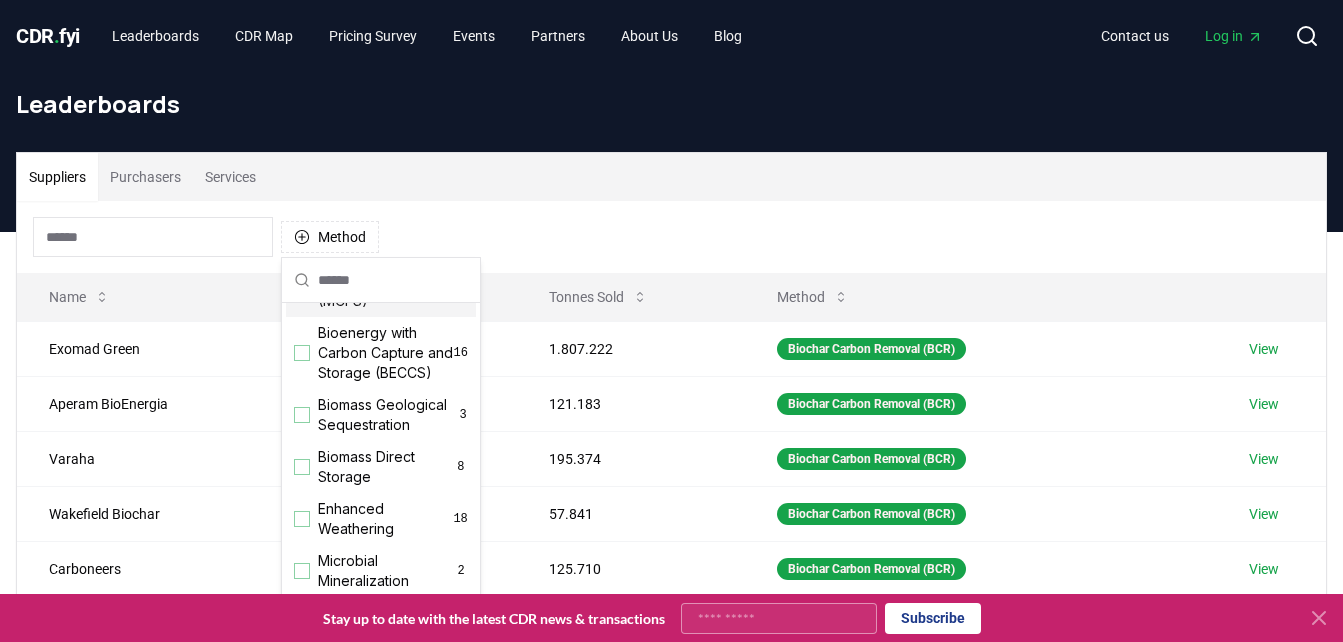 scroll, scrollTop: 200, scrollLeft: 0, axis: vertical 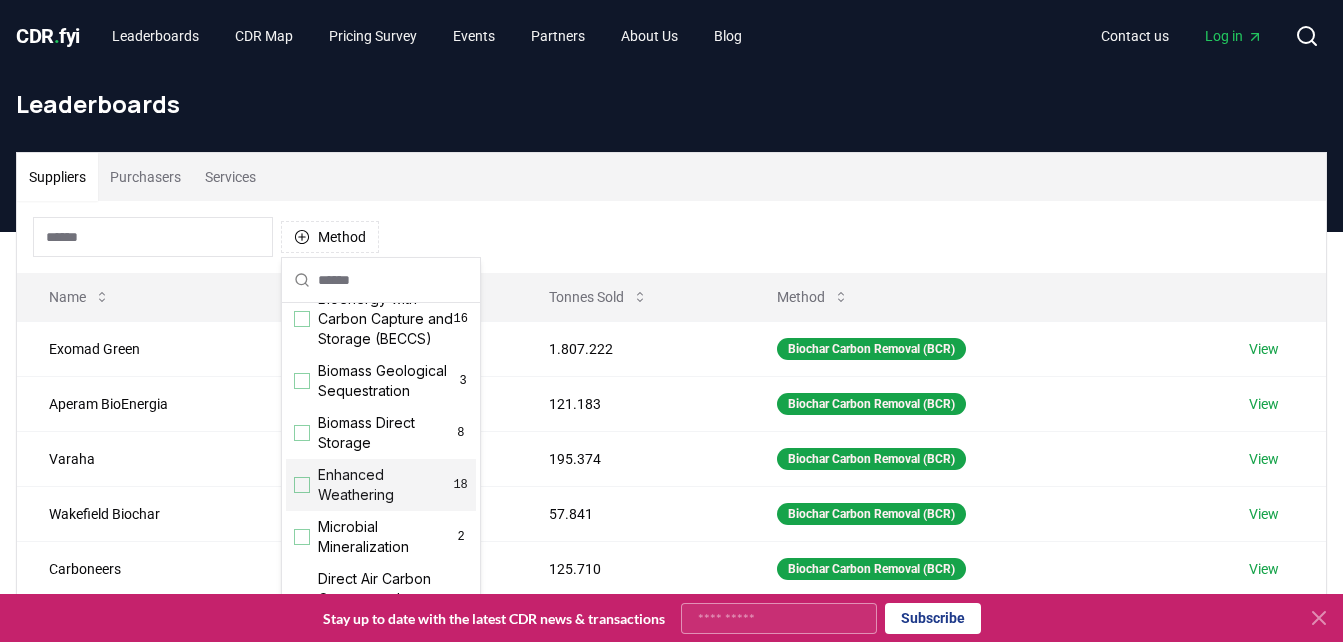 click on "Enhanced Weathering" at bounding box center (385, 485) 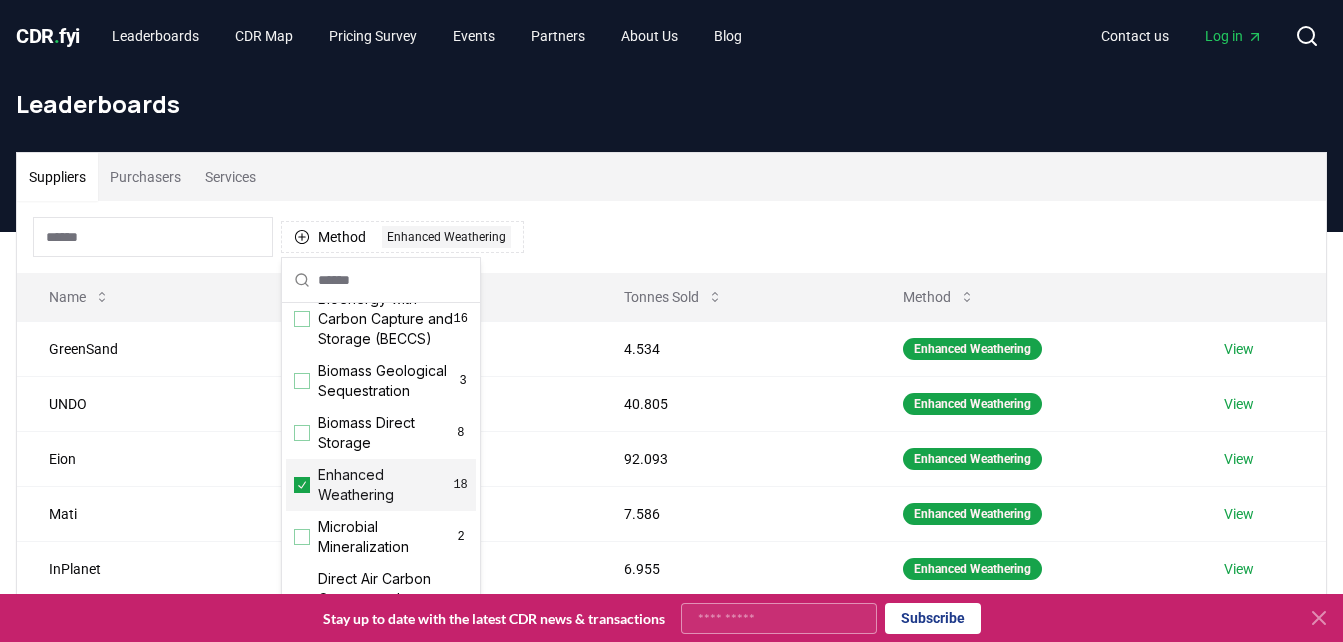 click on "Method 1 Enhanced Weathering" at bounding box center [671, 237] 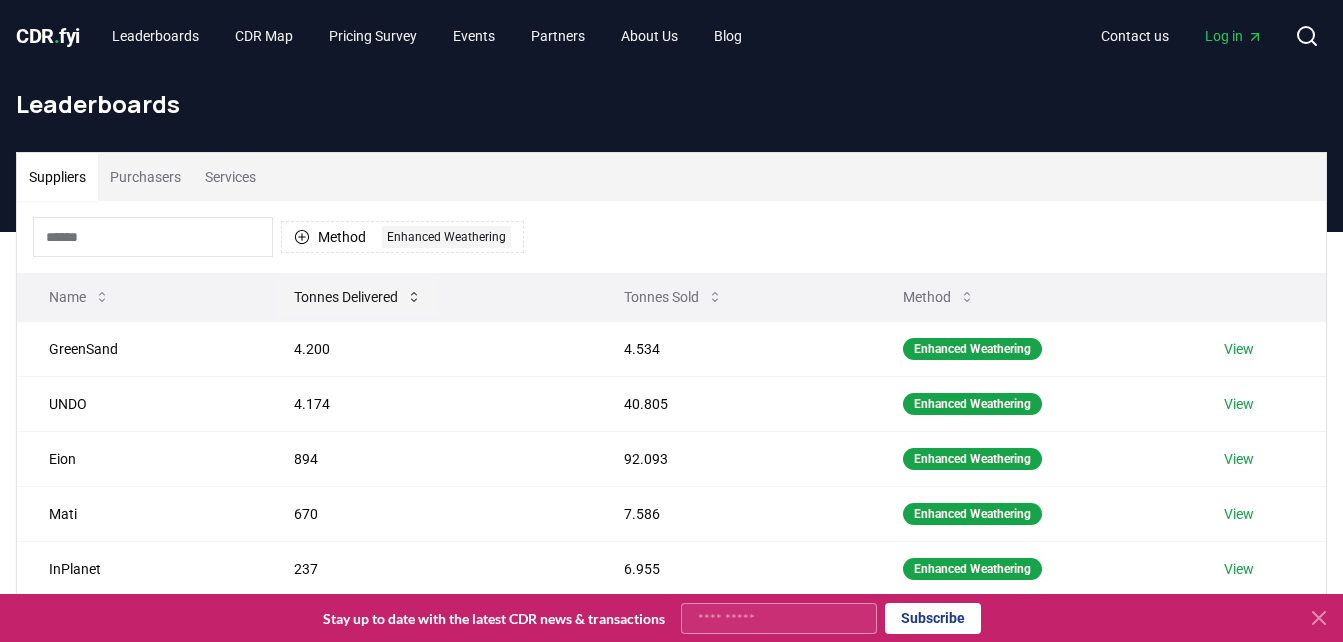 click on "Tonnes Delivered" at bounding box center [358, 297] 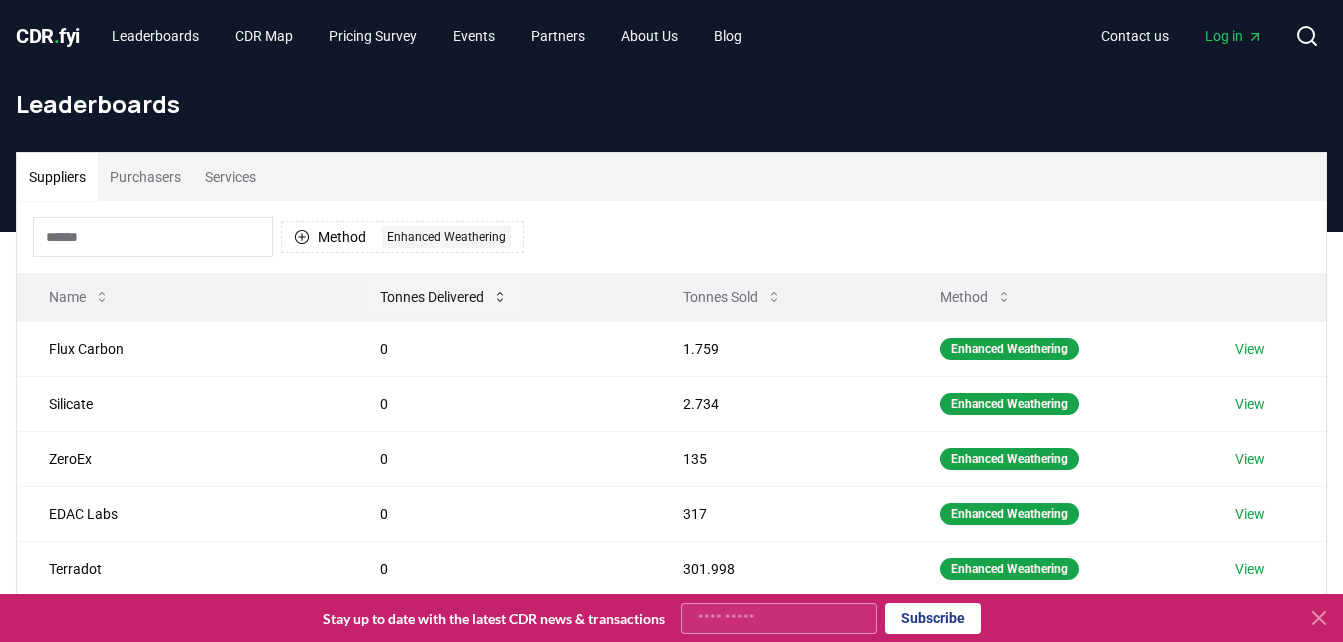 click on "Tonnes Delivered" at bounding box center [444, 297] 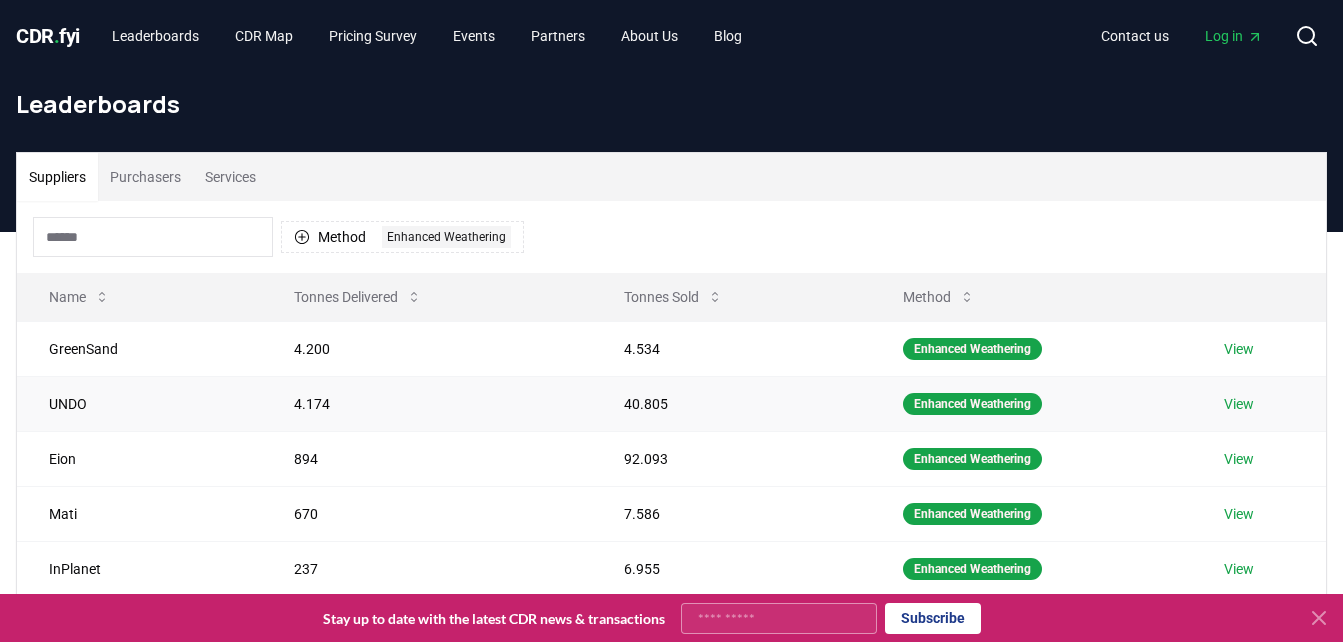 click on "View" at bounding box center (1239, 404) 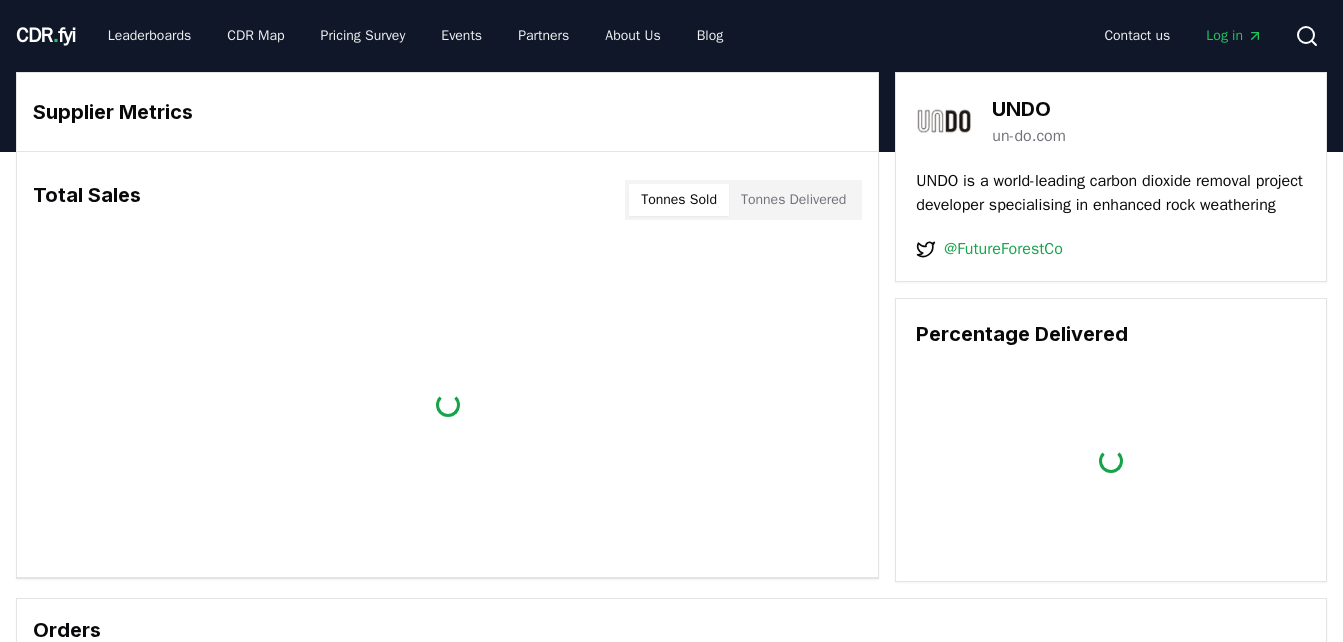 scroll, scrollTop: 0, scrollLeft: 0, axis: both 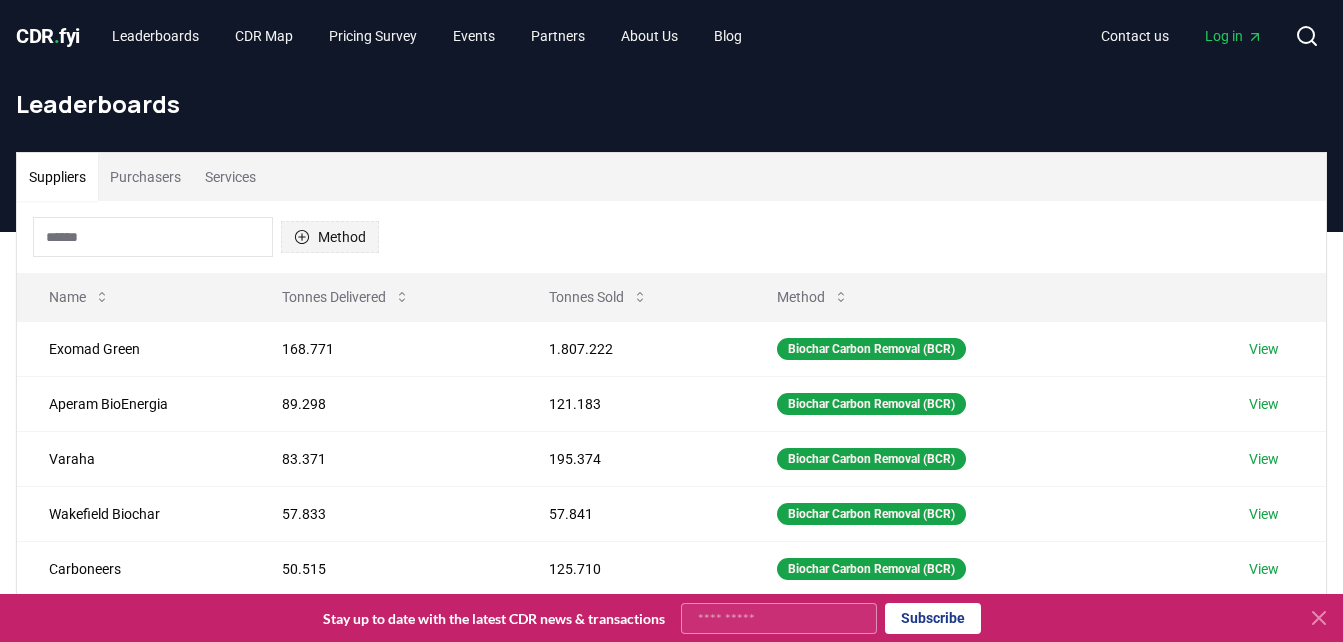 click 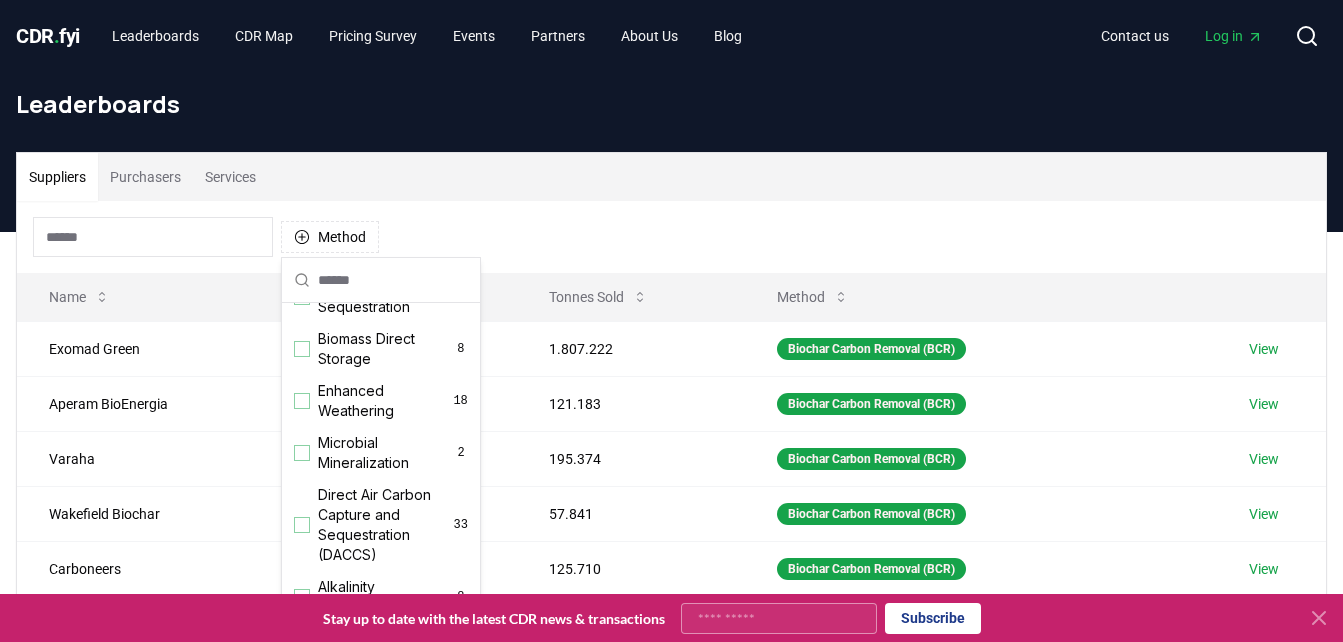scroll, scrollTop: 400, scrollLeft: 0, axis: vertical 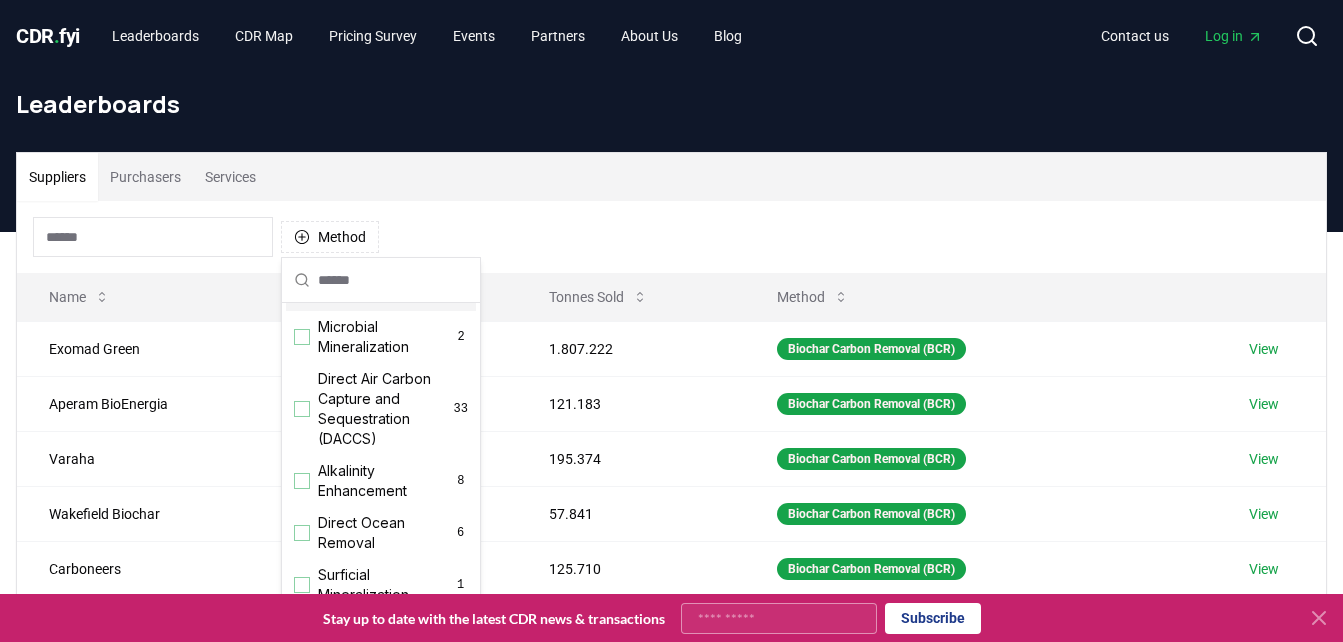 click on "Enhanced Weathering" at bounding box center [385, 285] 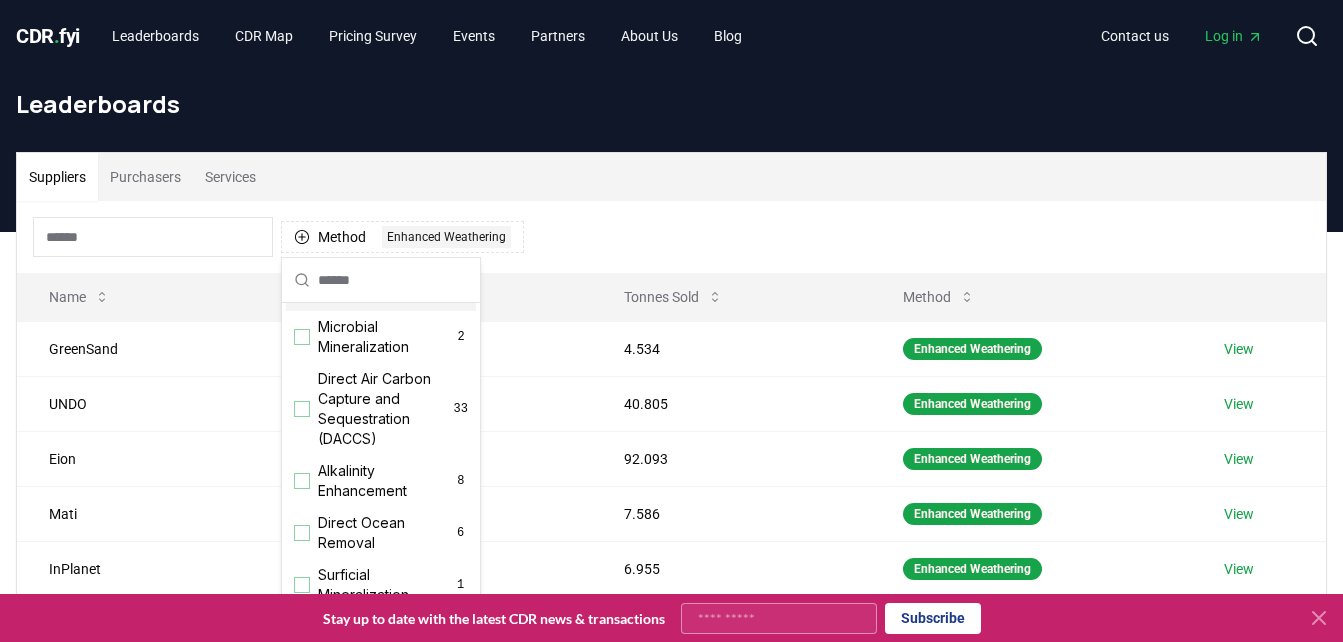 click on "Method 1 Enhanced Weathering" at bounding box center (671, 237) 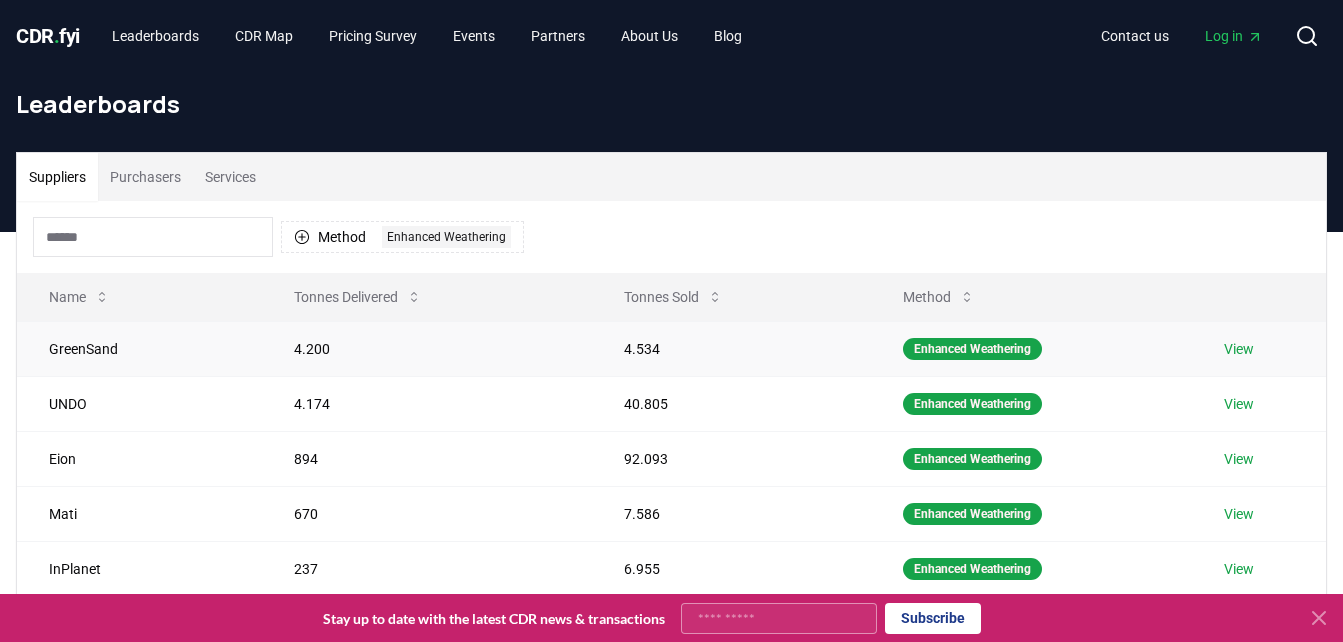 click on "View" at bounding box center (1239, 349) 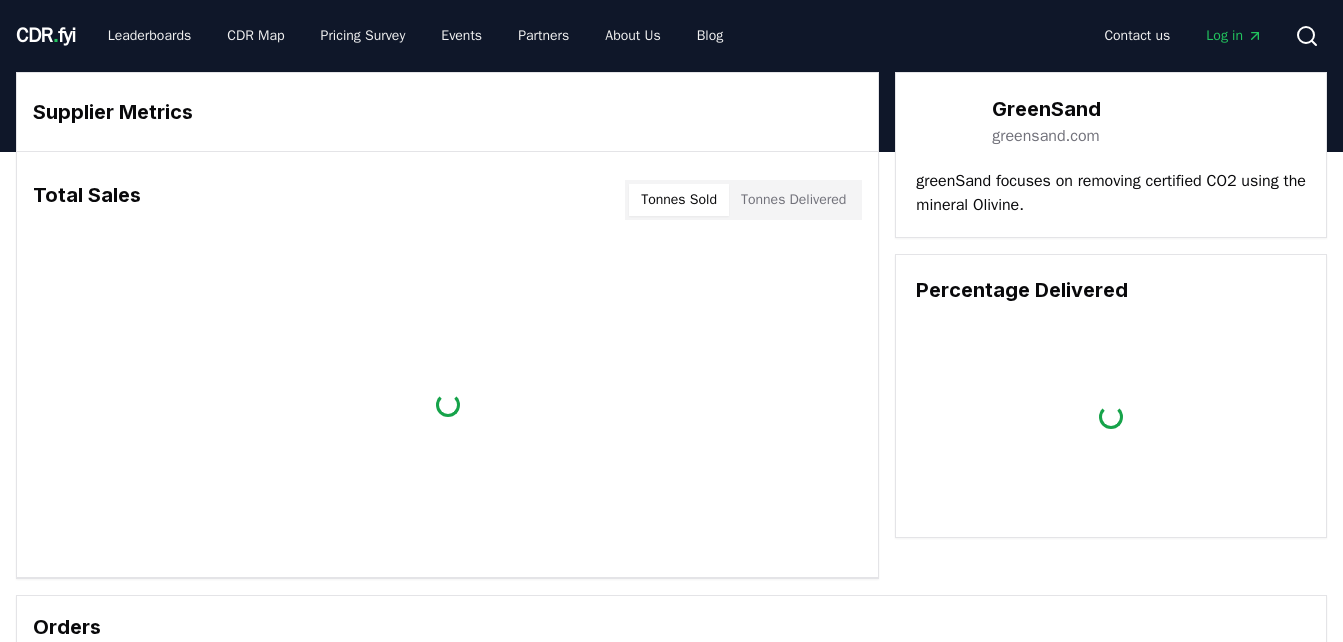 scroll, scrollTop: 0, scrollLeft: 0, axis: both 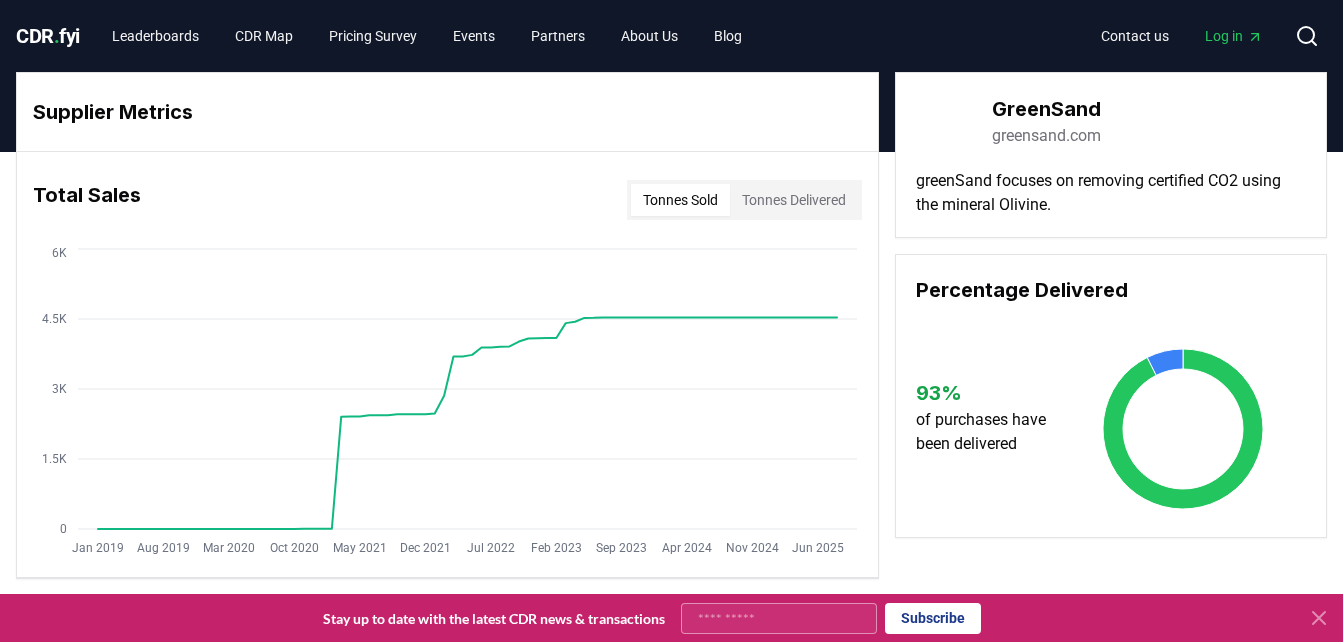 click on "greensand.com" at bounding box center [1046, 136] 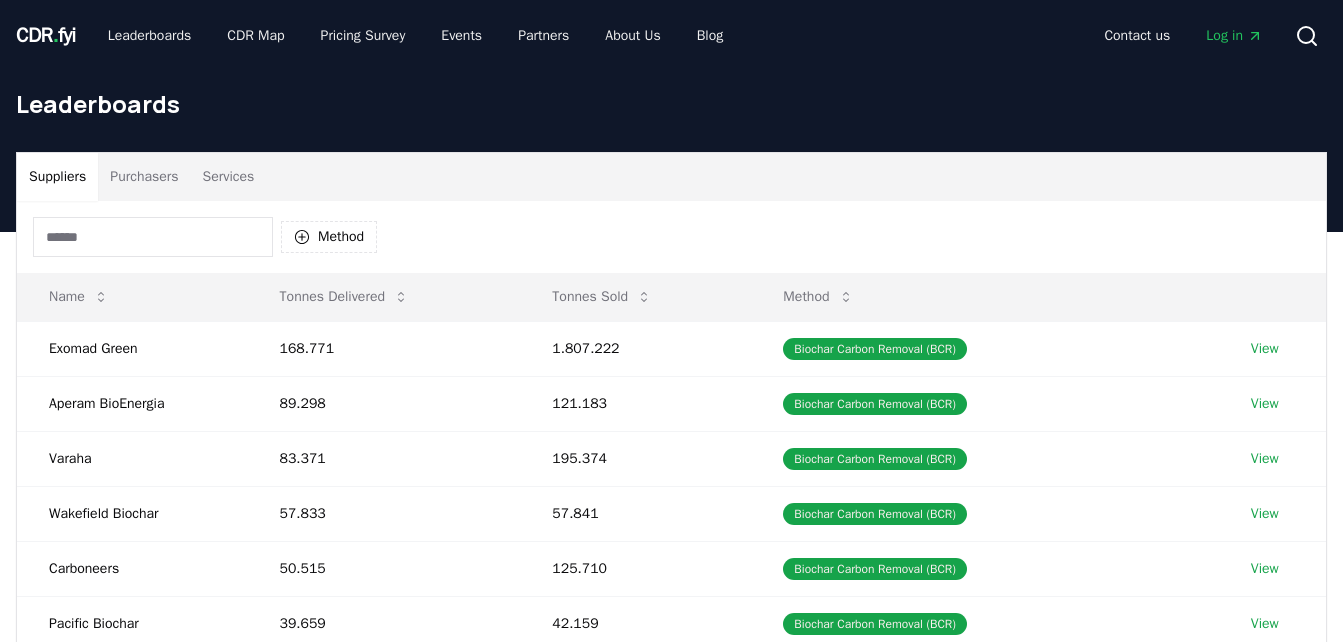 scroll, scrollTop: 0, scrollLeft: 0, axis: both 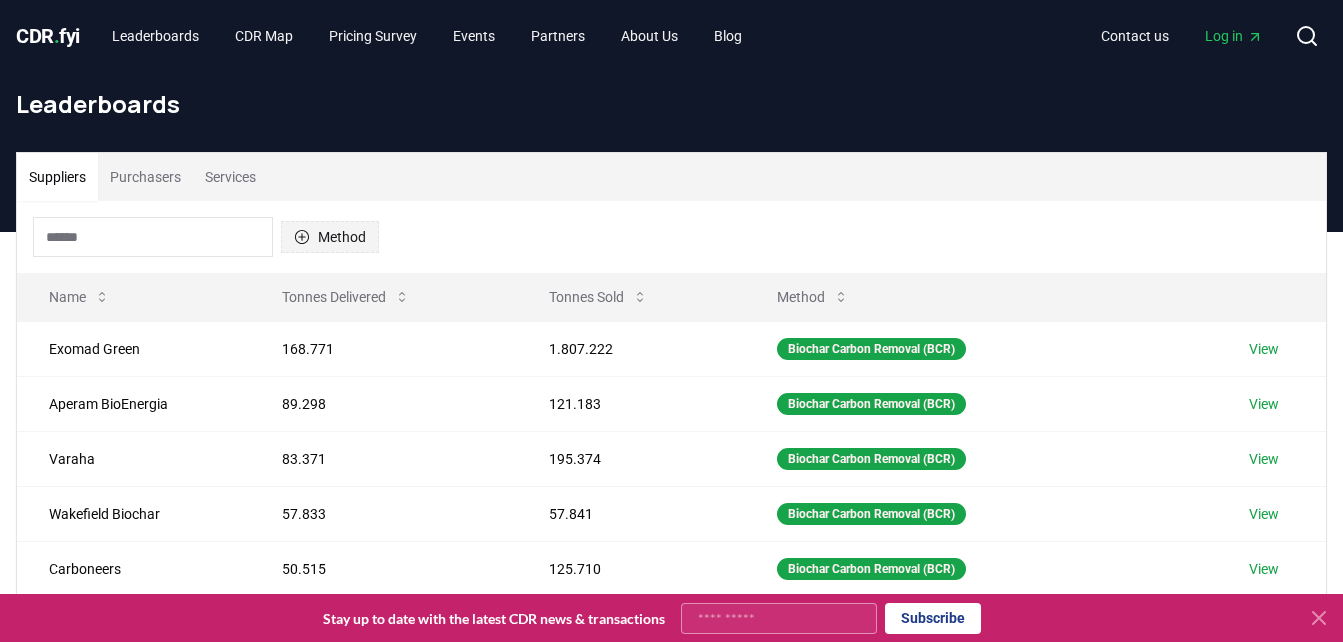click 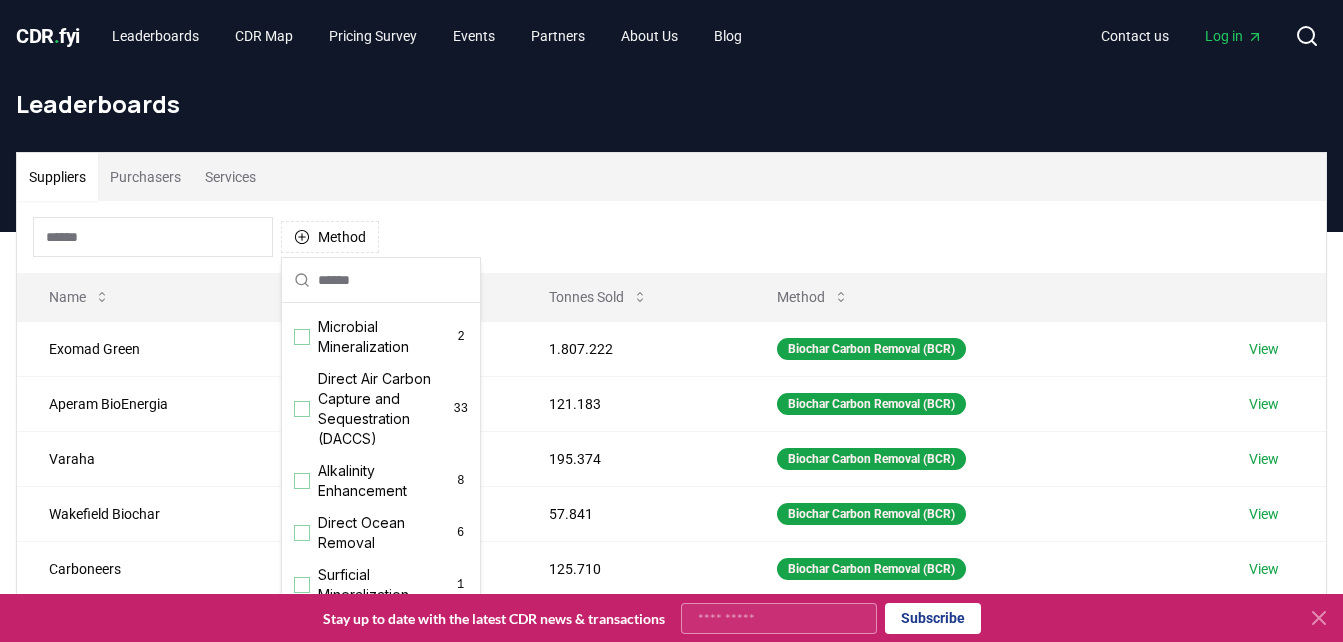 scroll, scrollTop: 300, scrollLeft: 0, axis: vertical 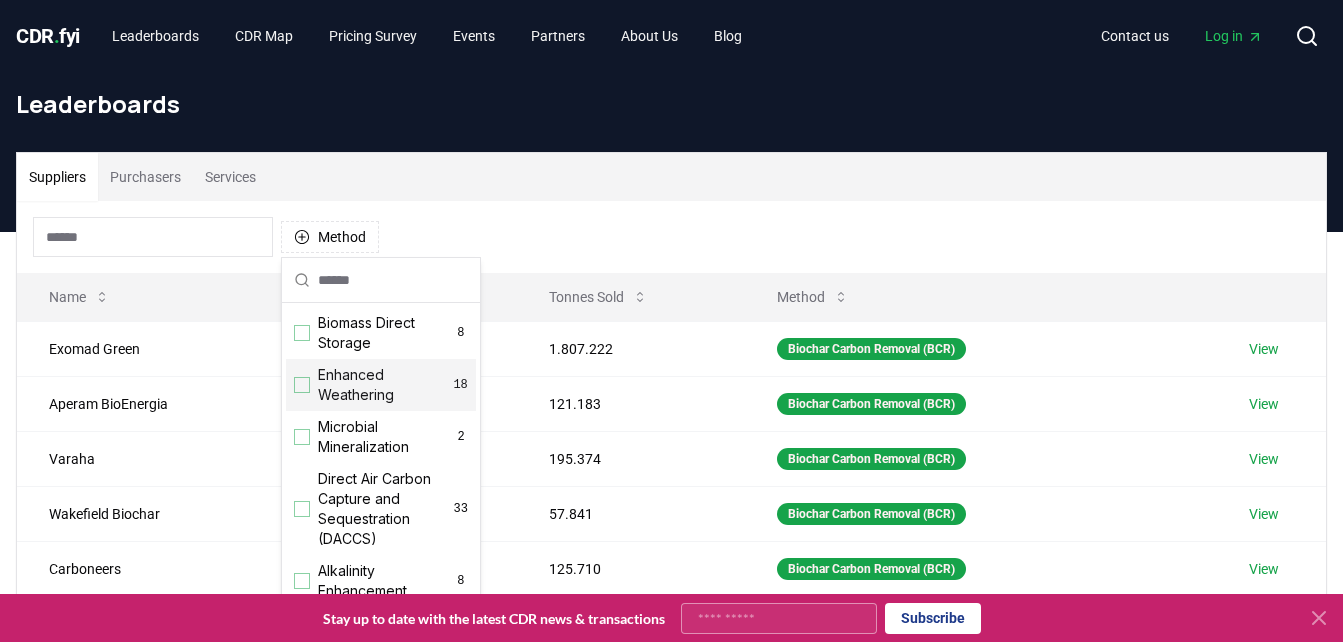 click on "Enhanced Weathering" at bounding box center [385, 385] 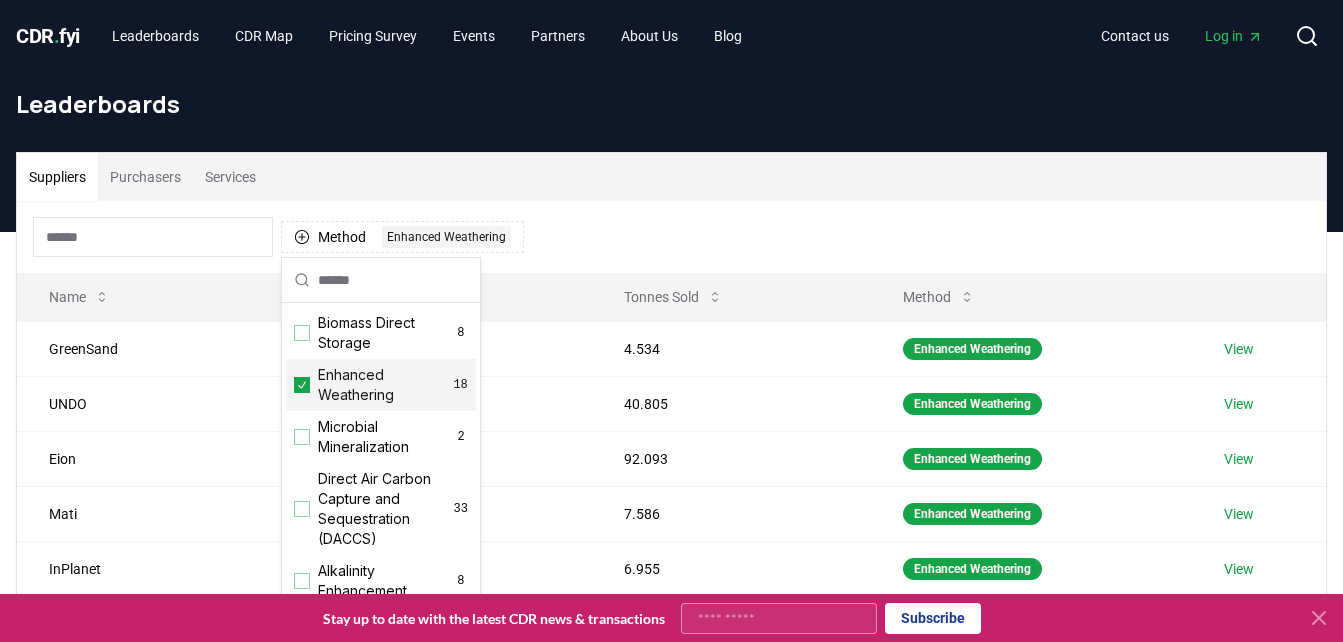 click on "Method 1 Enhanced Weathering" at bounding box center (671, 237) 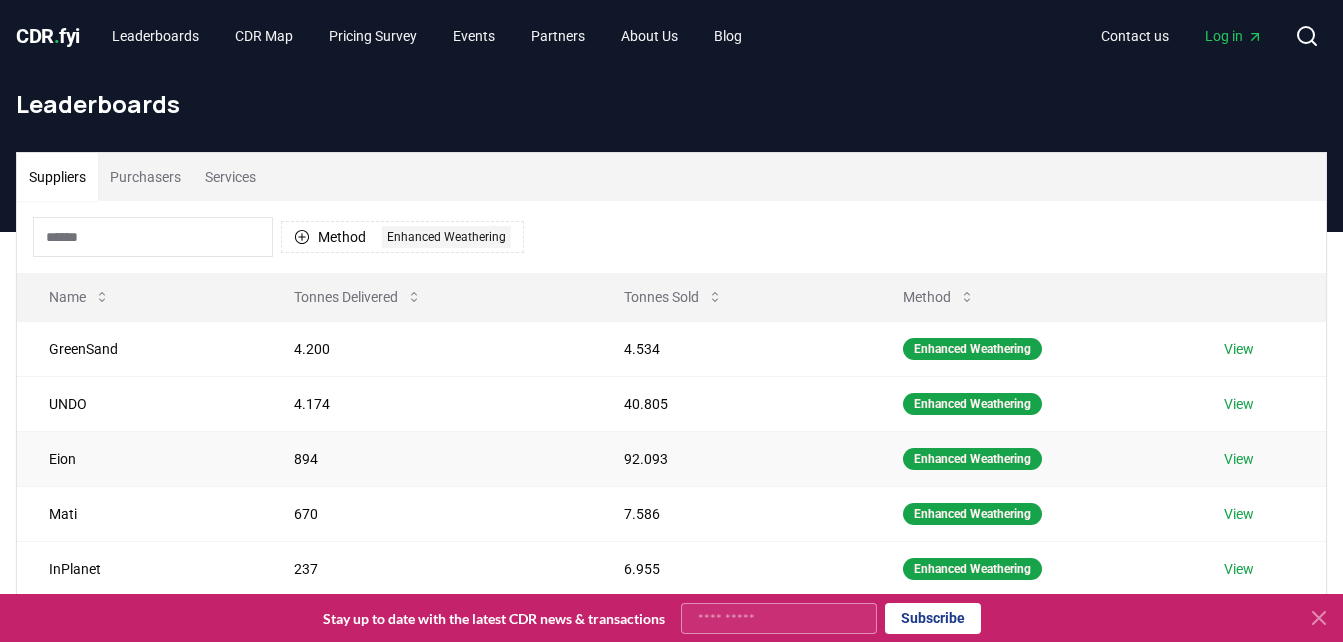 click on "View" at bounding box center [1239, 459] 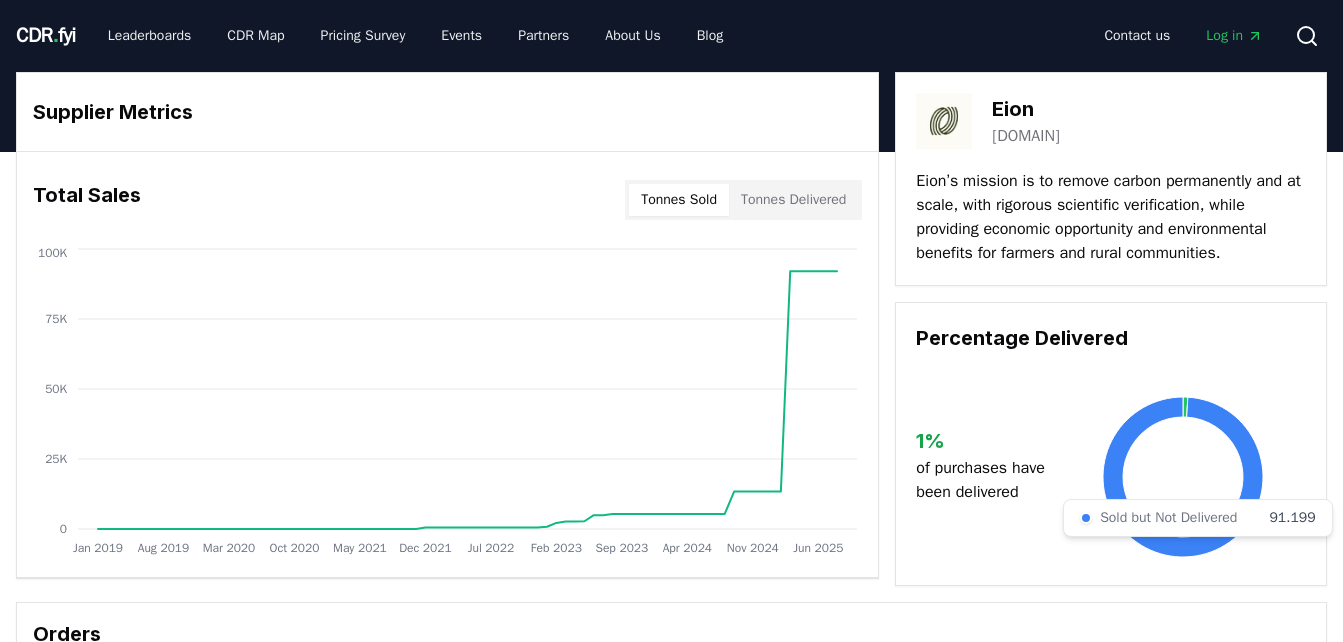 scroll, scrollTop: 0, scrollLeft: 0, axis: both 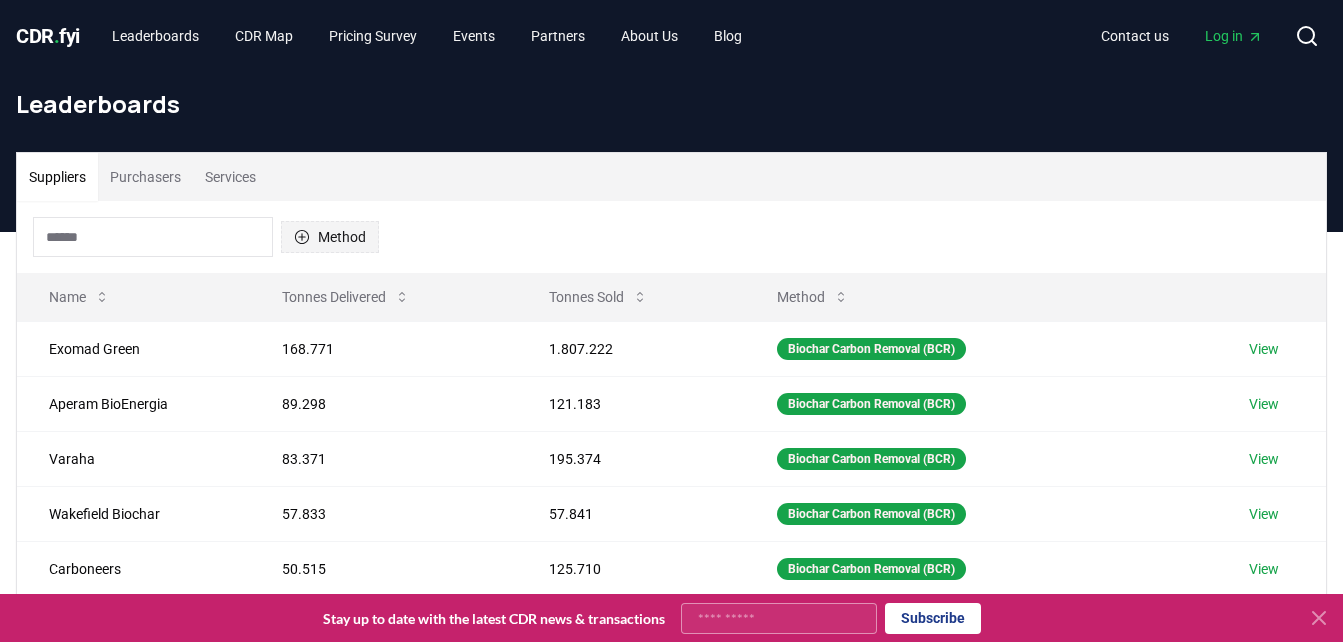 click on "Method" at bounding box center (330, 237) 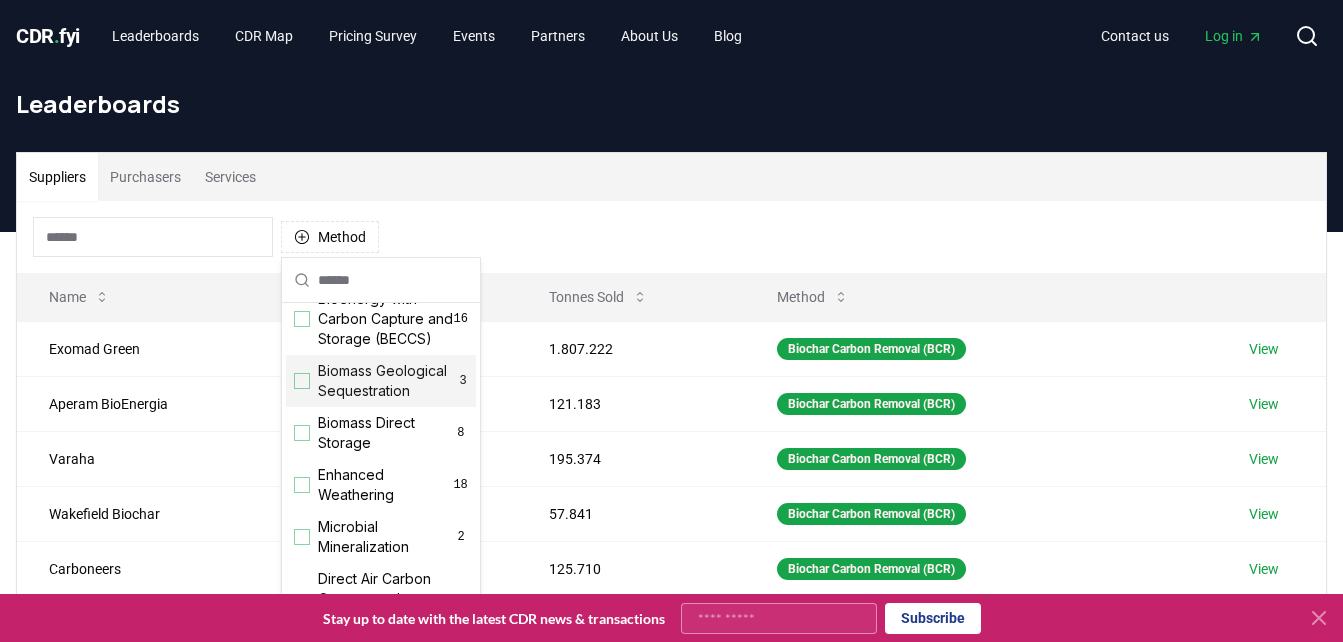 scroll, scrollTop: 300, scrollLeft: 0, axis: vertical 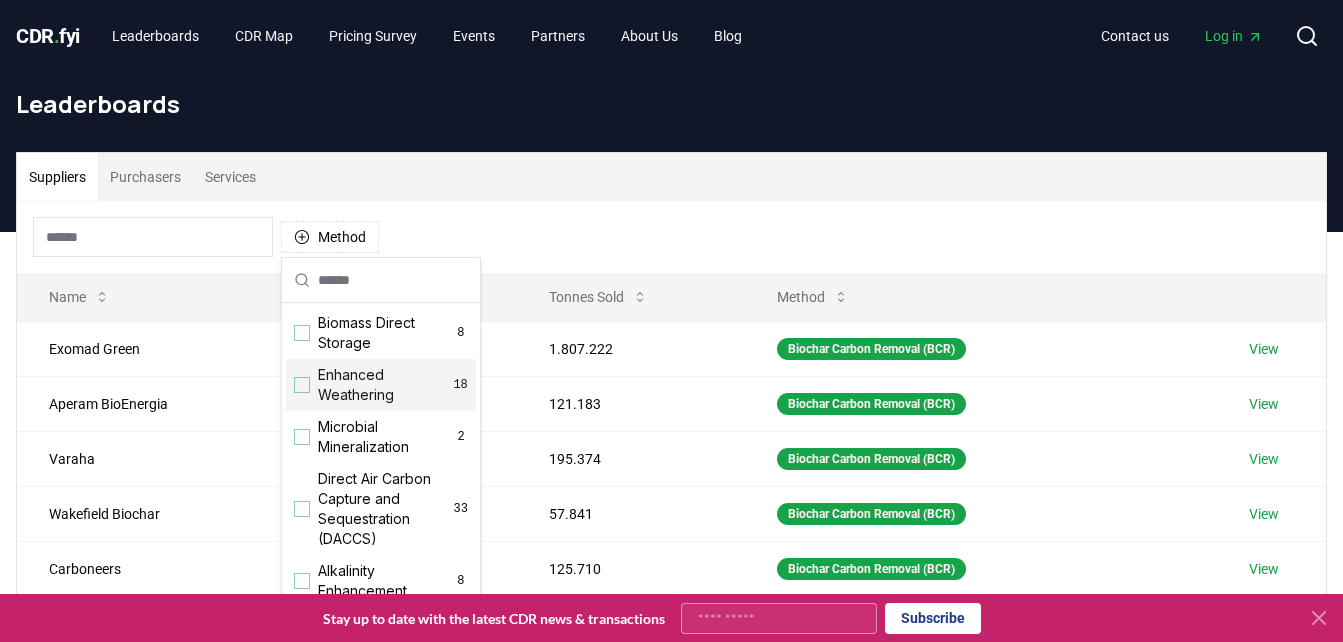 click on "Enhanced Weathering" at bounding box center (385, 385) 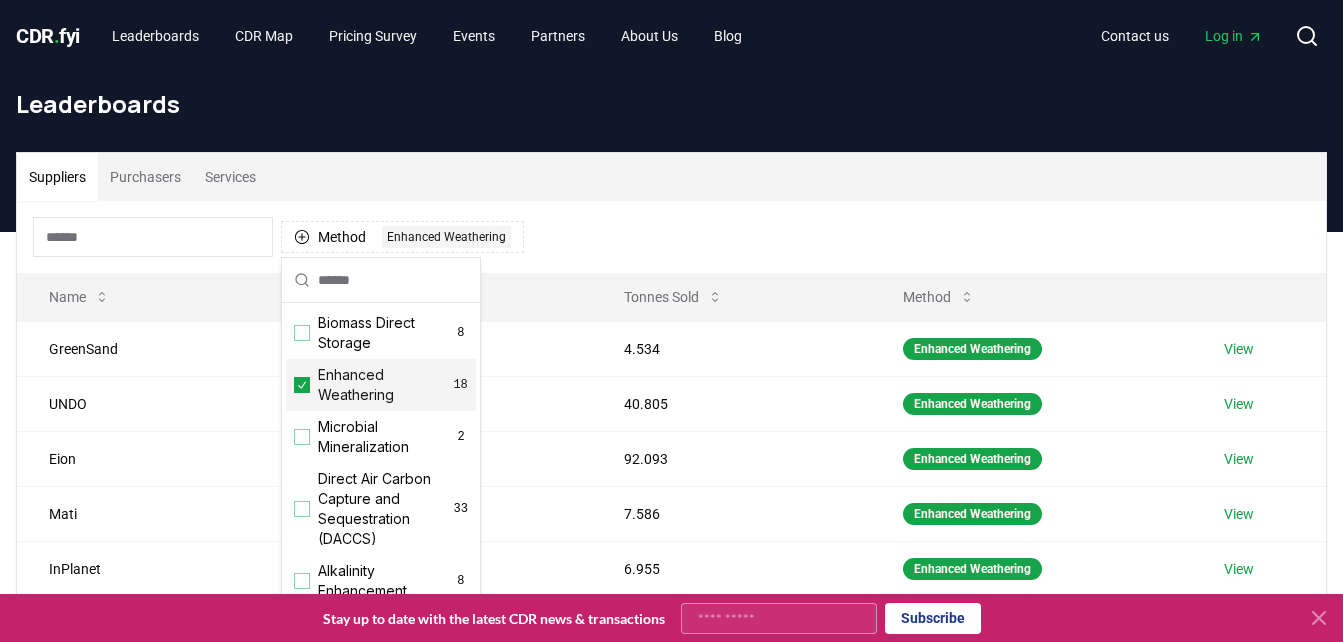 click on "Method 1 Enhanced Weathering" at bounding box center (671, 237) 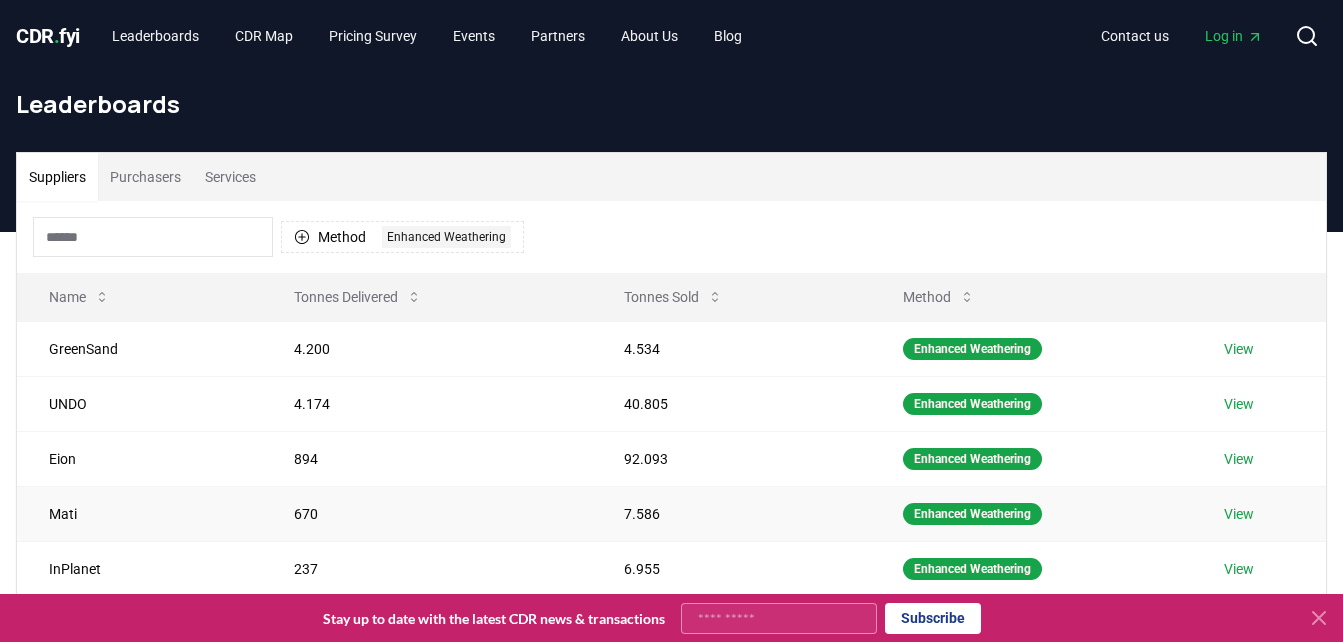 click on "View" at bounding box center [1239, 514] 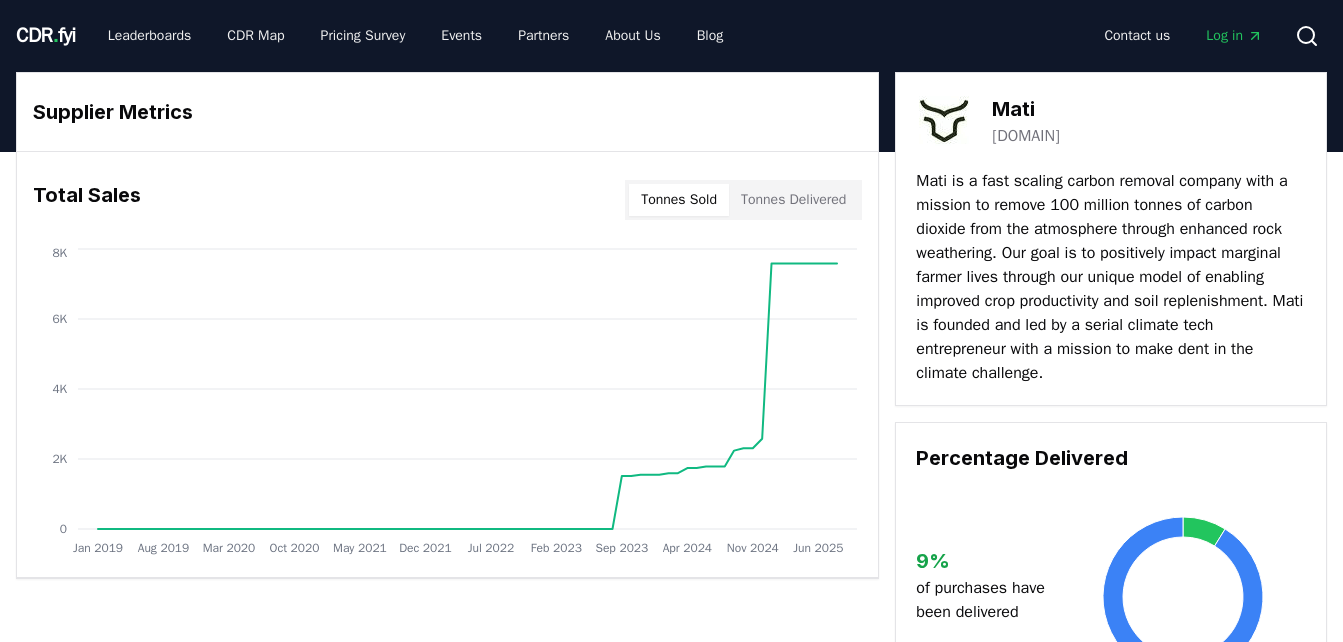 scroll, scrollTop: 0, scrollLeft: 0, axis: both 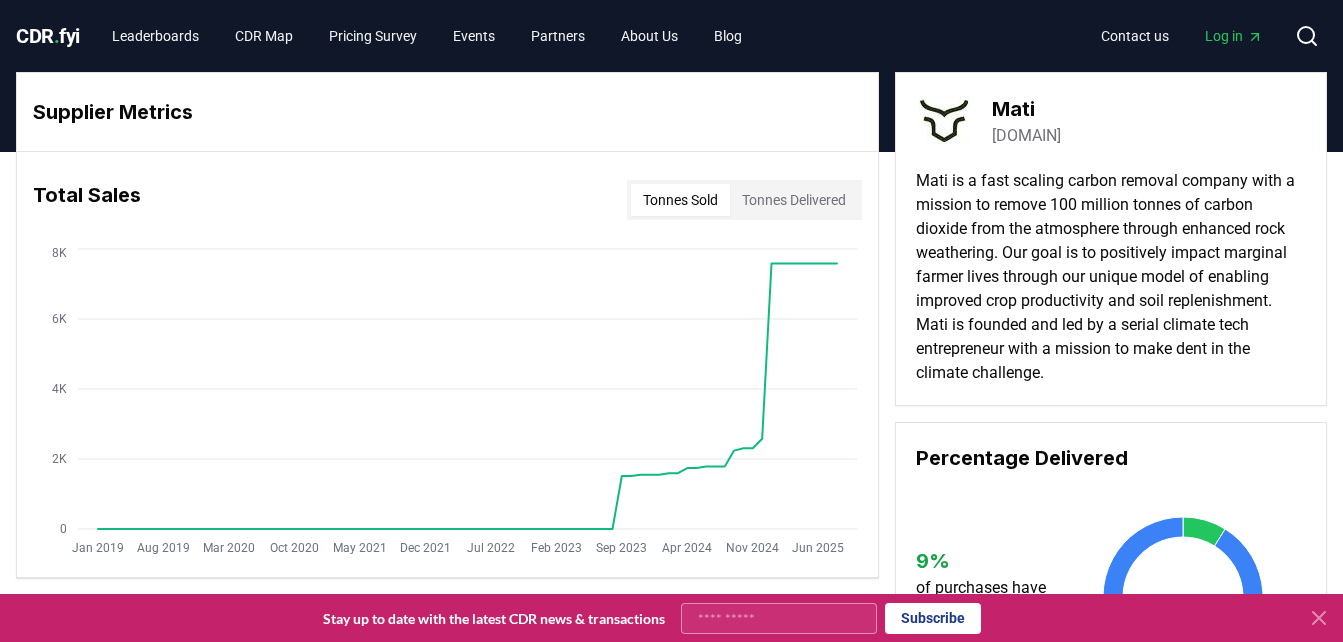 click on "[DOMAIN]" at bounding box center [1026, 136] 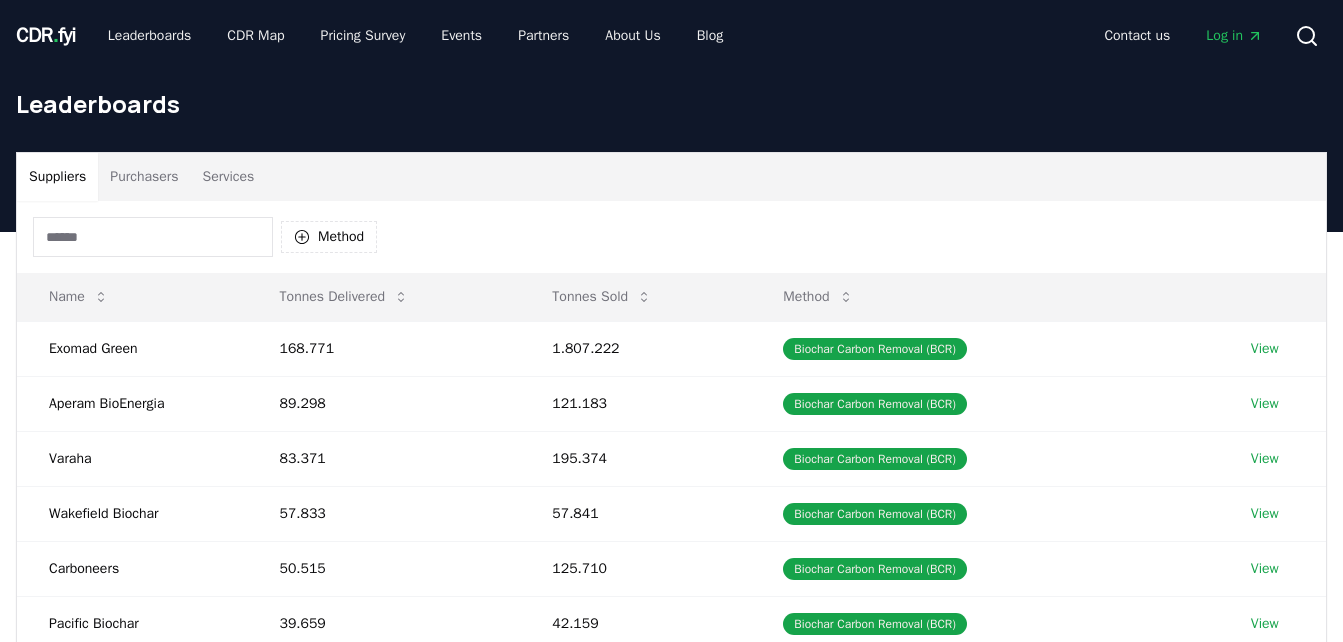 scroll, scrollTop: 0, scrollLeft: 0, axis: both 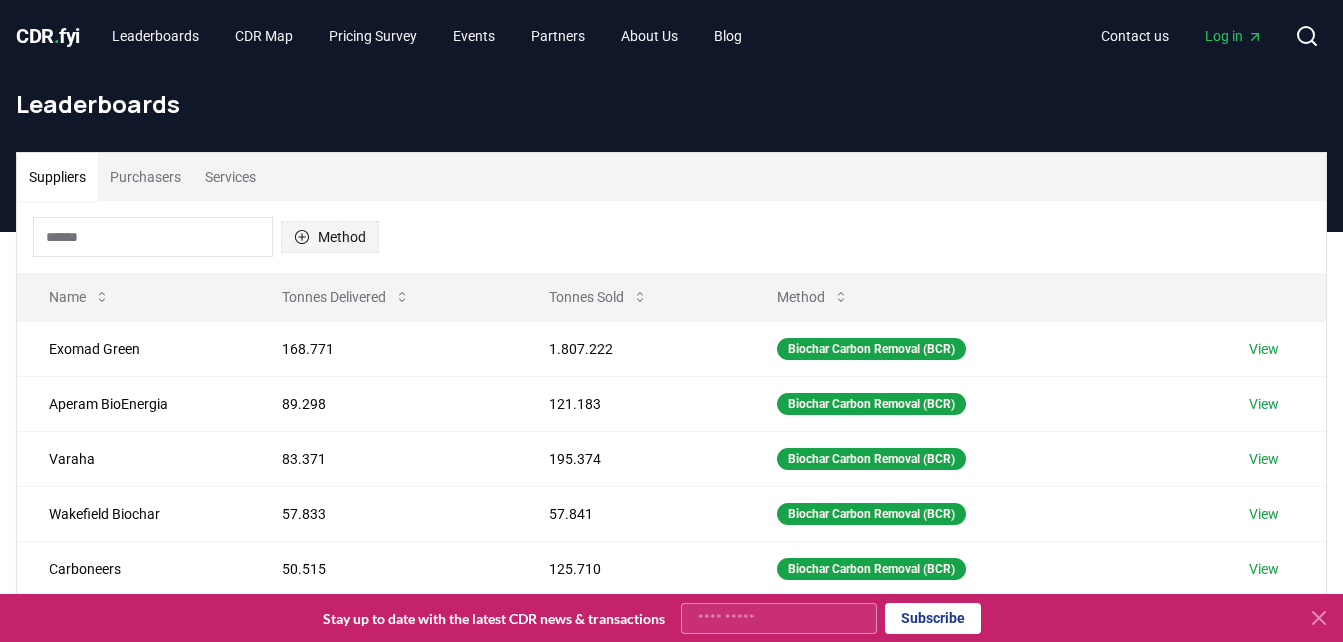 click on "Method" at bounding box center [330, 237] 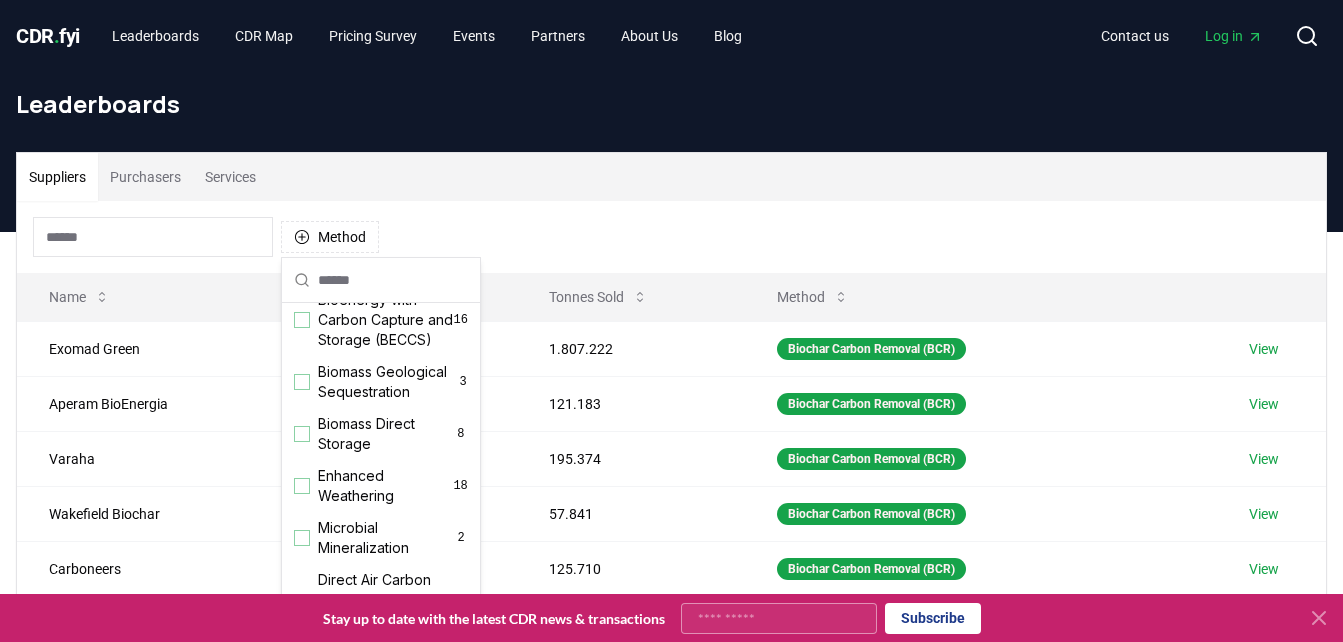 scroll, scrollTop: 200, scrollLeft: 0, axis: vertical 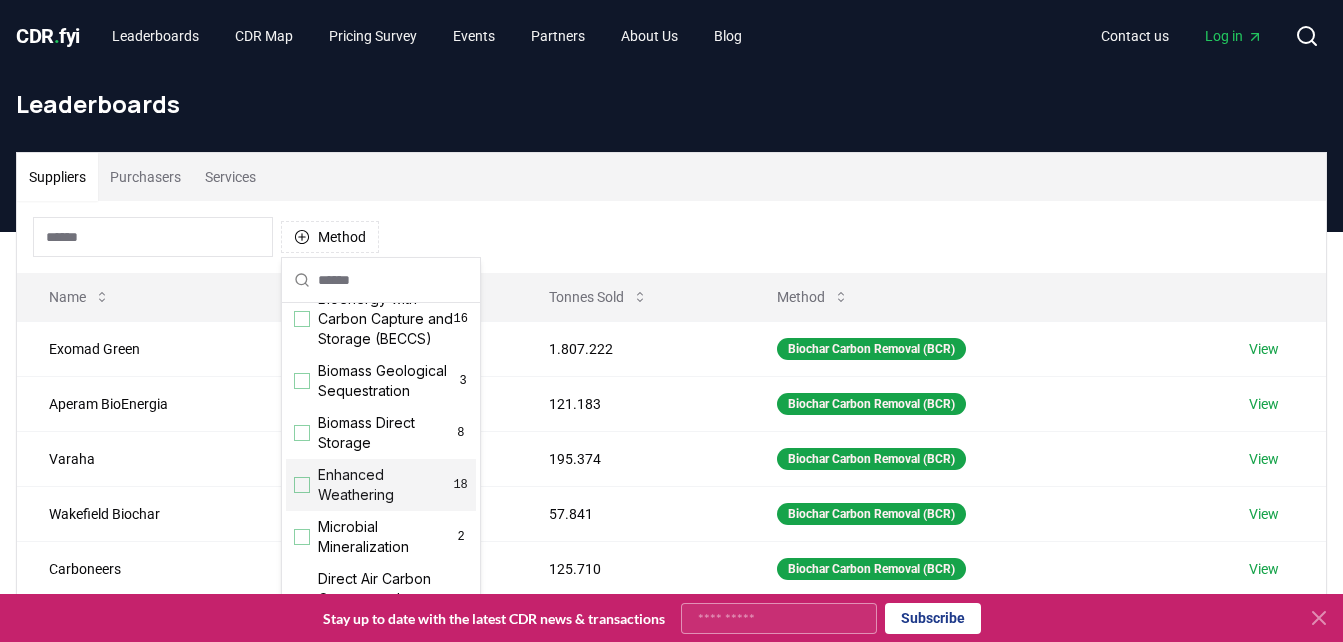click on "Enhanced Weathering" at bounding box center (385, 485) 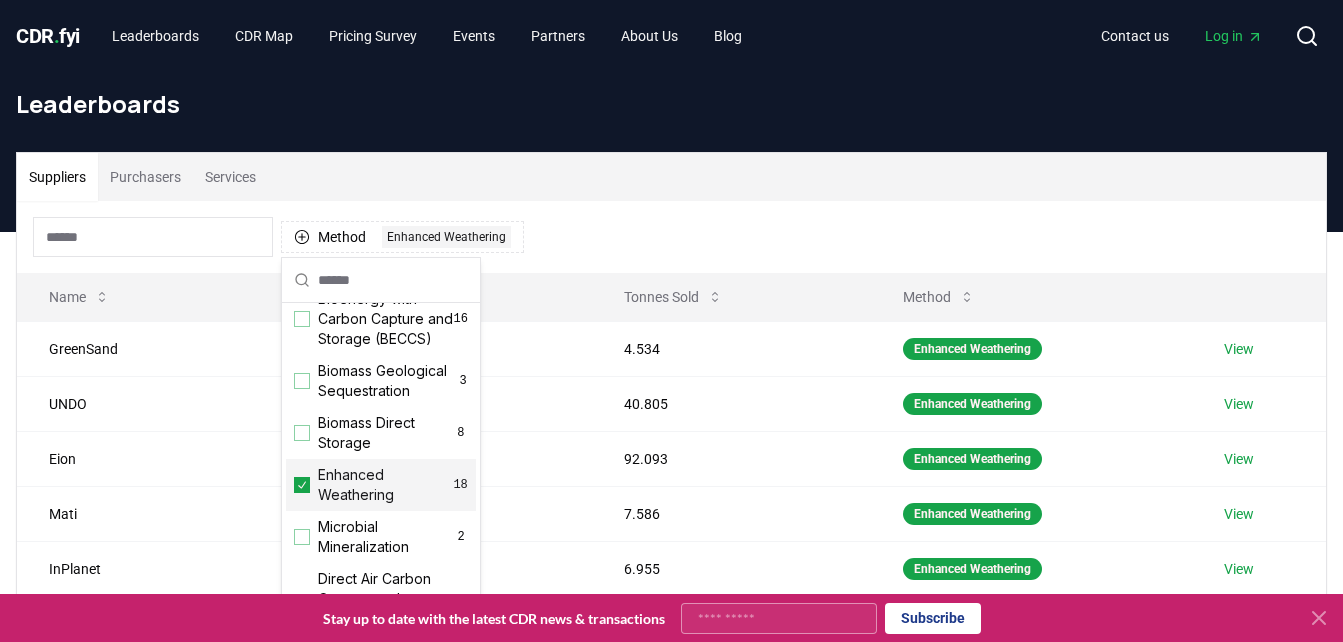click on "Method 1 Enhanced Weathering" at bounding box center (671, 237) 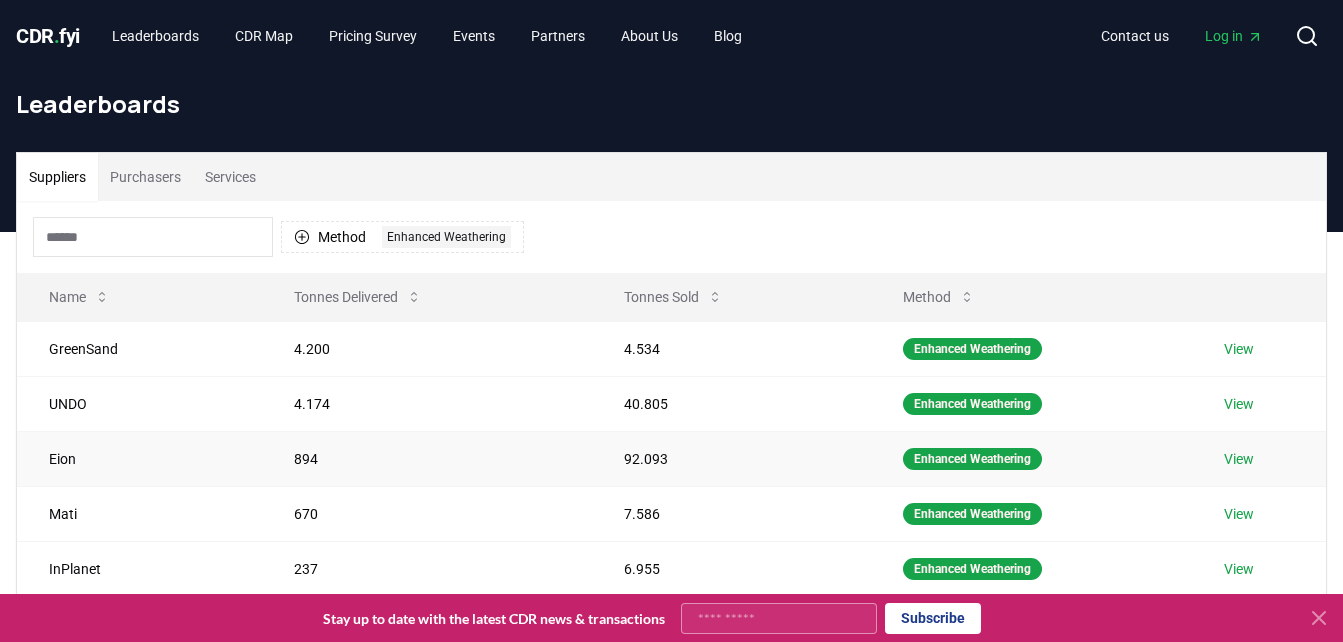 click on "View" at bounding box center [1239, 459] 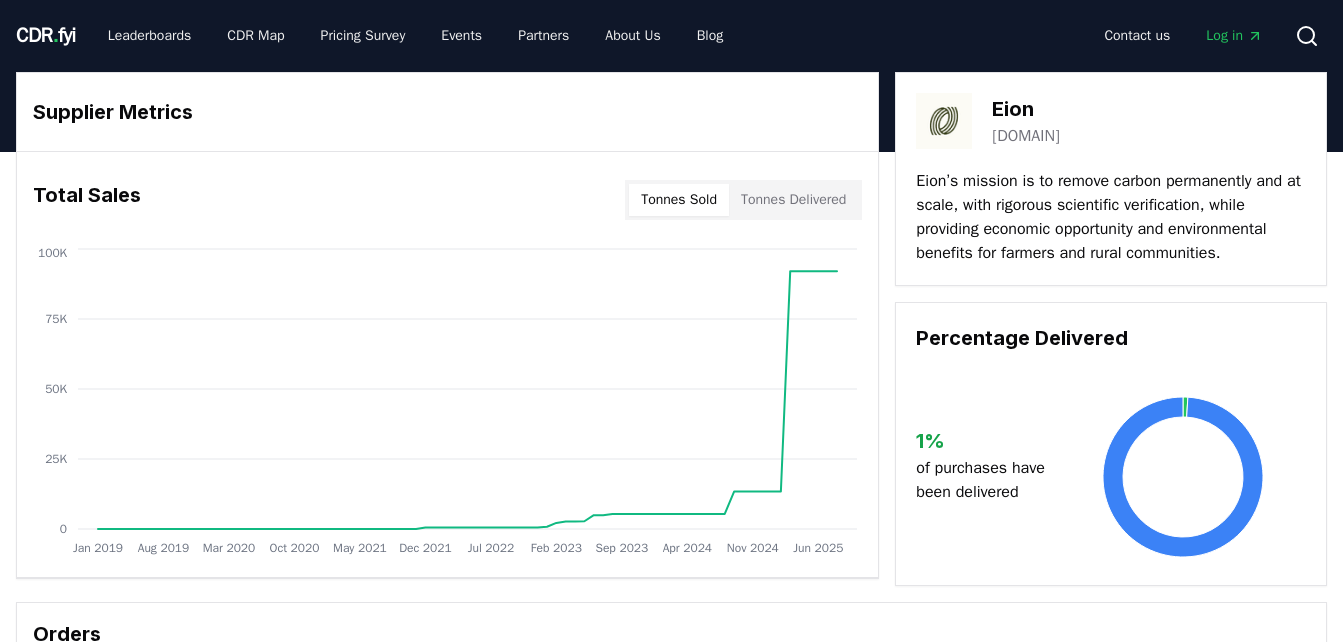 scroll, scrollTop: 0, scrollLeft: 0, axis: both 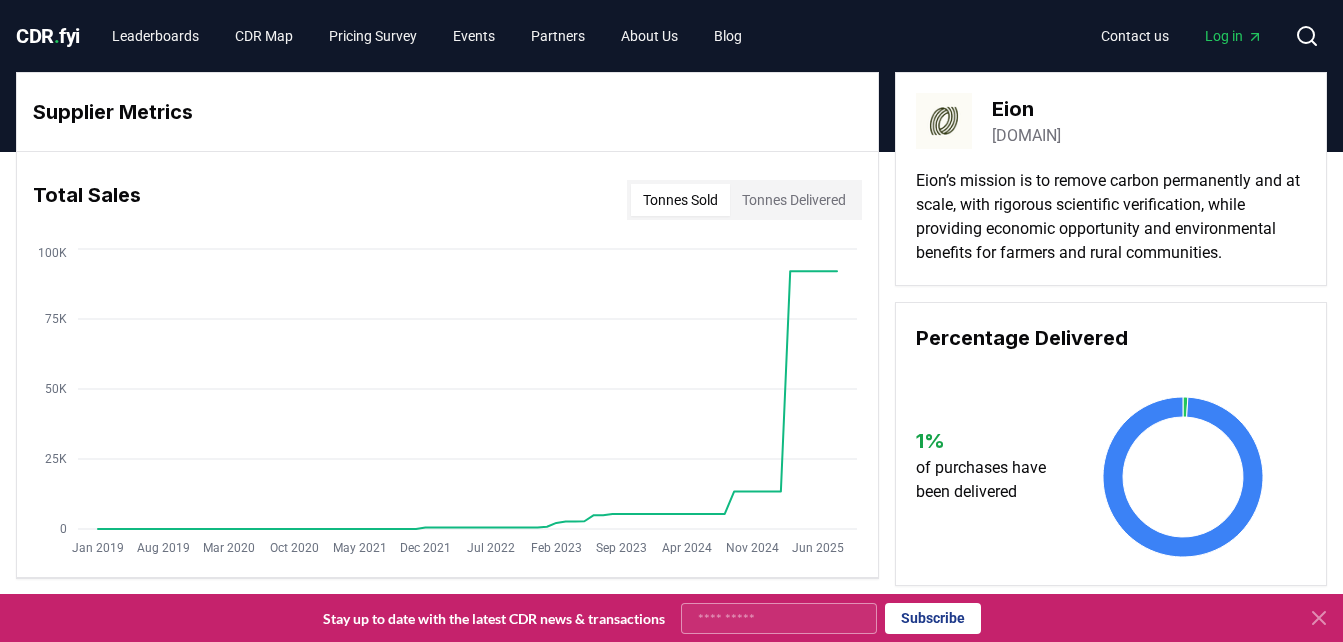 click on "[DOMAIN]" at bounding box center (1026, 136) 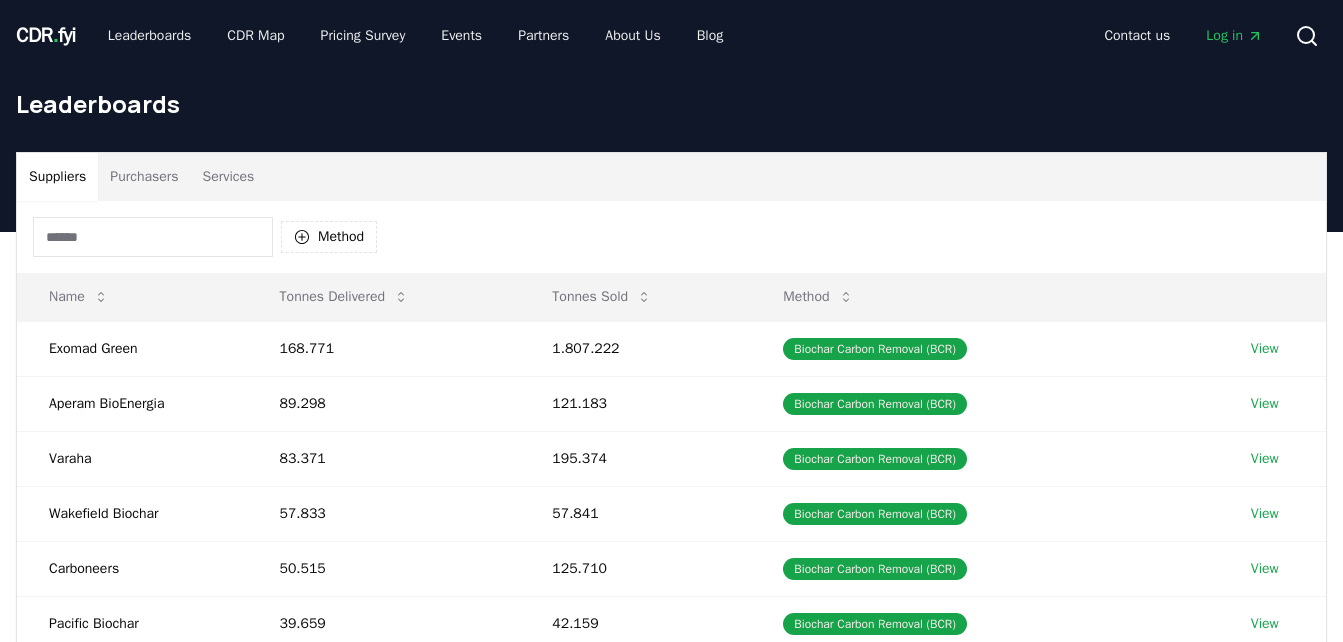 scroll, scrollTop: 0, scrollLeft: 0, axis: both 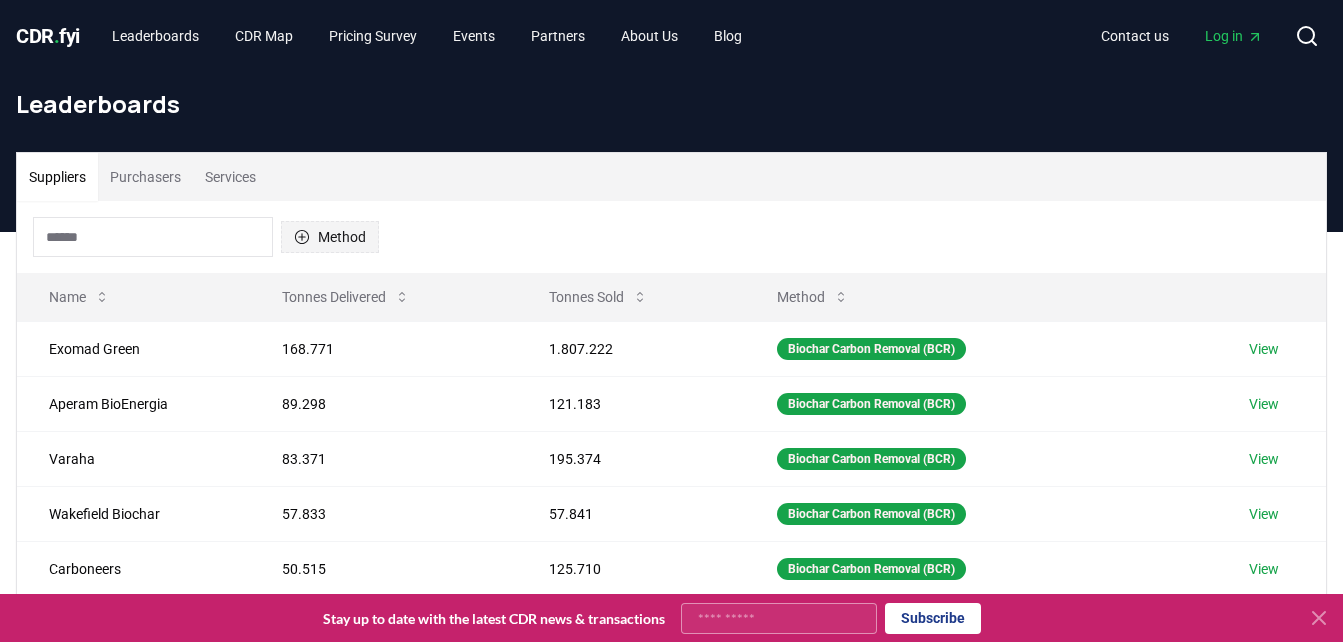 click on "Method" at bounding box center (330, 237) 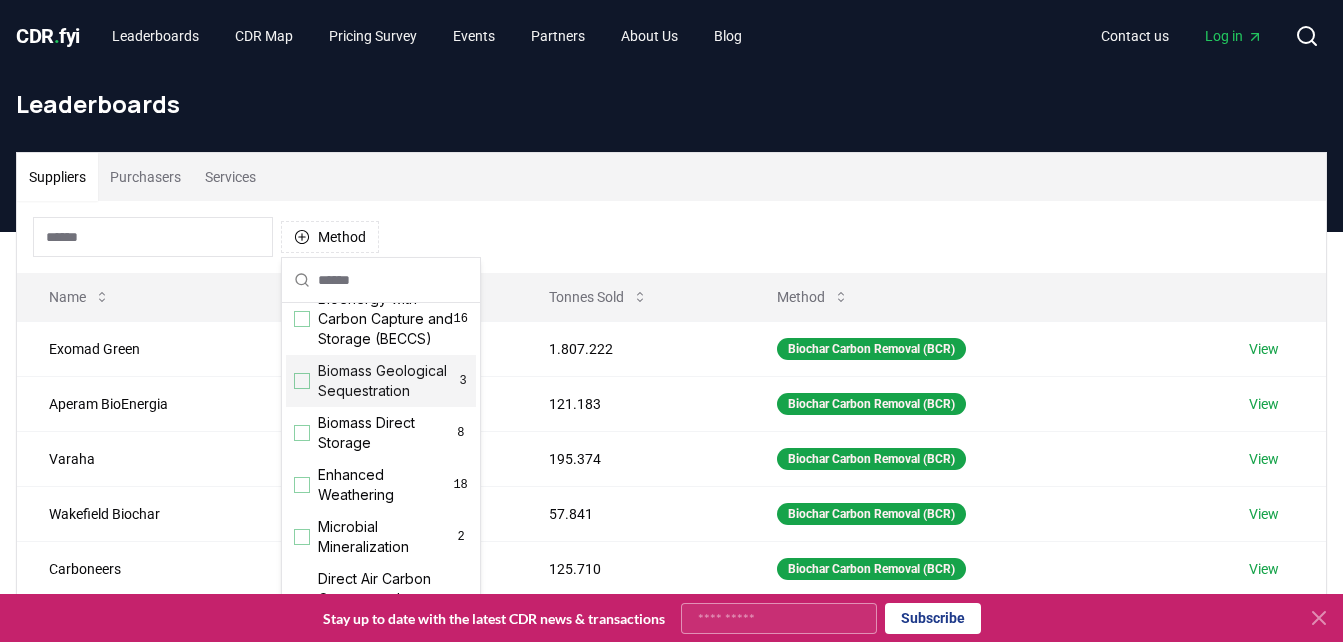 scroll, scrollTop: 300, scrollLeft: 0, axis: vertical 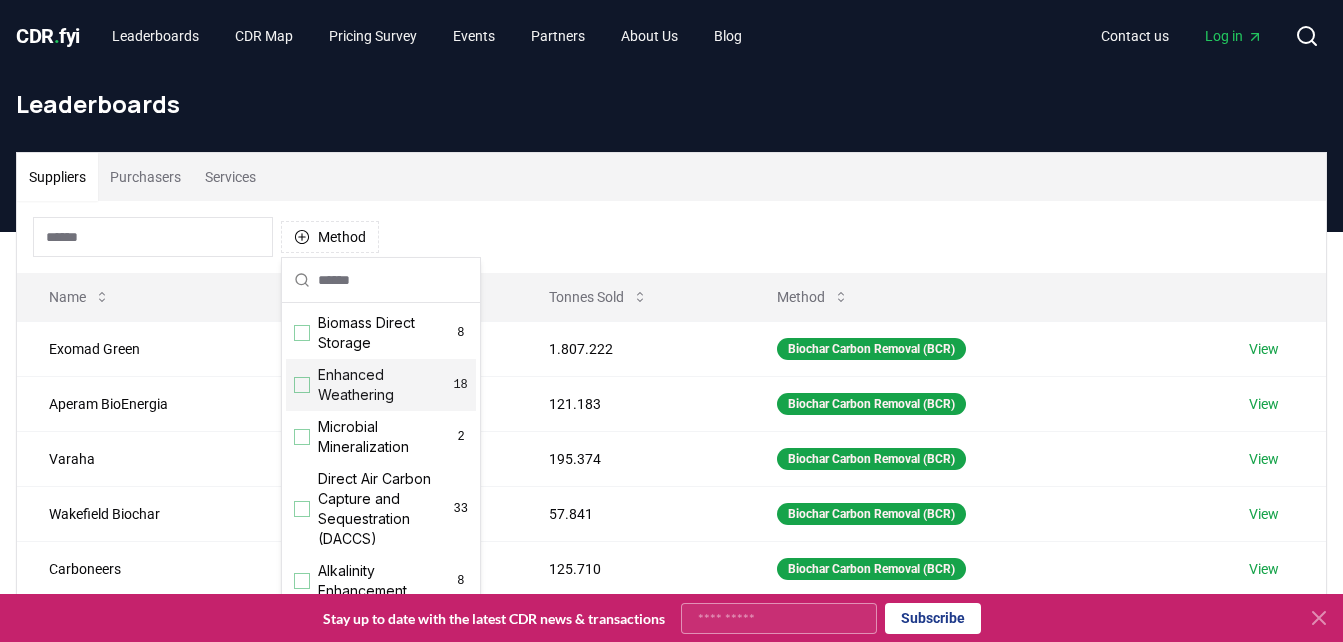 click on "Enhanced Weathering" at bounding box center (385, 385) 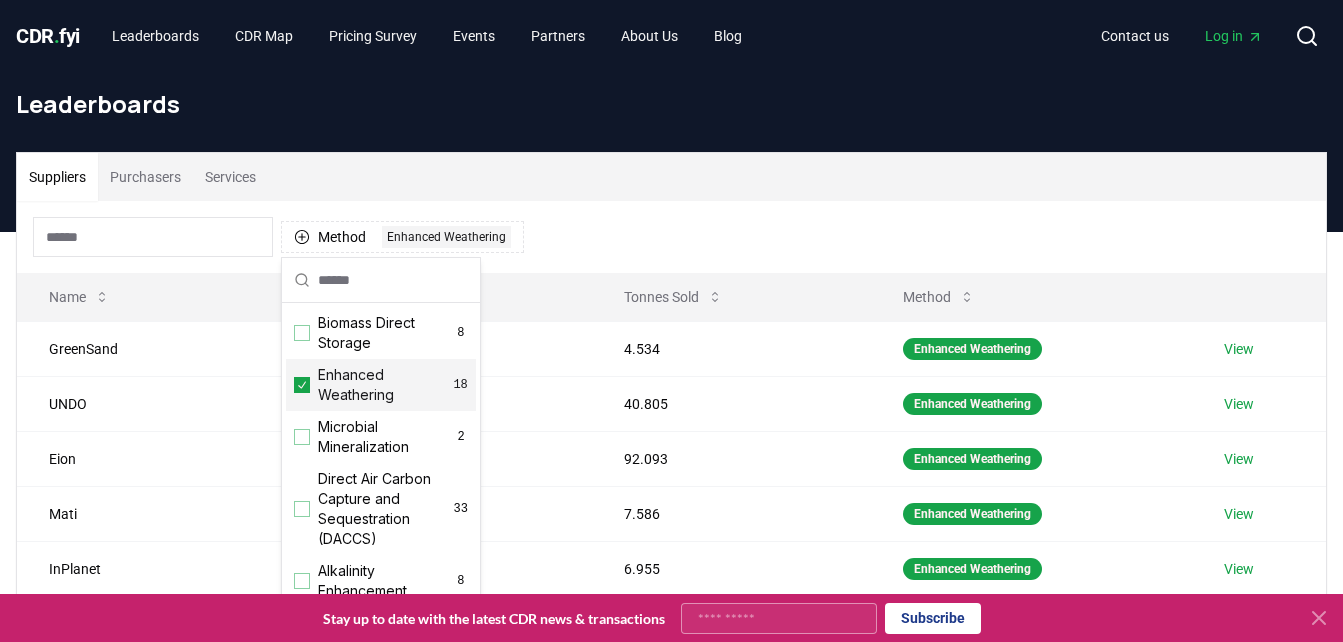 click on "Suppliers Purchasers Services" at bounding box center [671, 177] 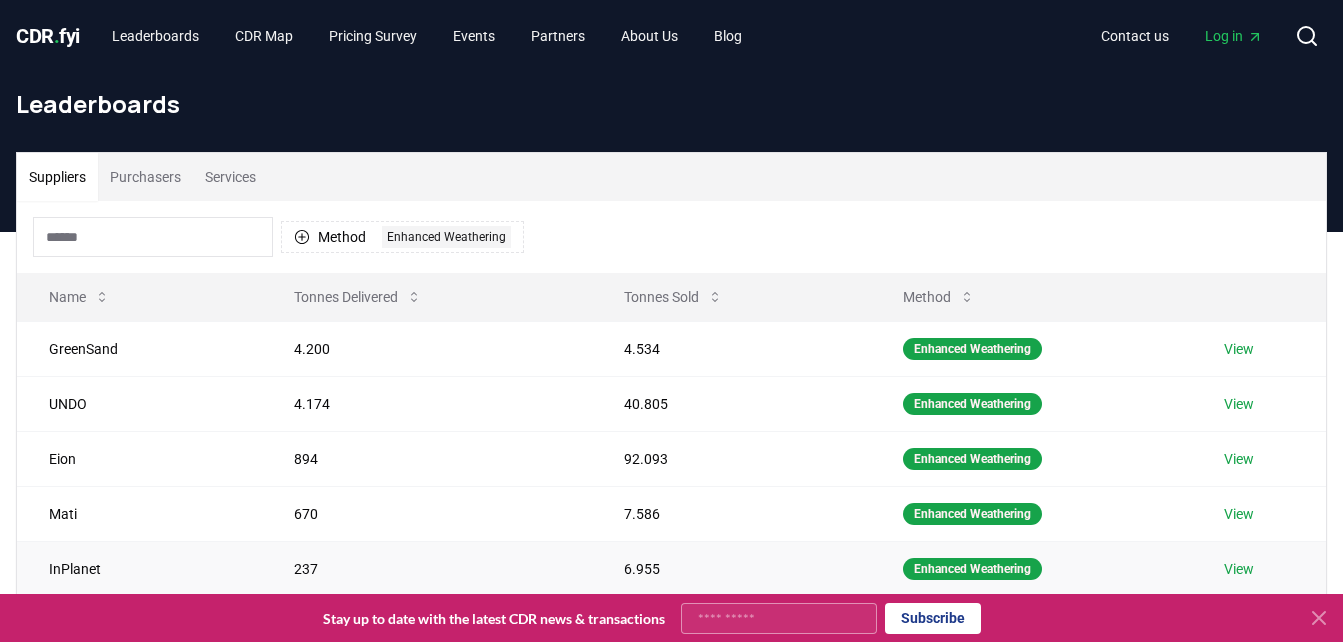 click on "View" at bounding box center (1239, 569) 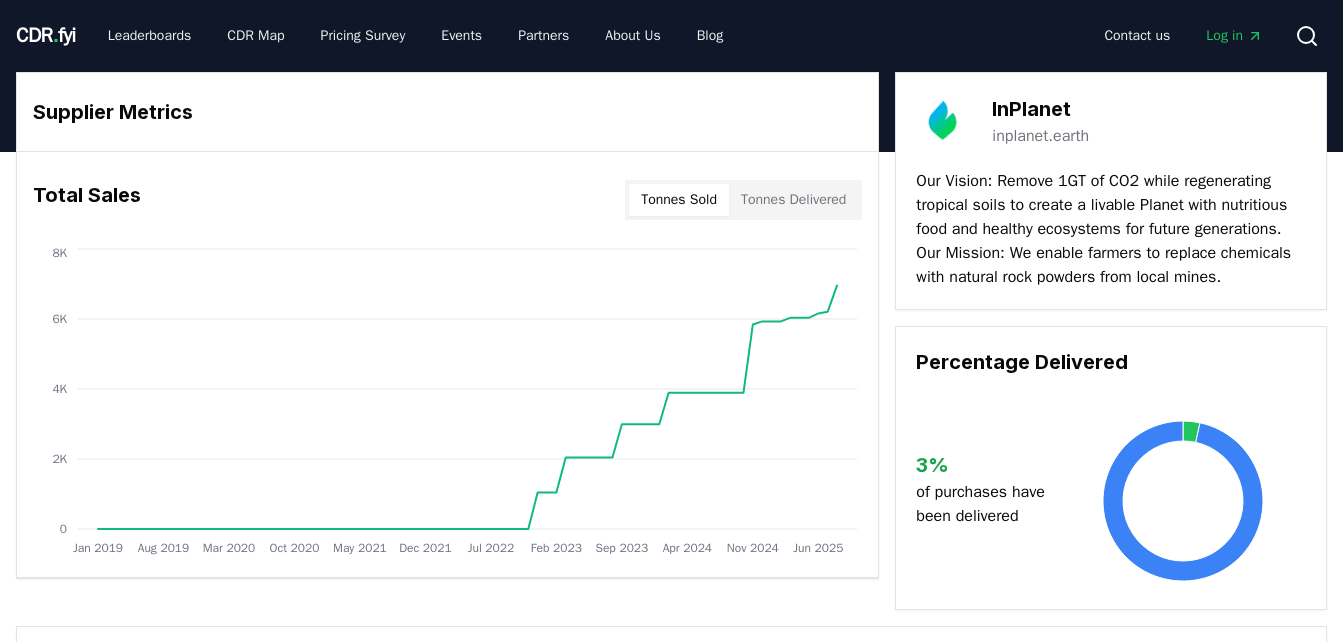 scroll, scrollTop: 0, scrollLeft: 0, axis: both 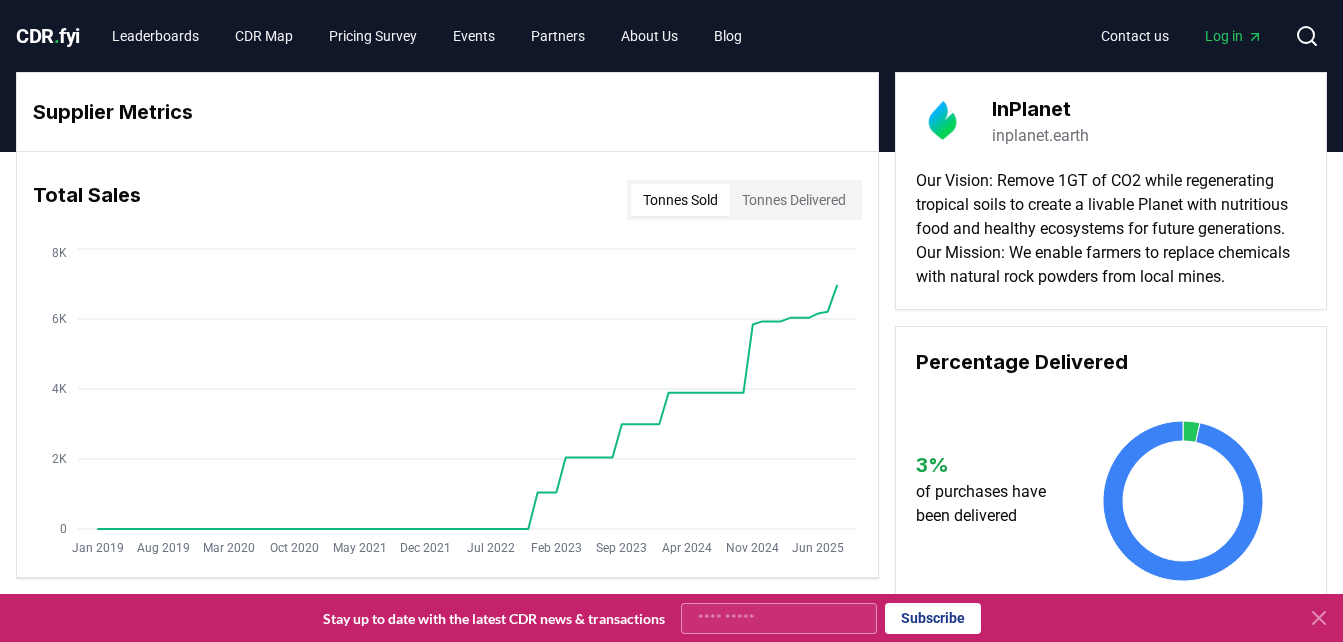 click on "inplanet.earth" at bounding box center (1040, 136) 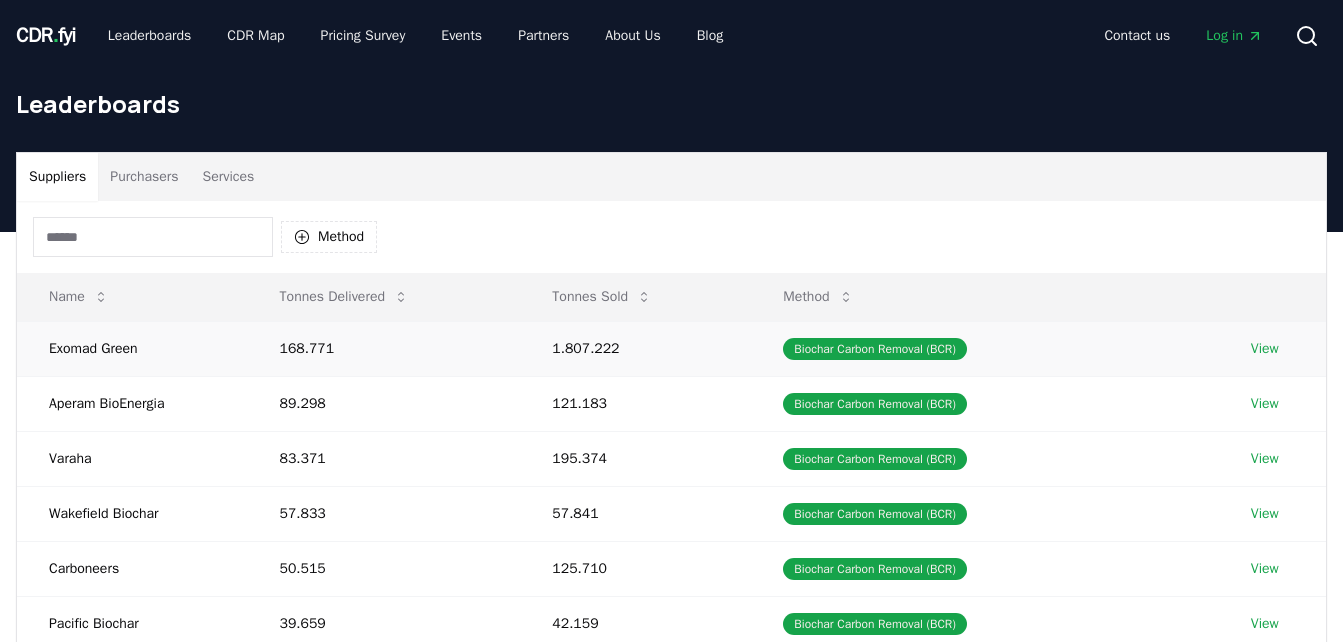 scroll, scrollTop: 0, scrollLeft: 0, axis: both 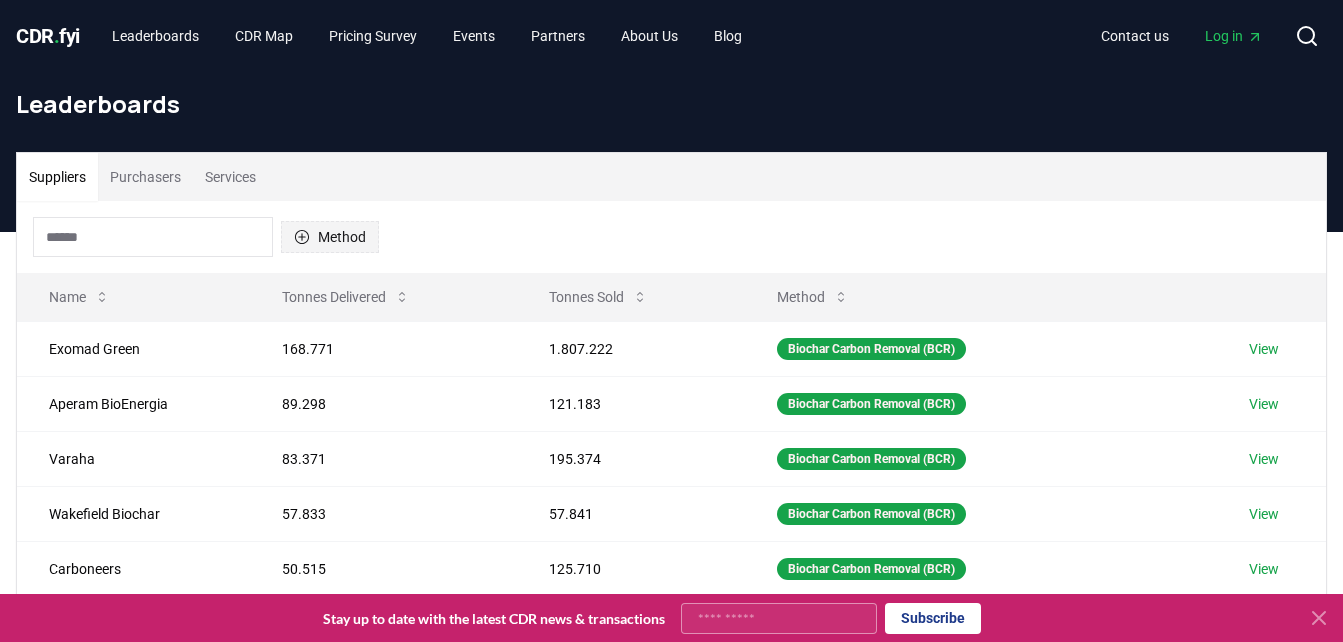 click on "Method" at bounding box center [330, 237] 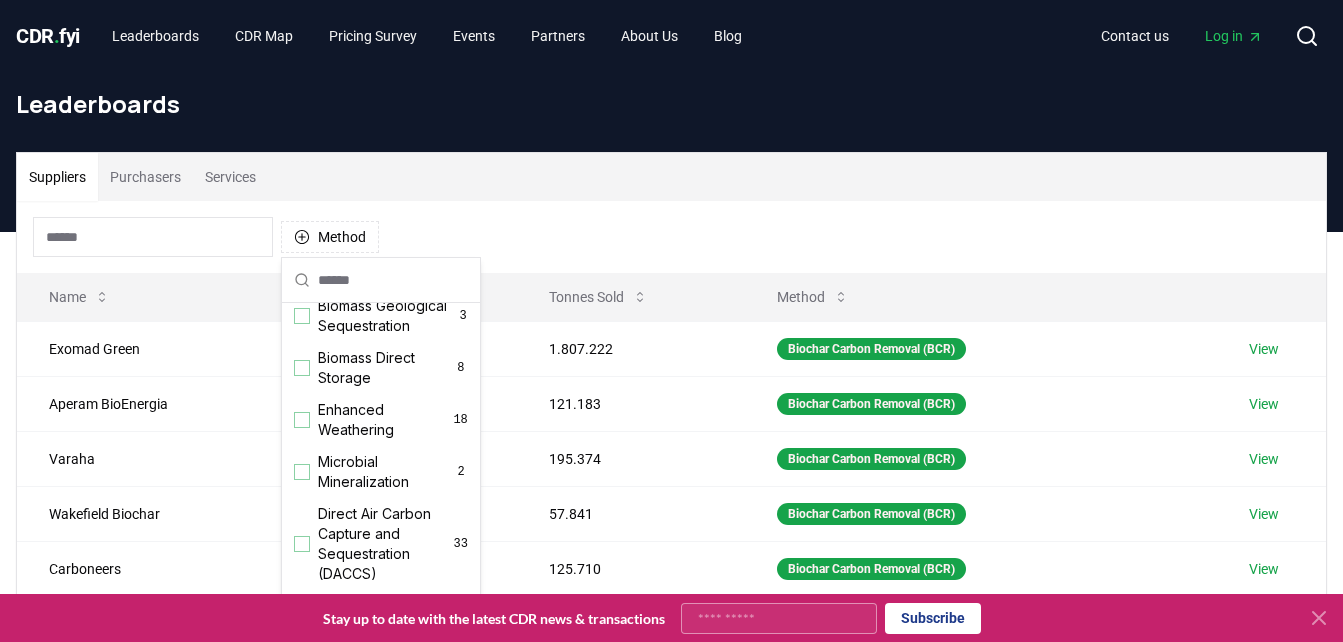 scroll, scrollTop: 300, scrollLeft: 0, axis: vertical 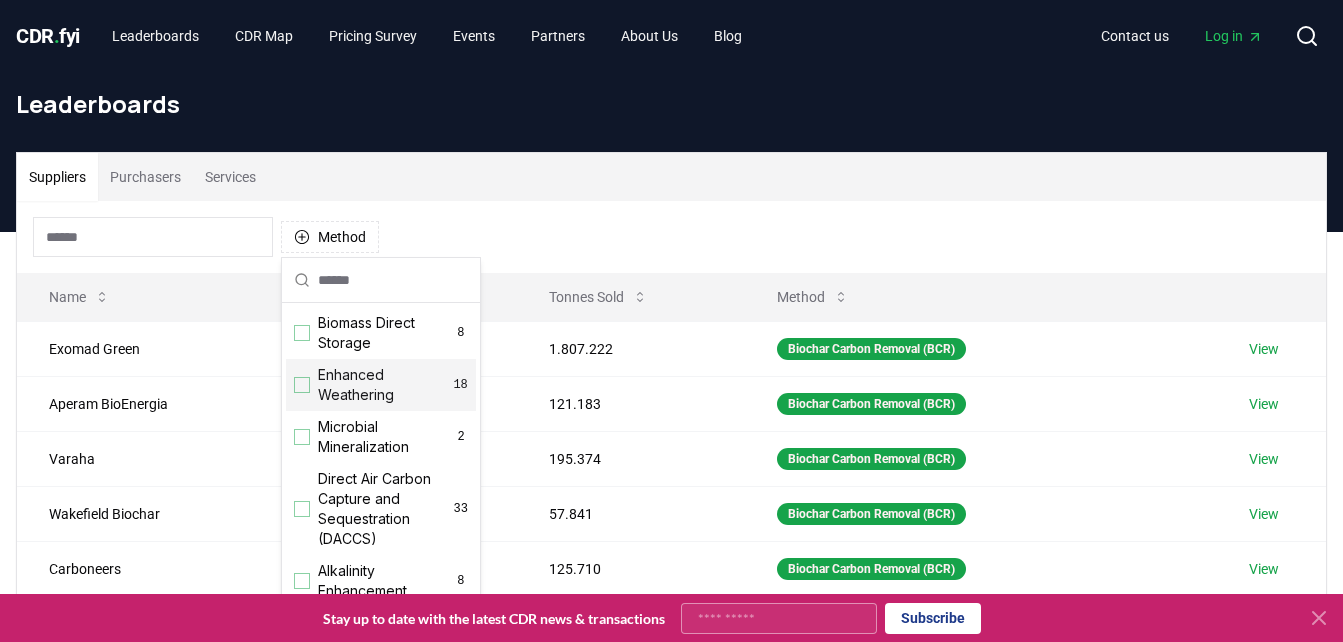 click on "Enhanced Weathering" at bounding box center (385, 385) 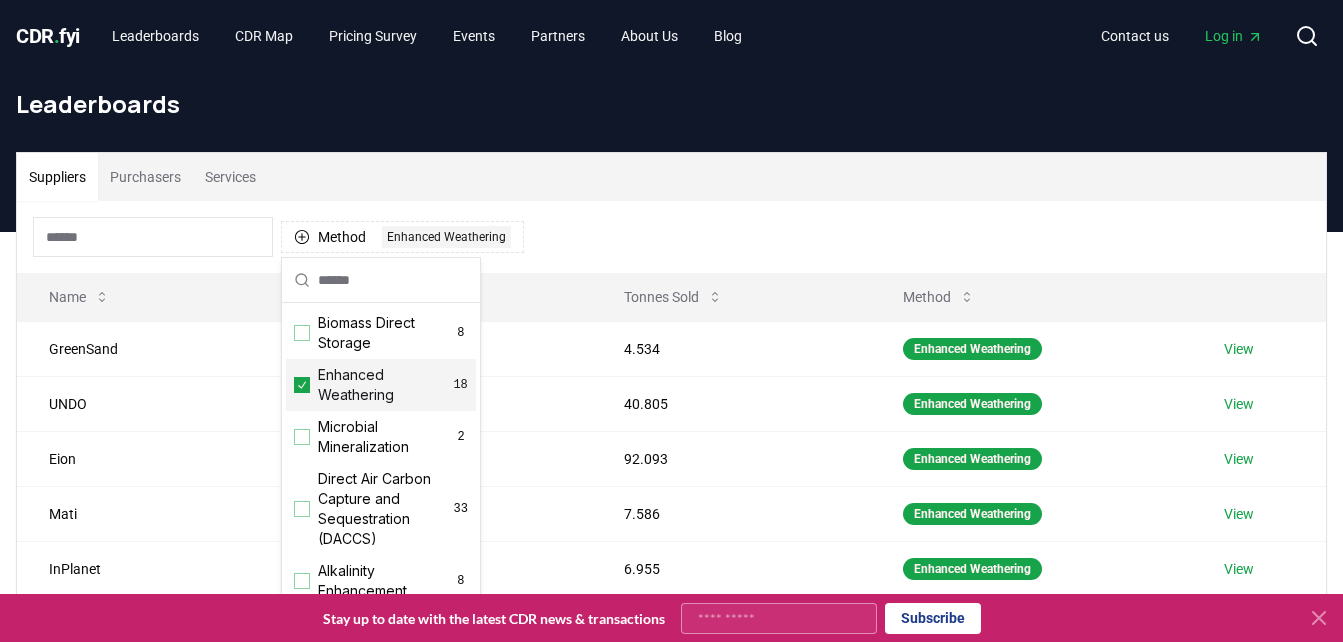 click on "Method 1 Enhanced Weathering" at bounding box center (671, 237) 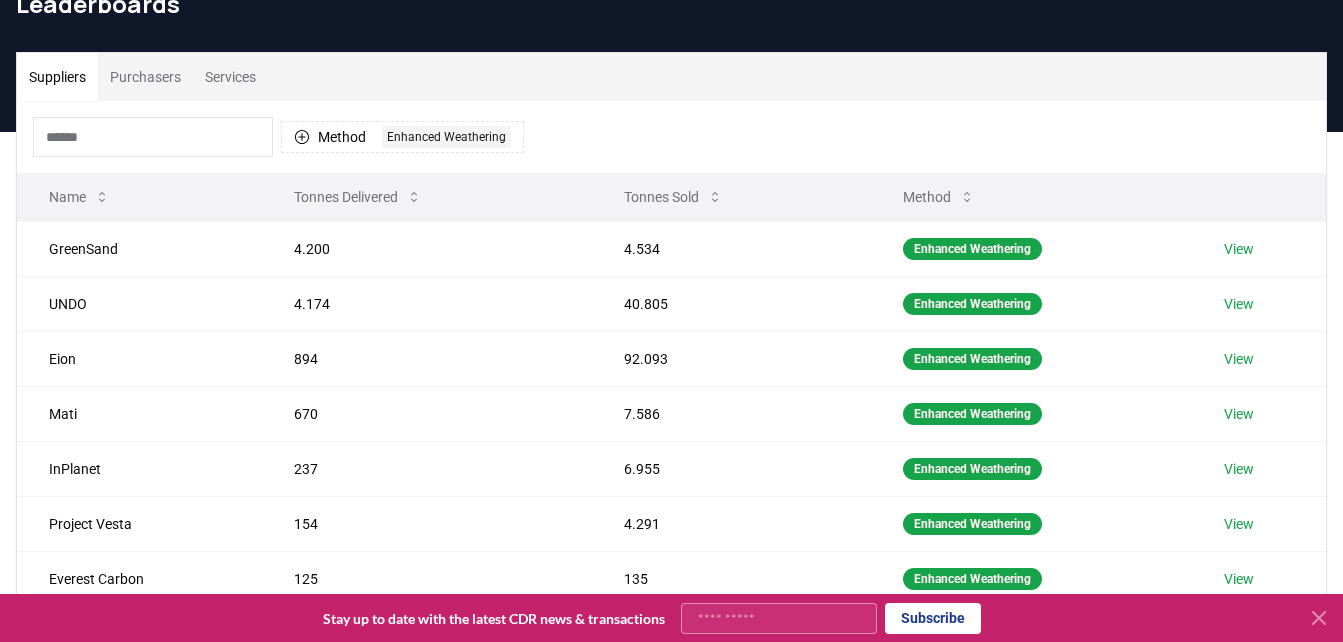 scroll, scrollTop: 200, scrollLeft: 0, axis: vertical 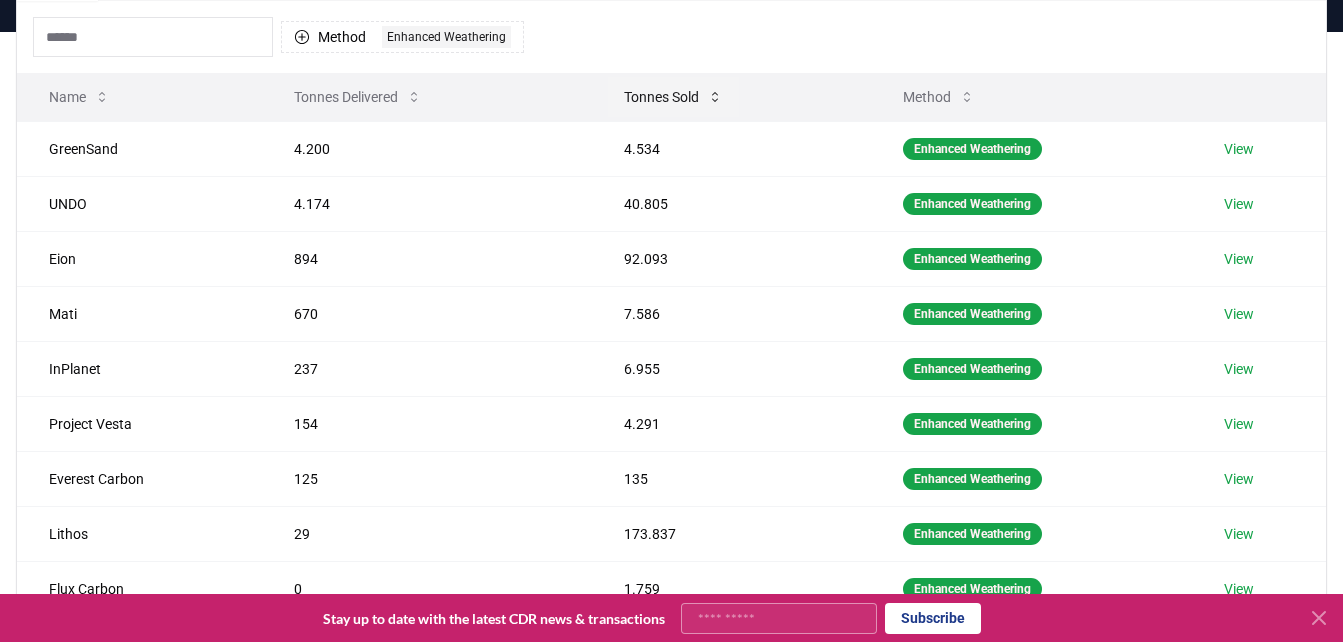 click on "Tonnes Sold" at bounding box center (673, 97) 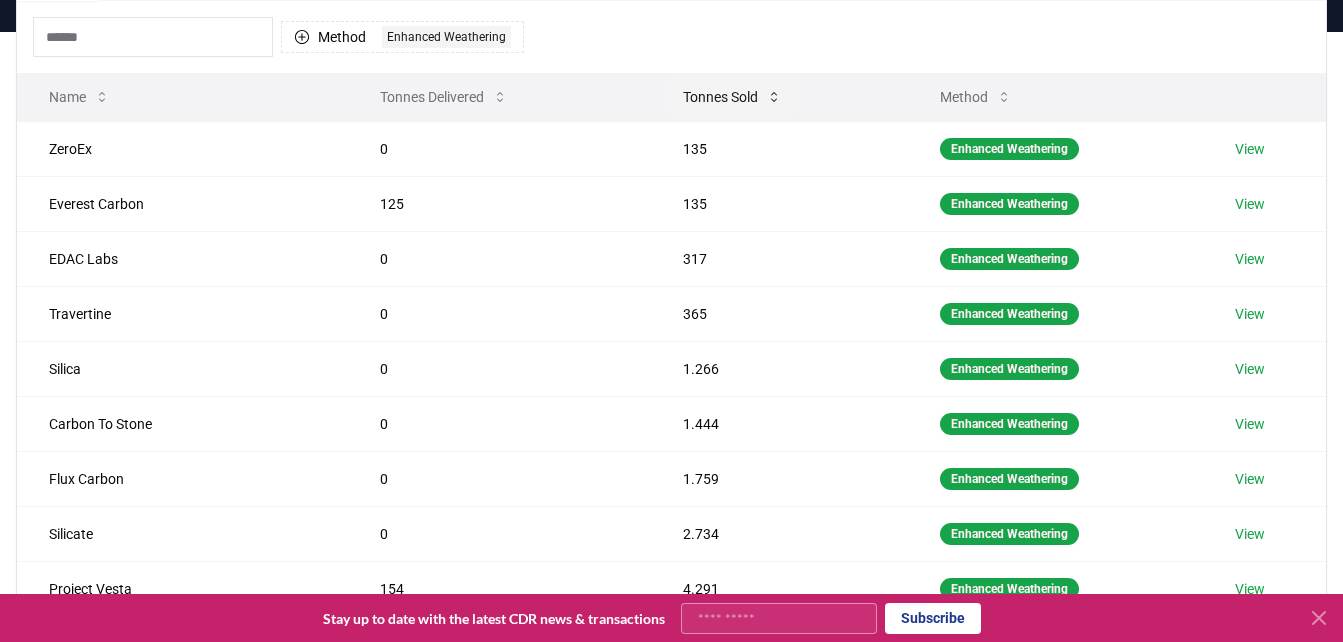 click on "Tonnes Sold" at bounding box center (732, 97) 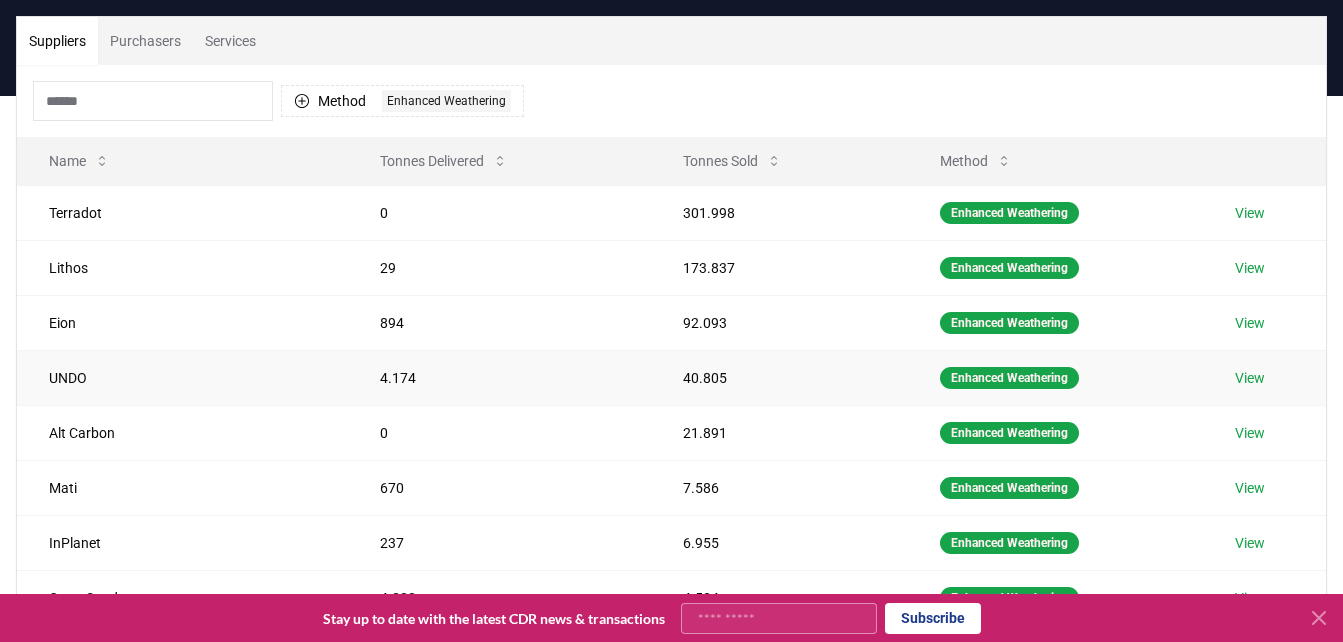 scroll, scrollTop: 100, scrollLeft: 0, axis: vertical 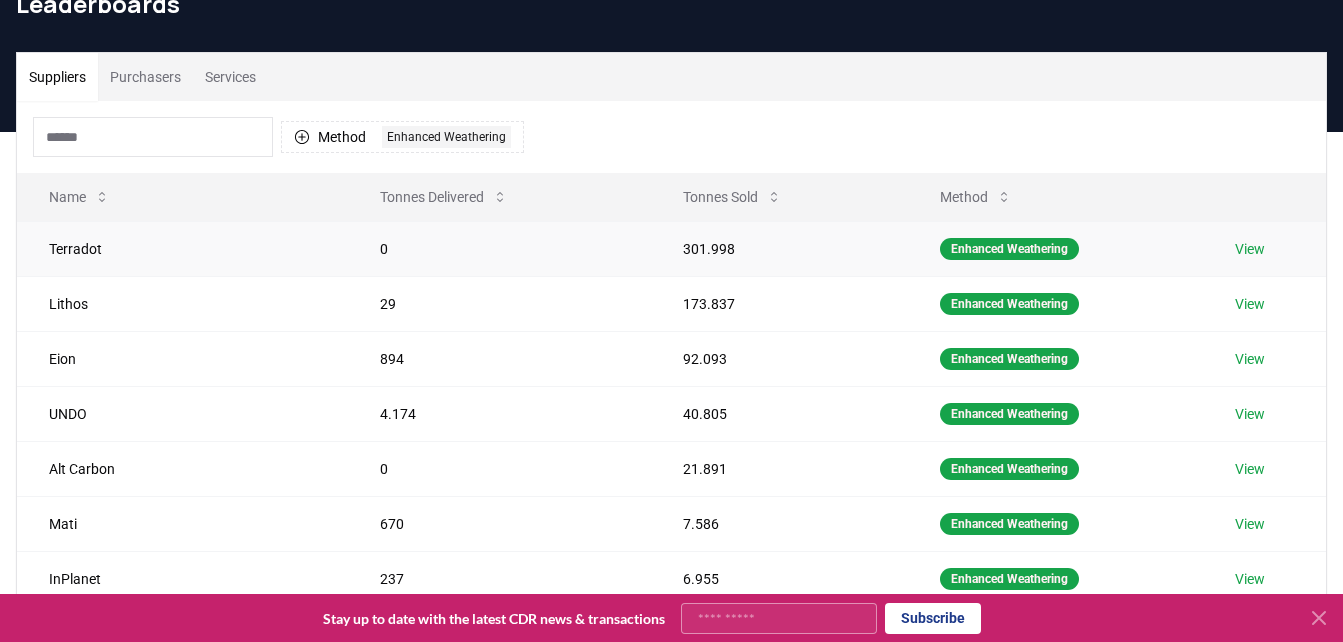 click on "View" at bounding box center [1250, 249] 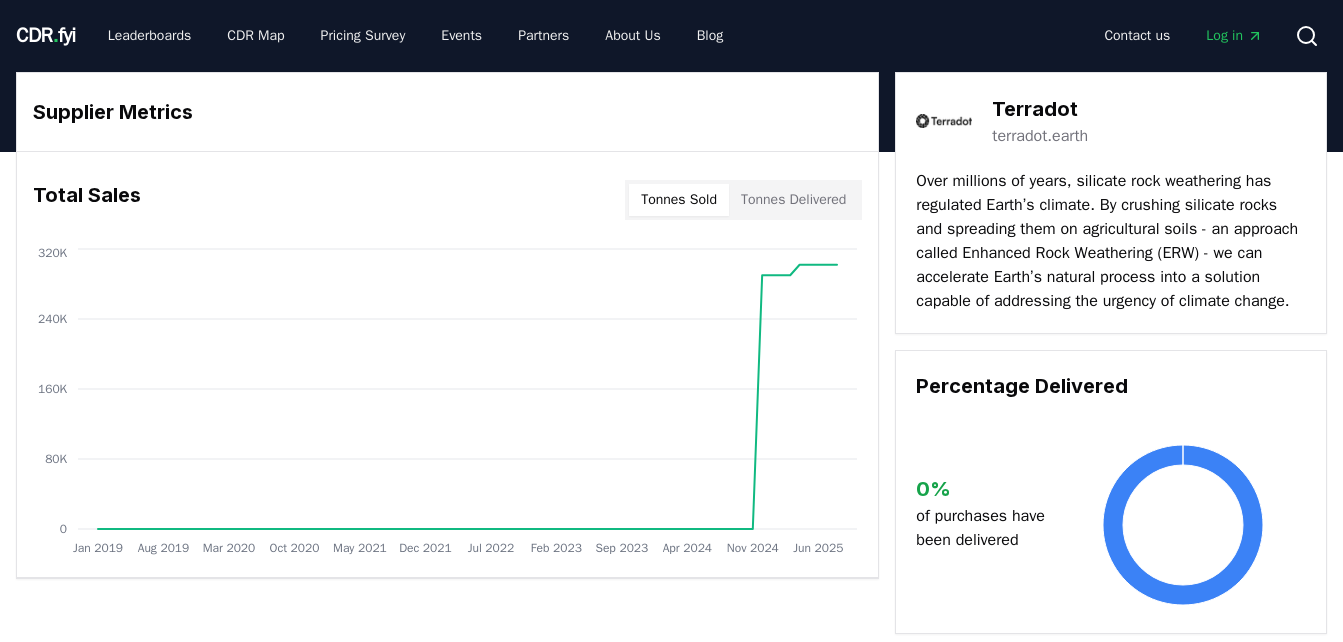 scroll, scrollTop: 0, scrollLeft: 0, axis: both 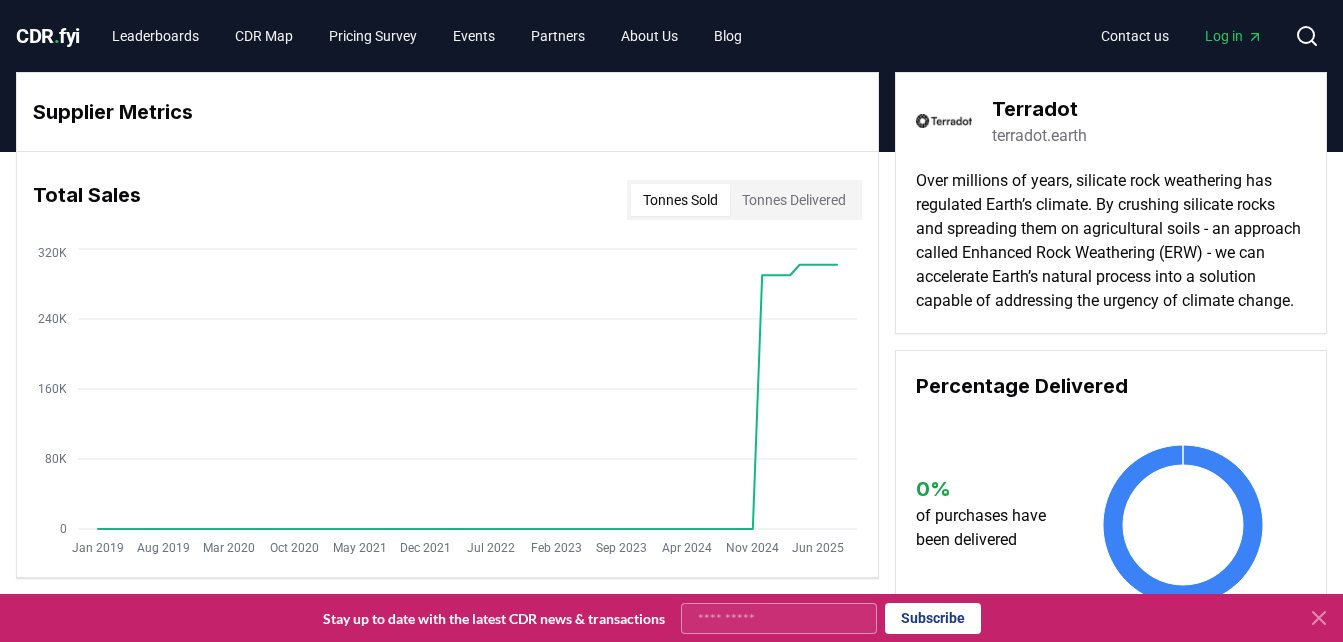 click on "terradot.earth" at bounding box center (1039, 136) 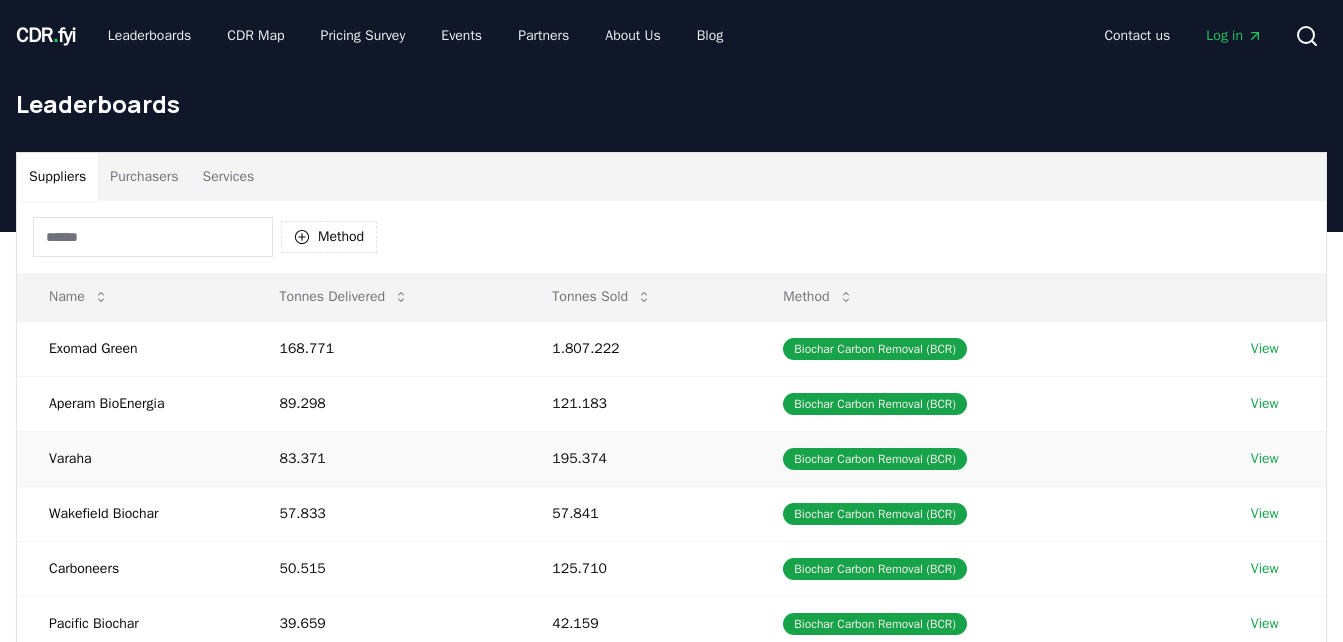 scroll, scrollTop: 101, scrollLeft: 0, axis: vertical 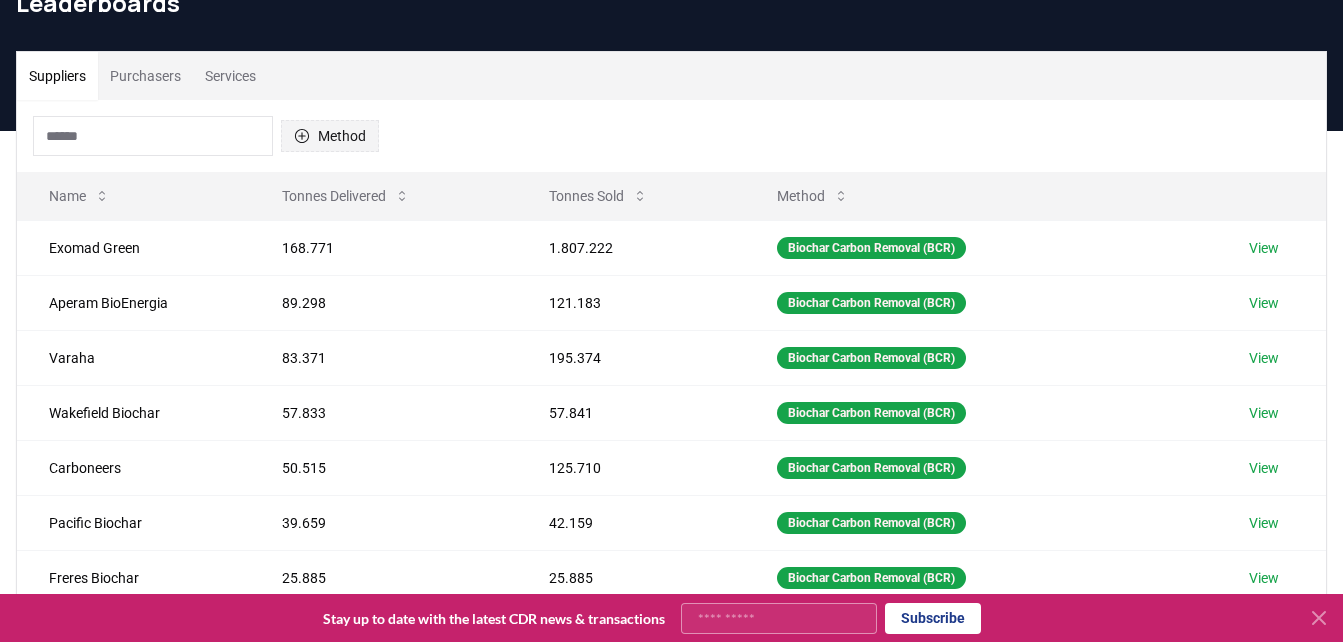 click on "Method" at bounding box center [330, 136] 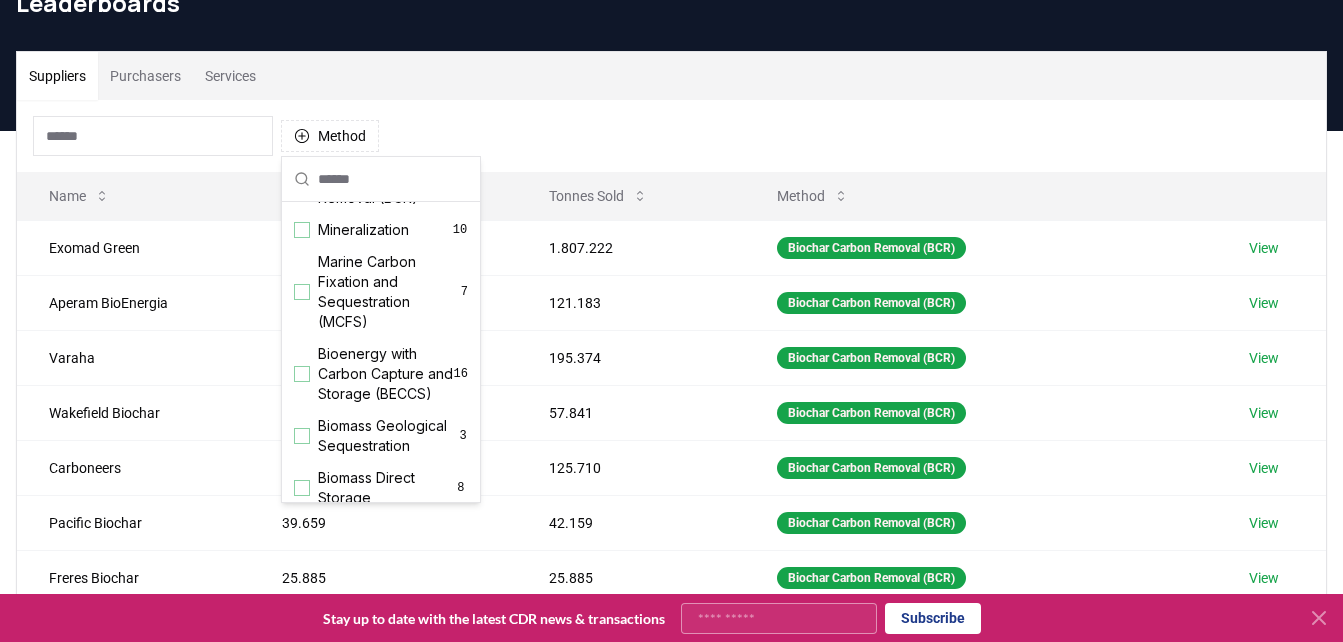 scroll, scrollTop: 0, scrollLeft: 0, axis: both 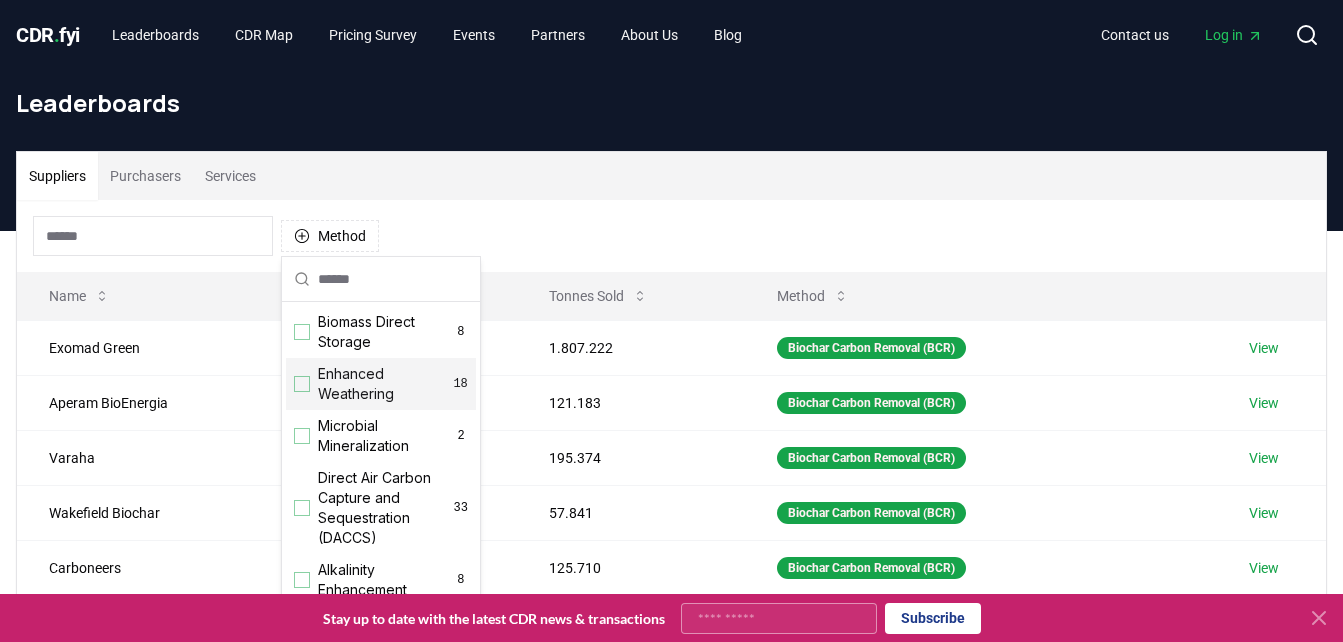 click on "Enhanced Weathering" at bounding box center [385, 384] 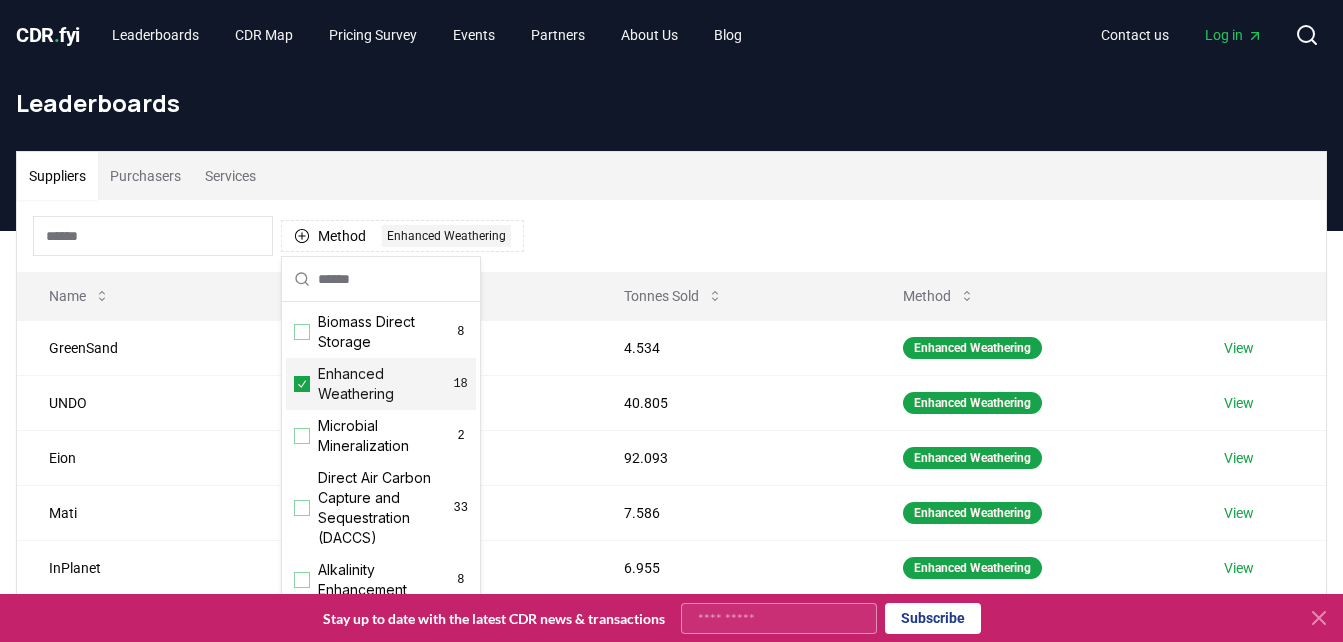 click on "Method 1 Enhanced Weathering" at bounding box center (671, 236) 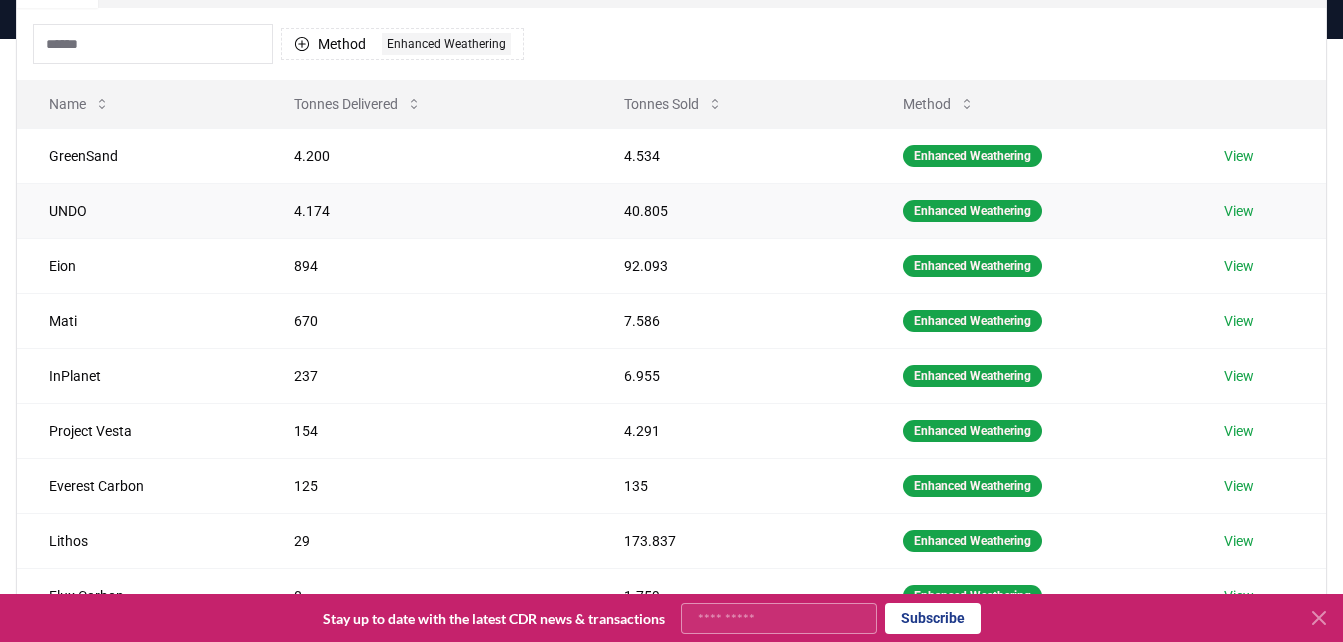 scroll, scrollTop: 201, scrollLeft: 0, axis: vertical 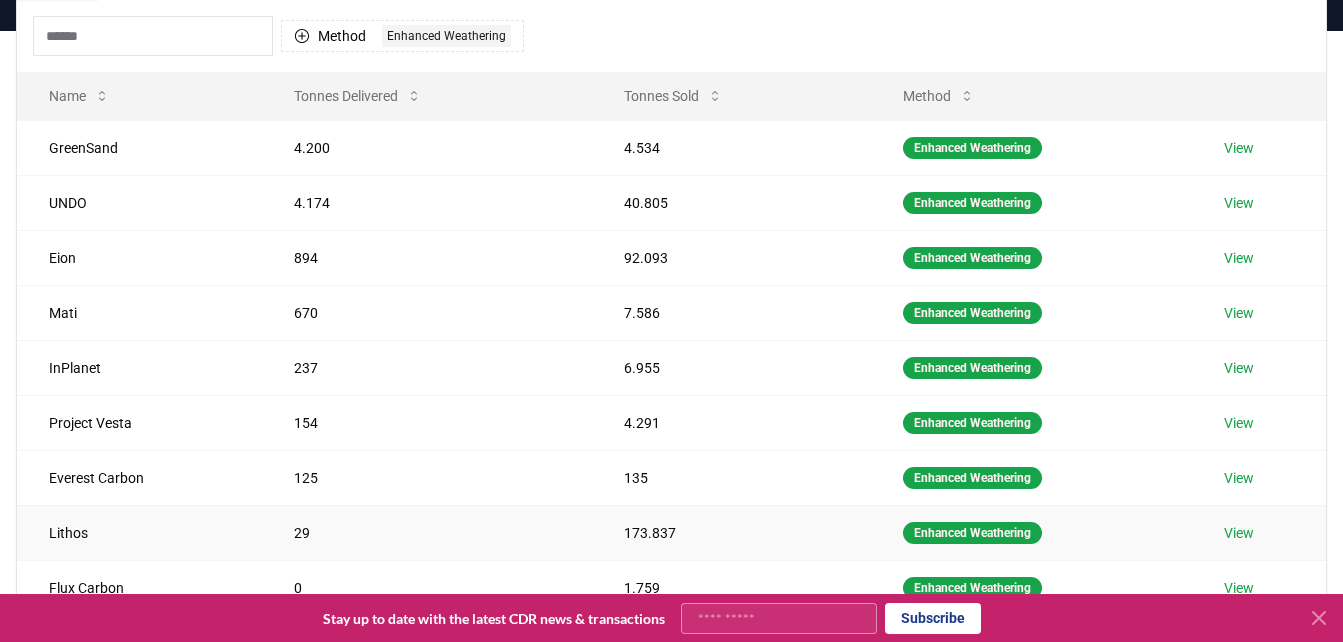 click on "View" at bounding box center [1239, 533] 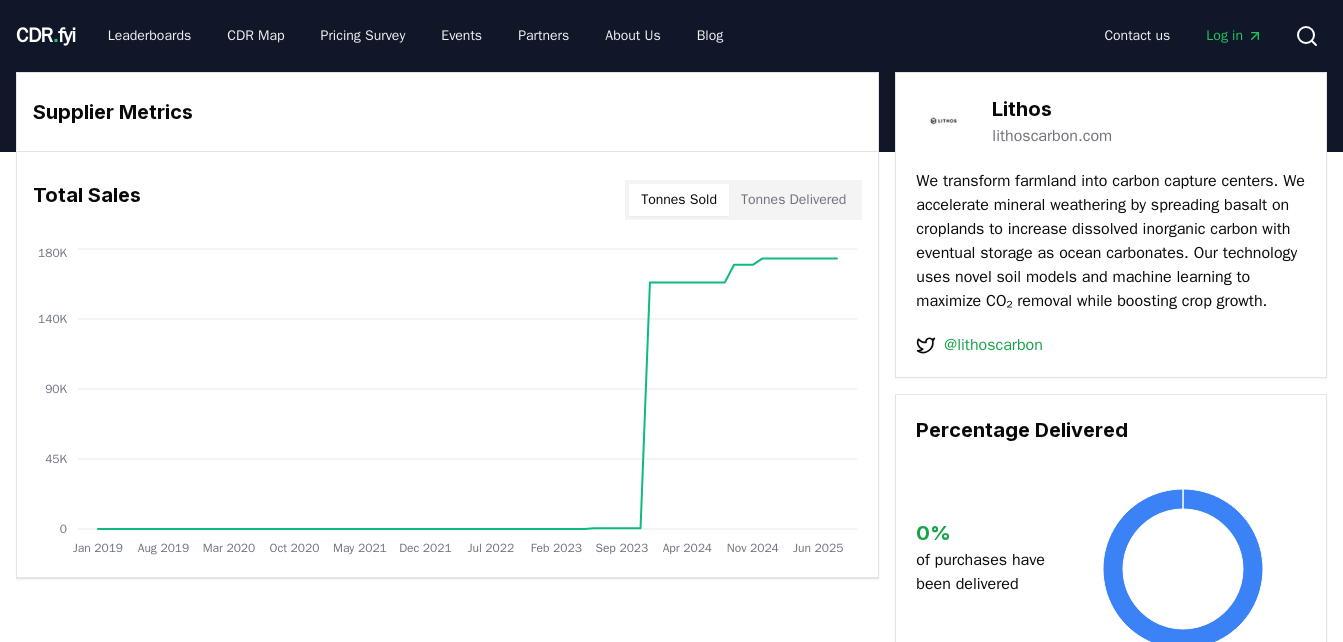 scroll, scrollTop: 0, scrollLeft: 0, axis: both 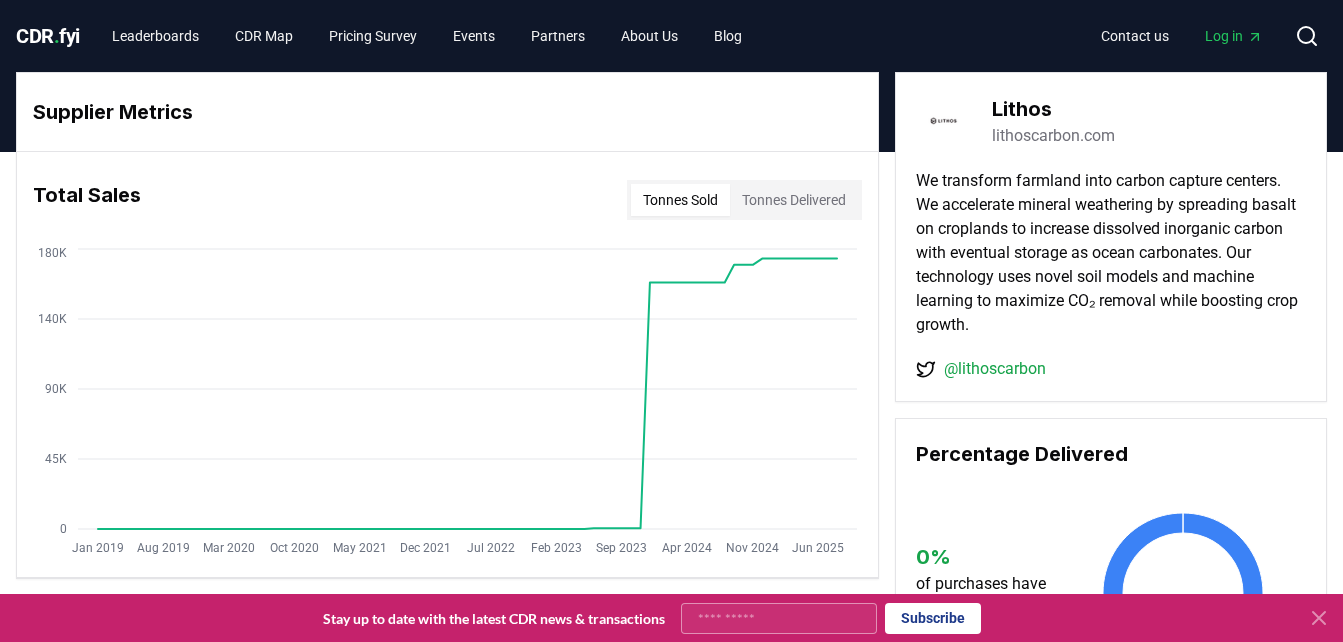click on "lithoscarbon.com" at bounding box center (1053, 136) 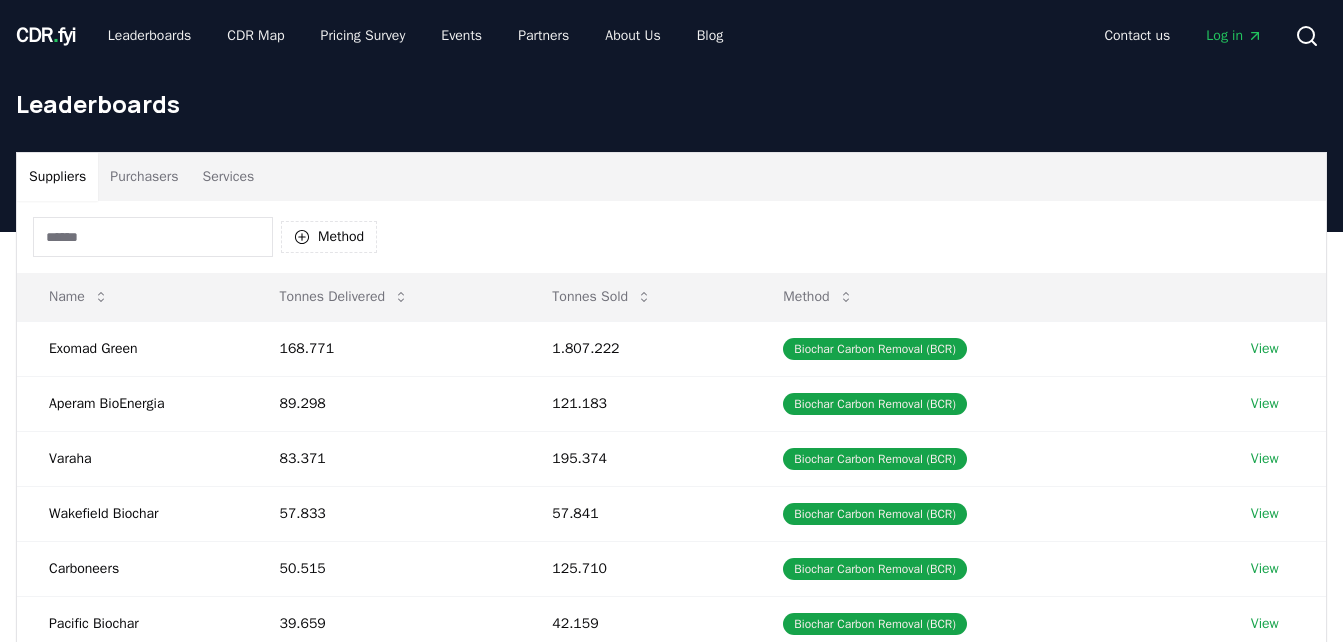 scroll, scrollTop: 201, scrollLeft: 0, axis: vertical 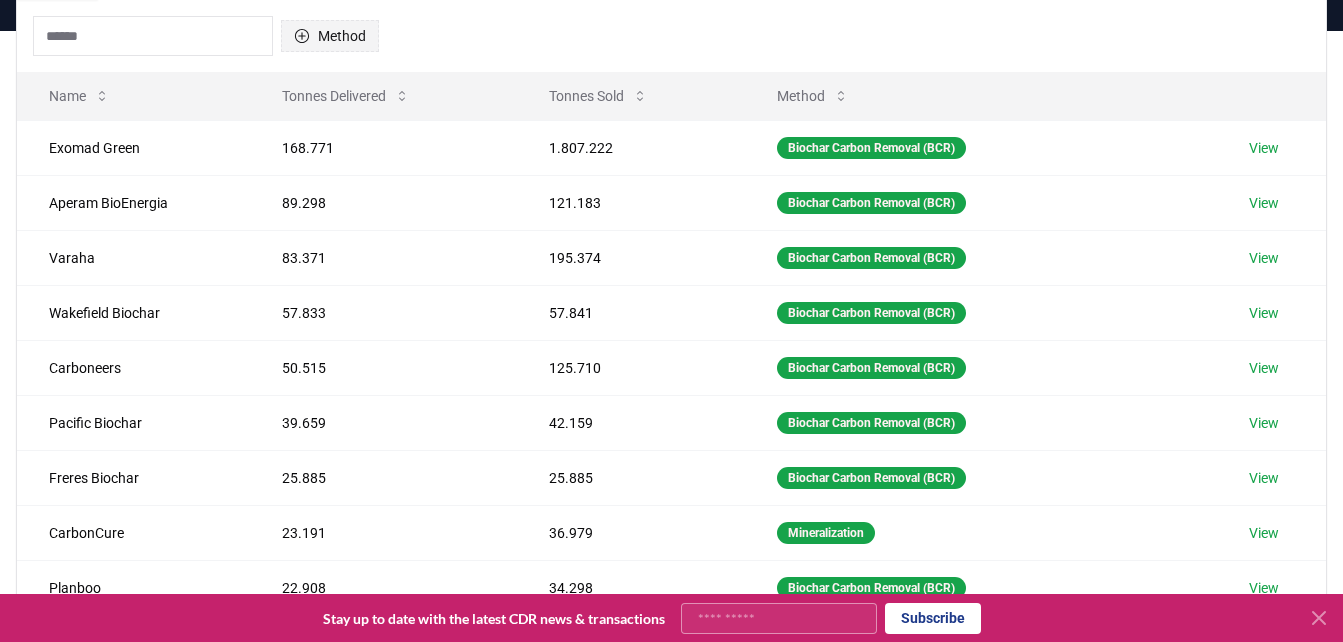 click on "Method" at bounding box center (330, 36) 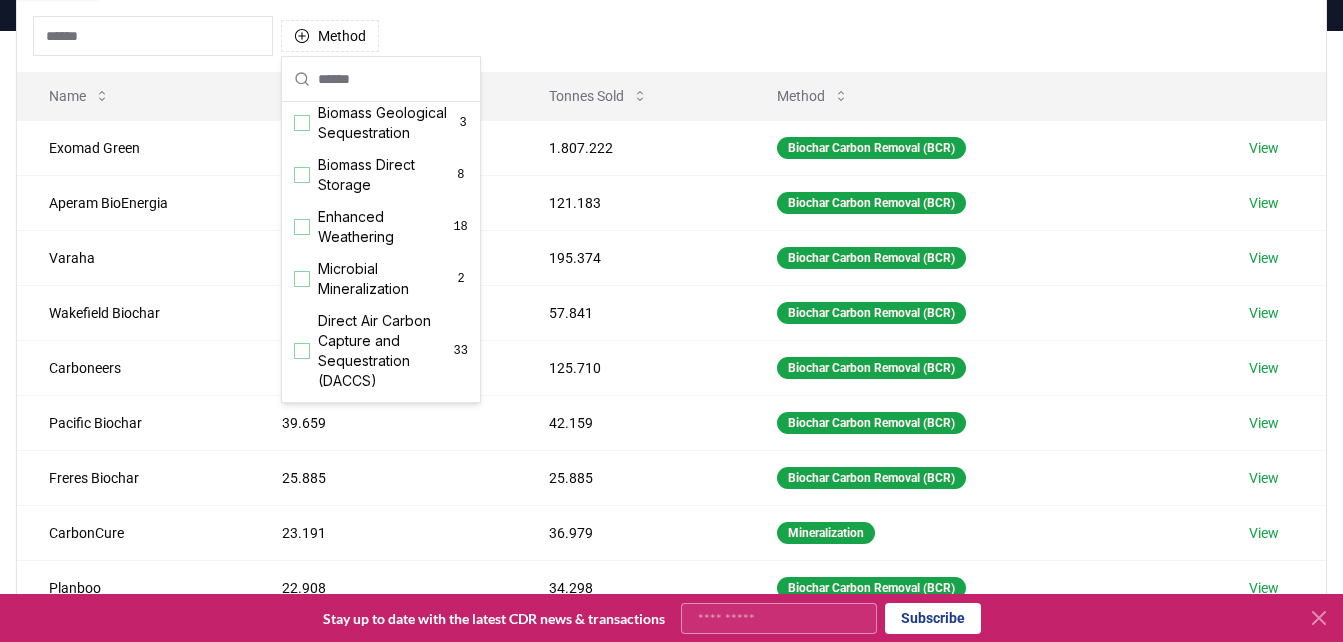 scroll, scrollTop: 265, scrollLeft: 0, axis: vertical 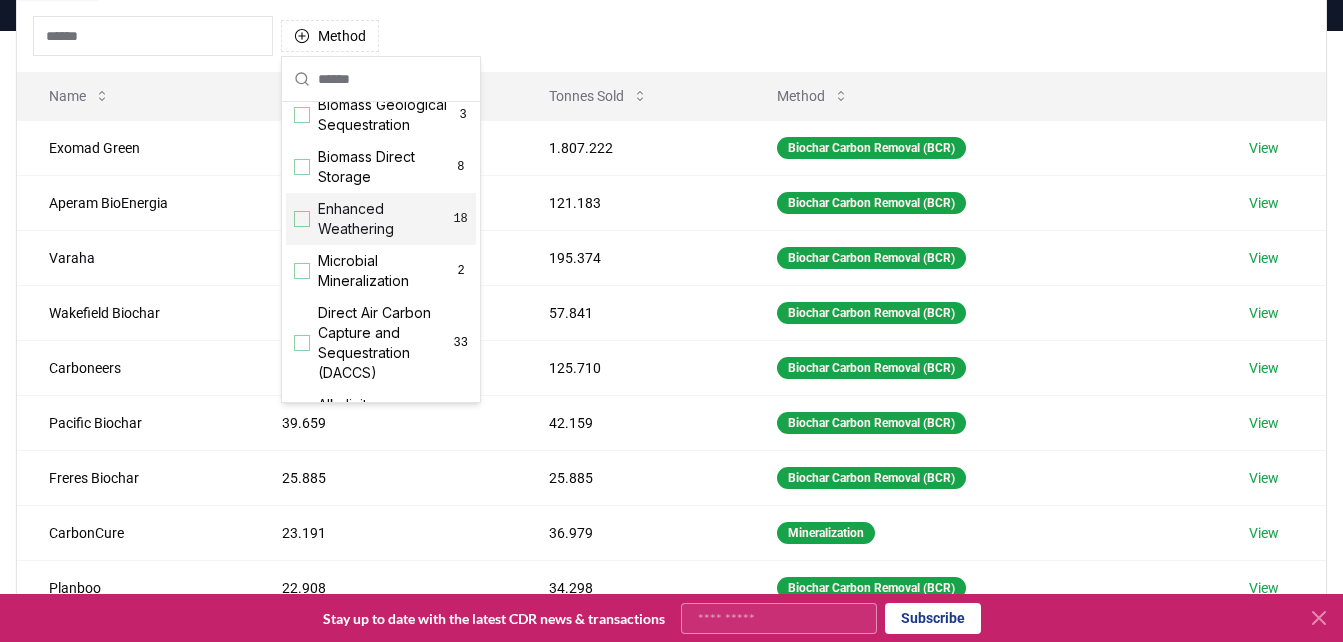 click on "Enhanced Weathering" at bounding box center [385, 219] 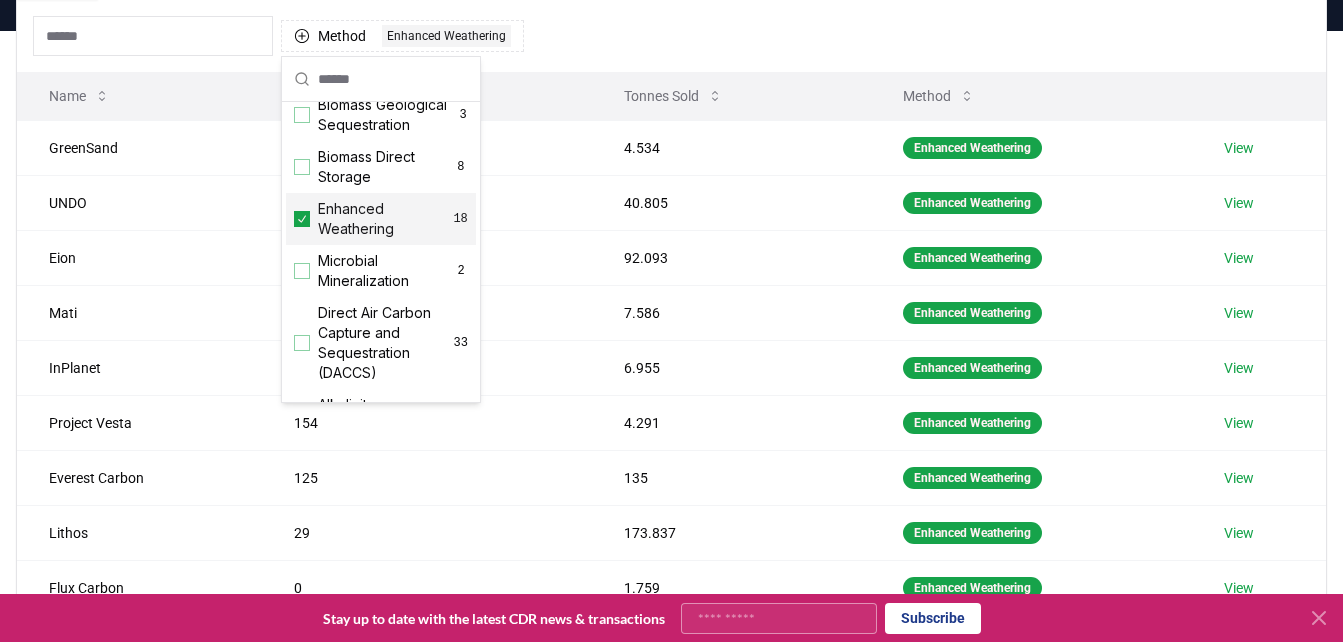click at bounding box center [1259, 96] 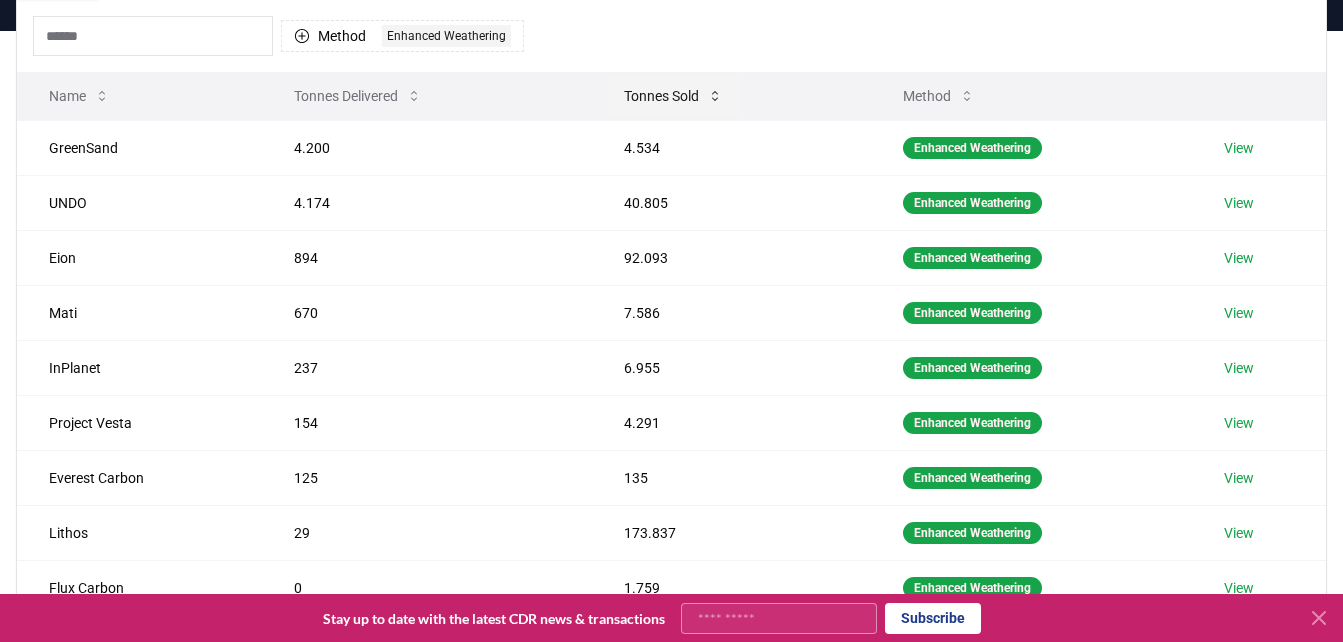 click on "Tonnes Sold" at bounding box center [673, 96] 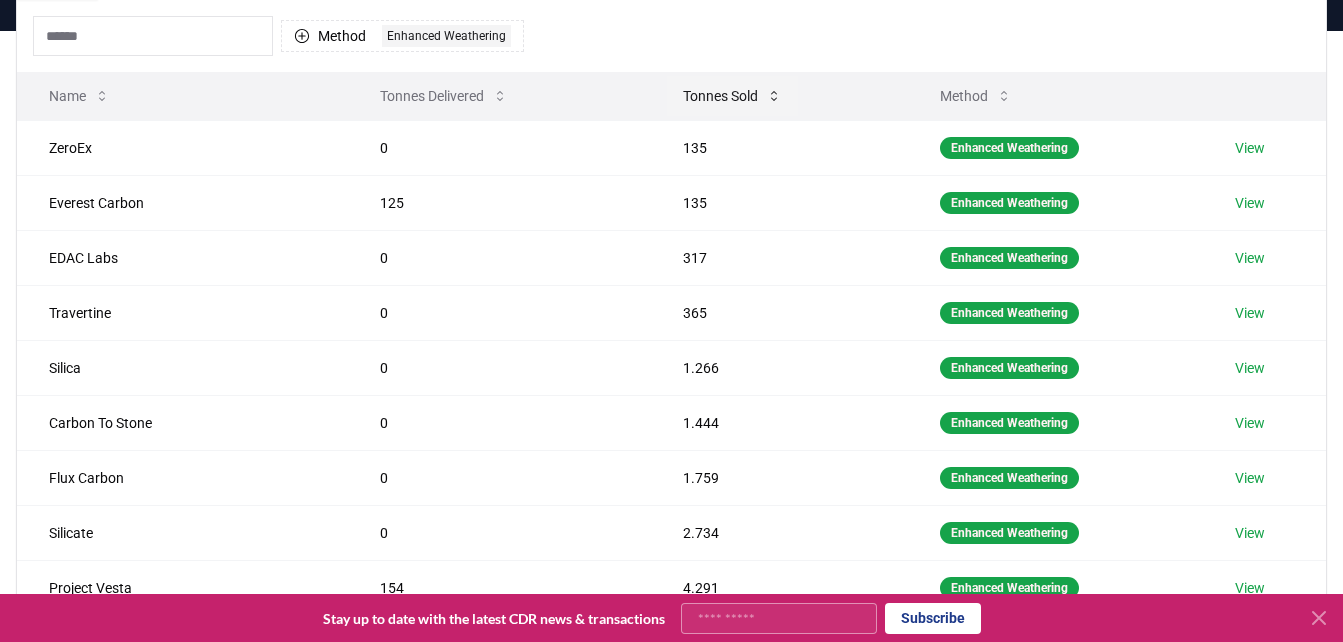 click on "Tonnes Sold" at bounding box center (732, 96) 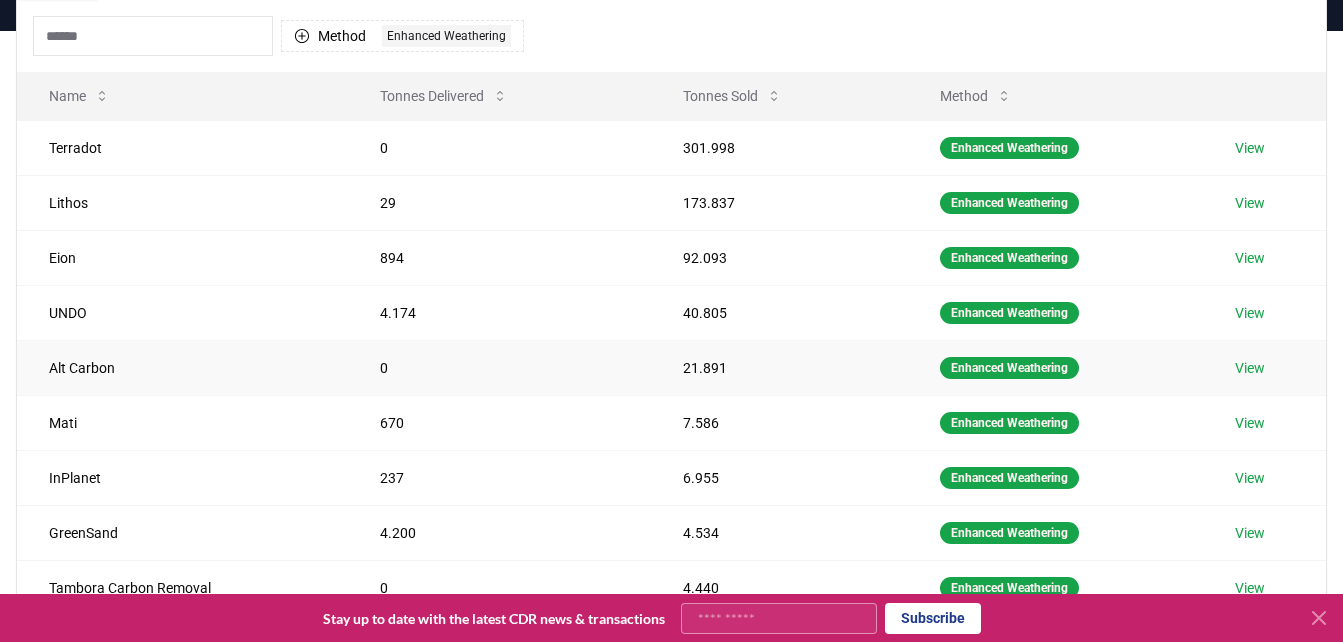 click on "View" at bounding box center (1250, 368) 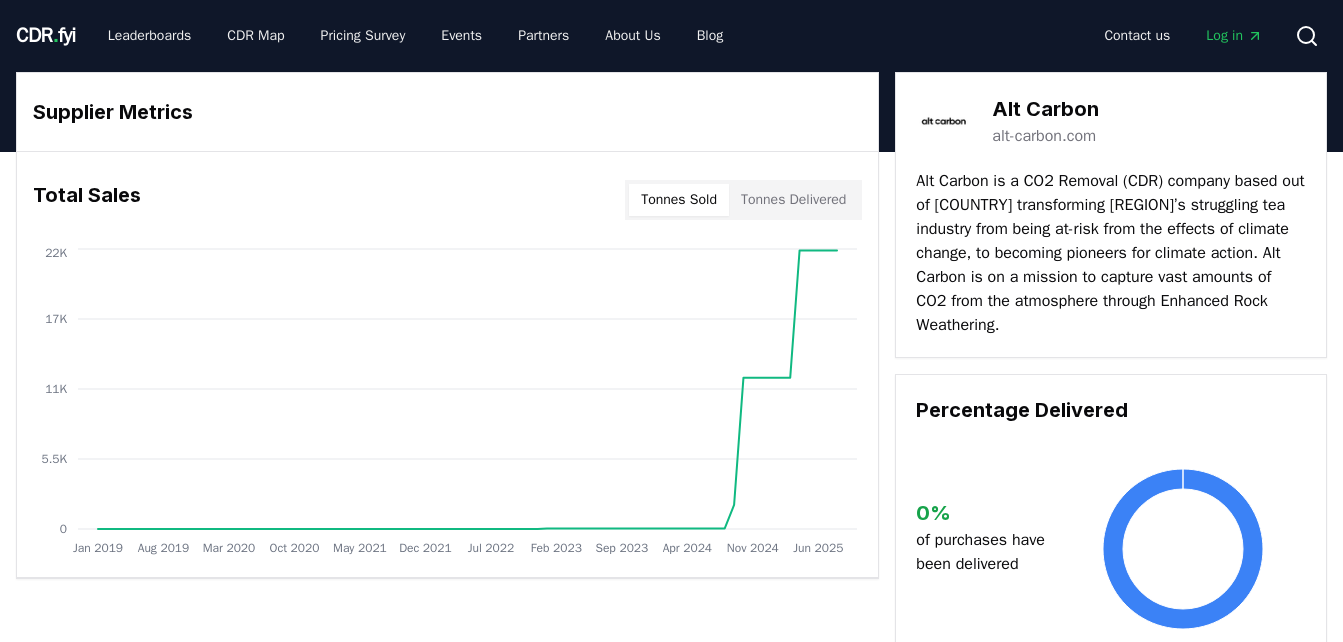 scroll, scrollTop: 0, scrollLeft: 0, axis: both 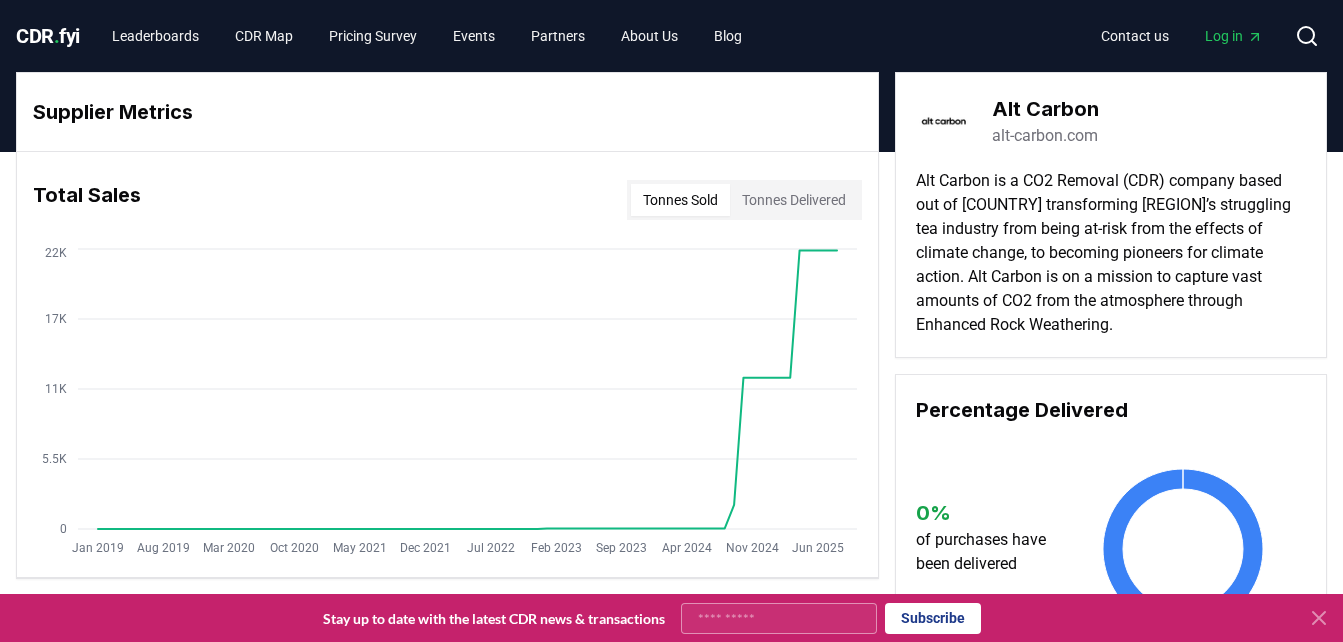 click on "alt-carbon.com" at bounding box center [1045, 136] 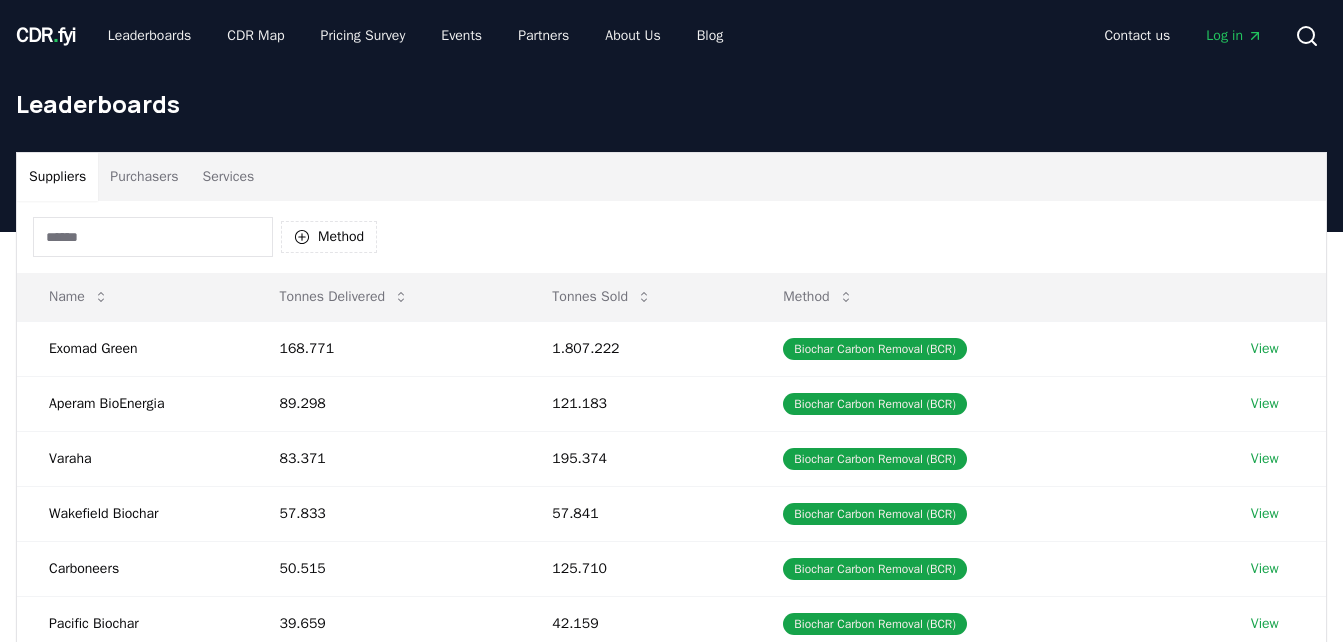 scroll, scrollTop: 201, scrollLeft: 0, axis: vertical 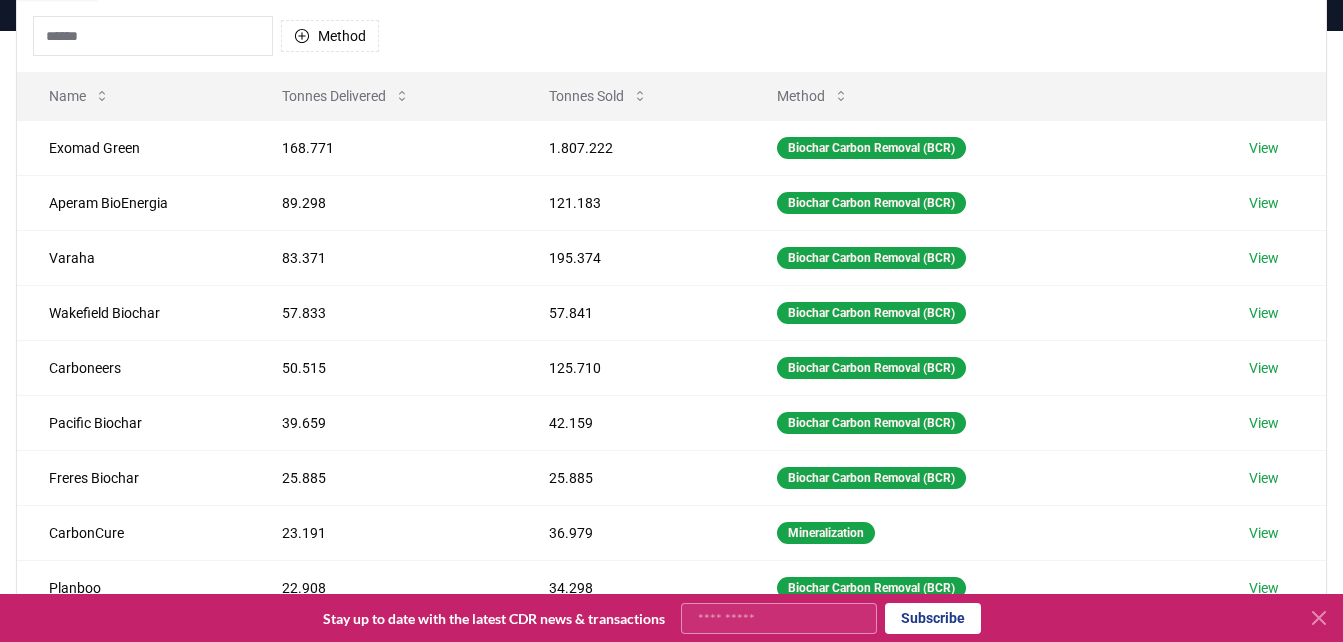 click on "Method" at bounding box center [671, 36] 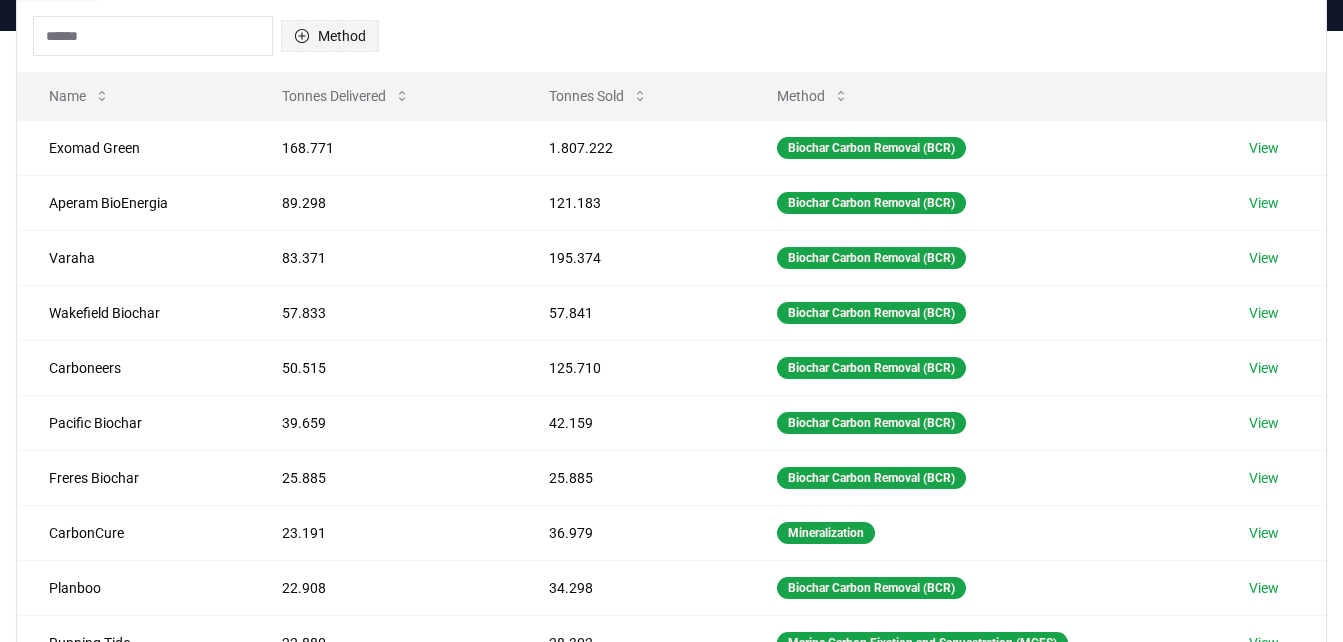 click on "Method" at bounding box center [330, 36] 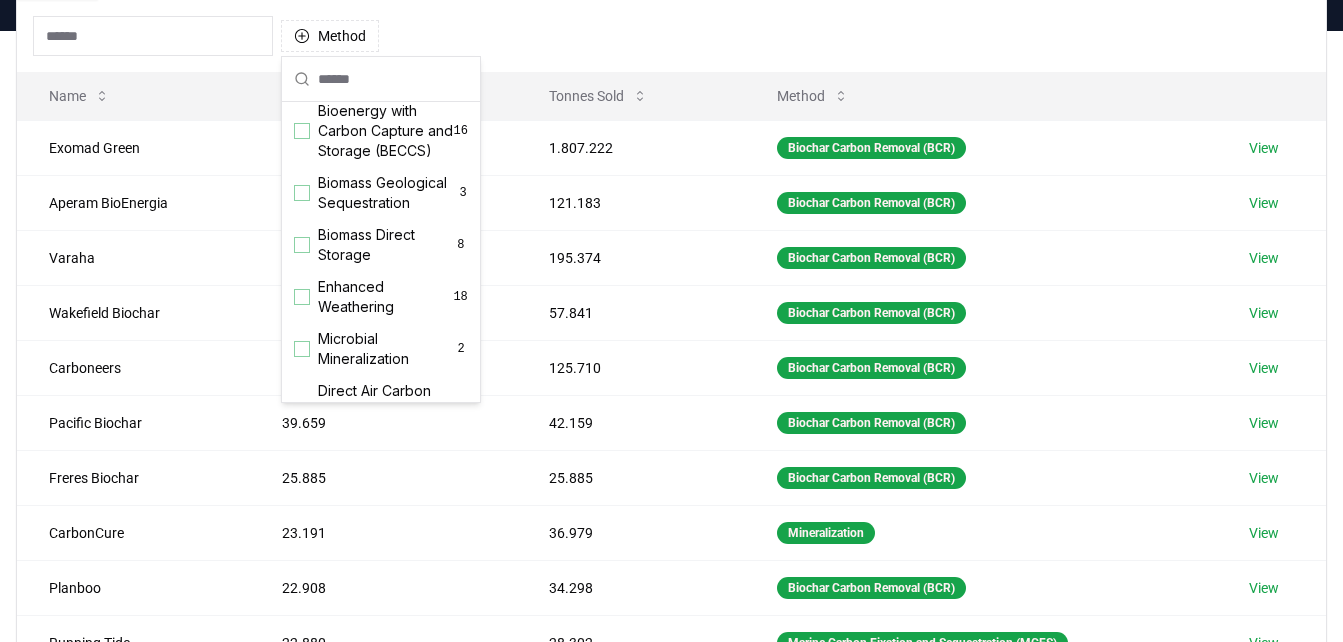 scroll, scrollTop: 200, scrollLeft: 0, axis: vertical 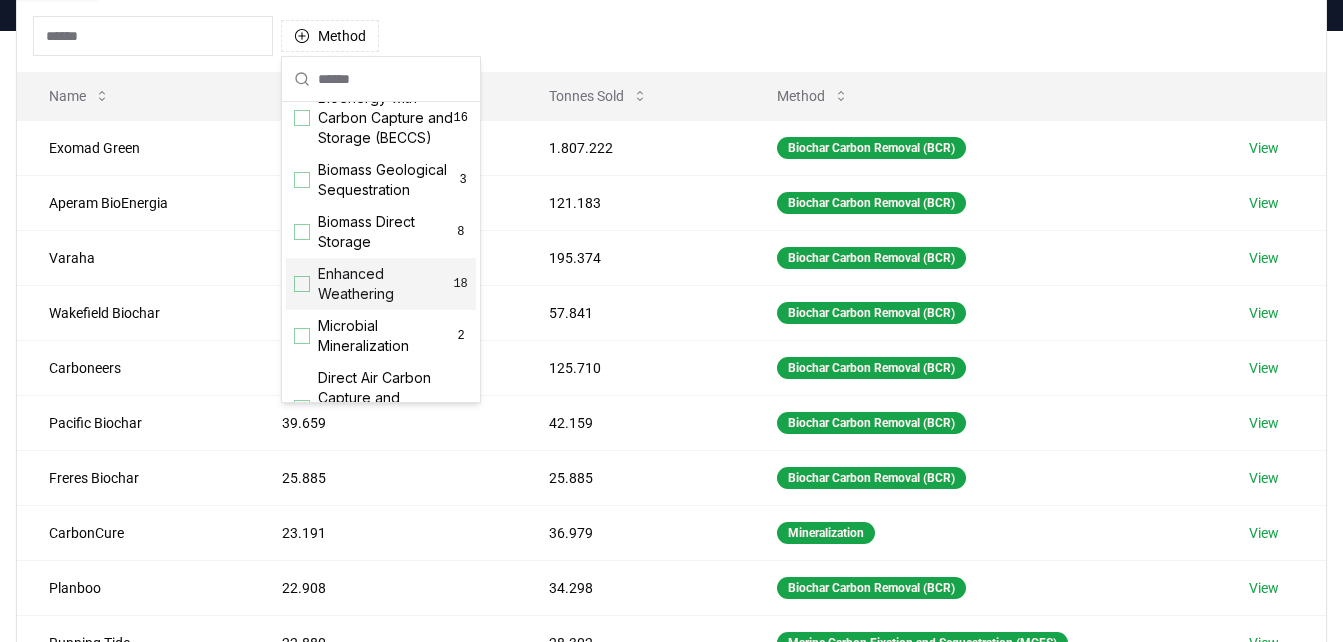 click on "Enhanced Weathering" at bounding box center (385, 284) 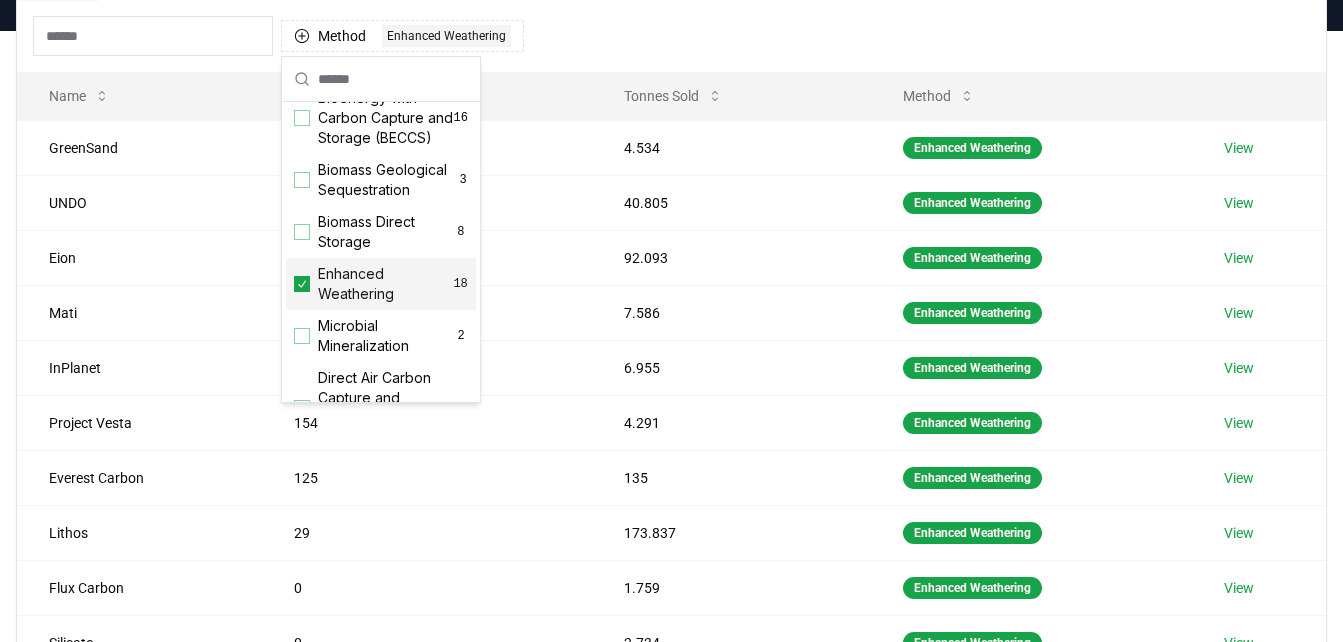 click on "Method 1 Enhanced Weathering" at bounding box center (671, 36) 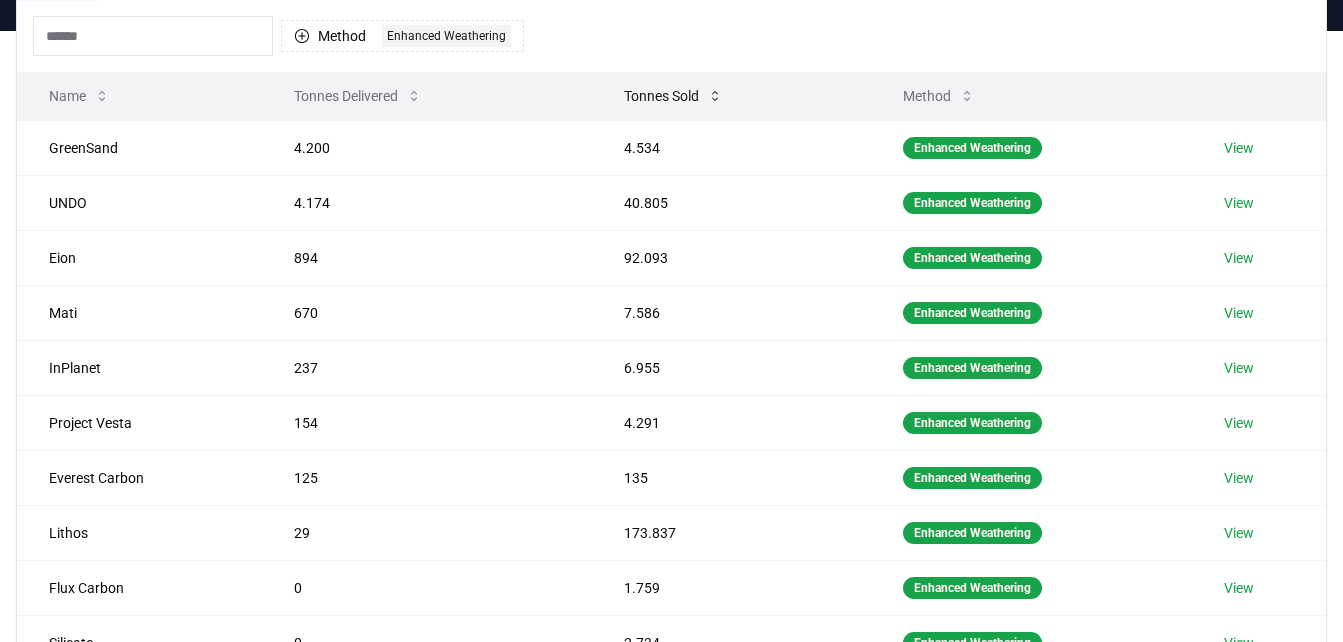 click on "Tonnes Sold" at bounding box center (673, 96) 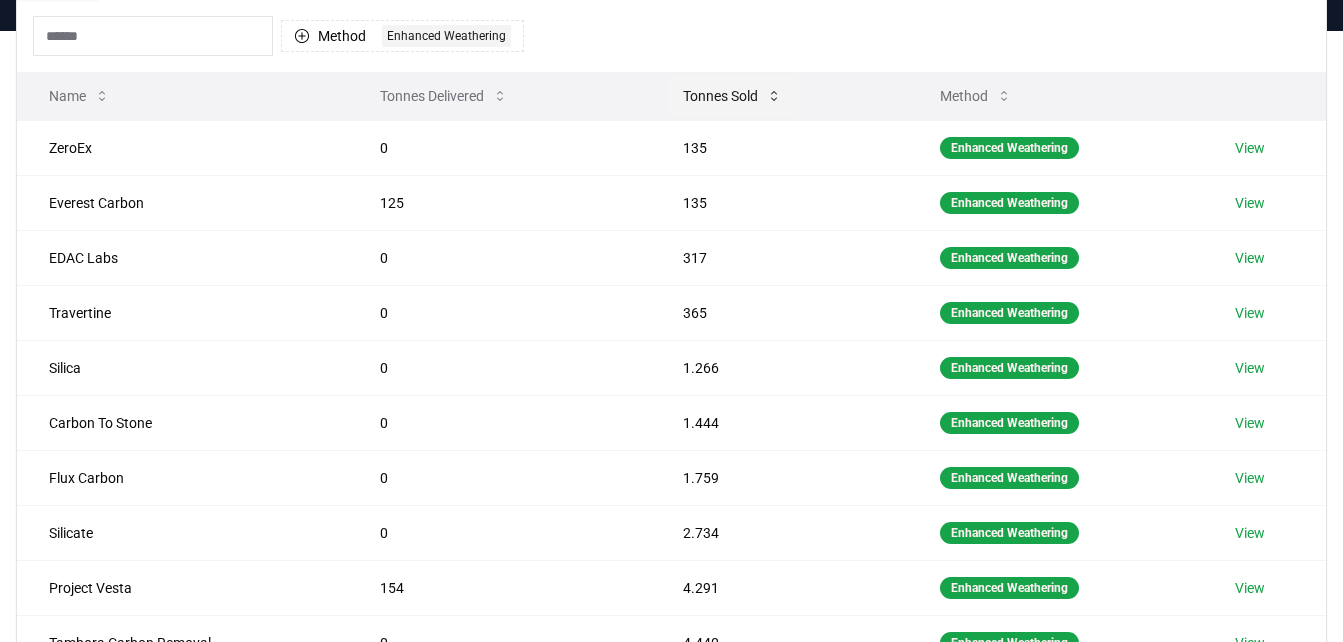 click on "Tonnes Sold" at bounding box center (732, 96) 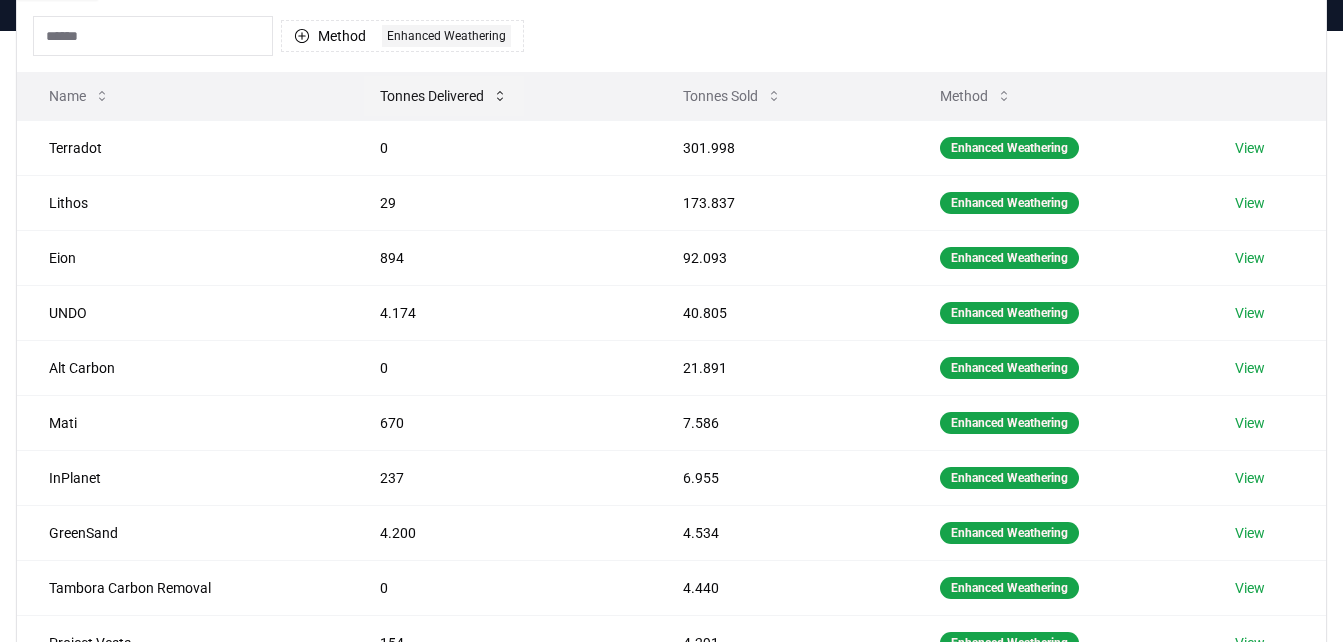 click on "Tonnes Delivered" at bounding box center (444, 96) 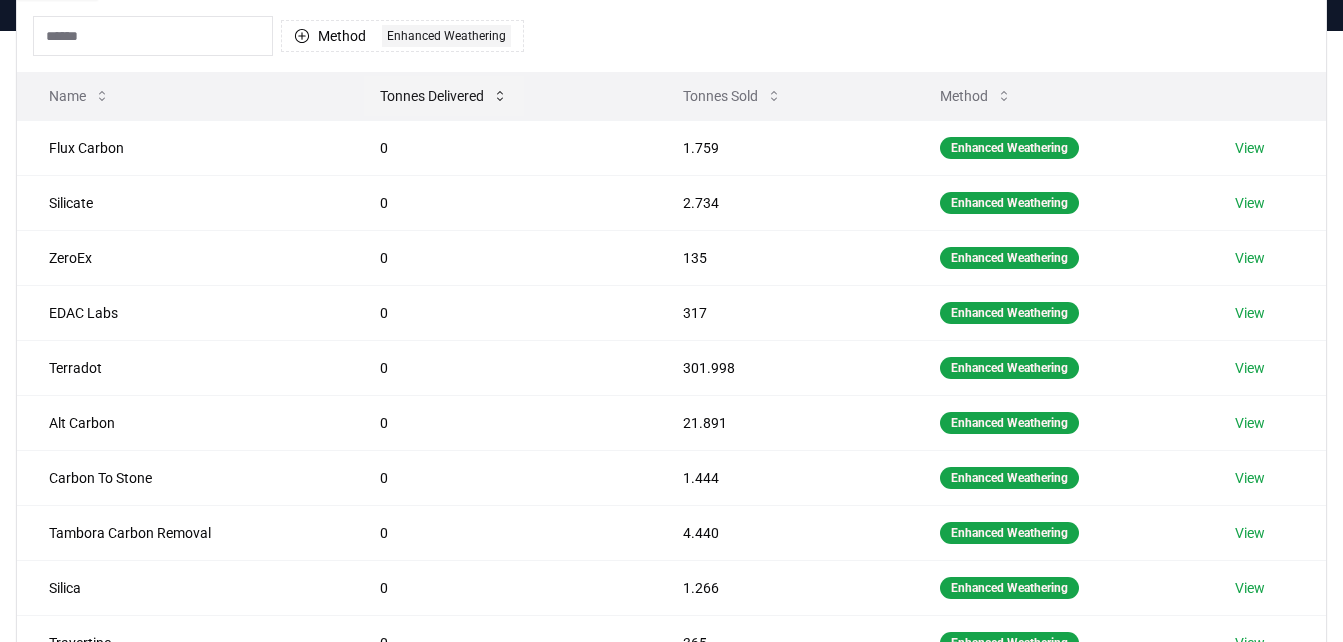 click on "Tonnes Delivered" at bounding box center (444, 96) 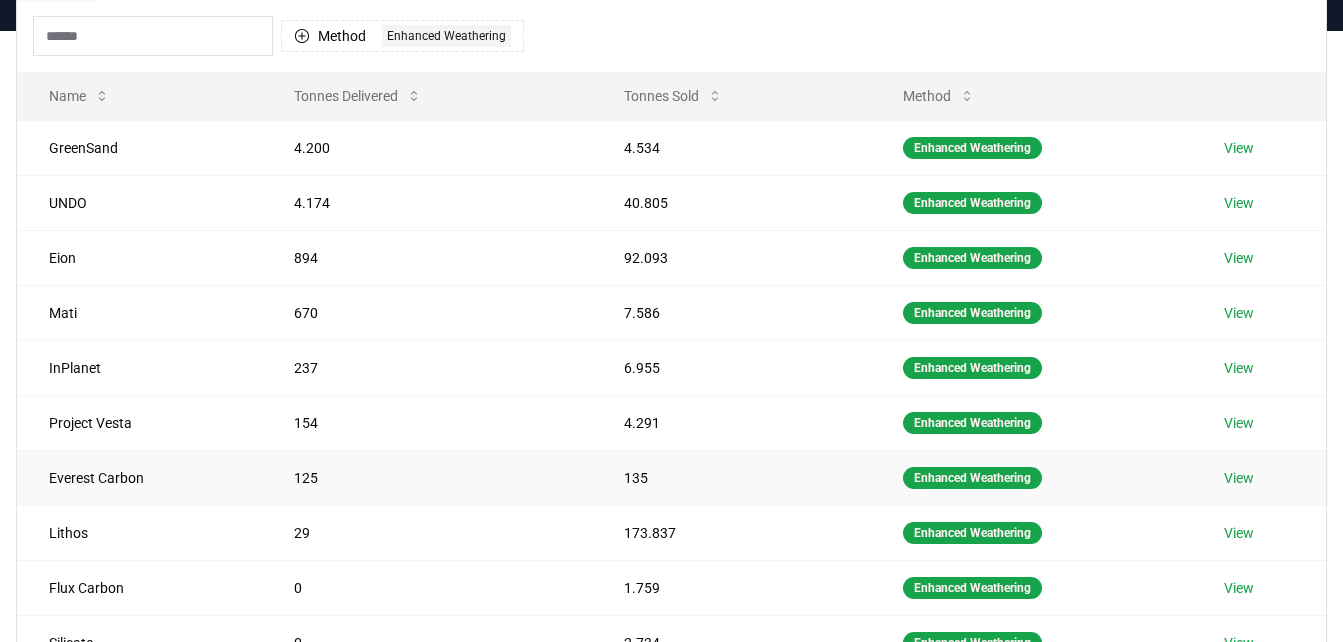 click on "View" at bounding box center [1239, 478] 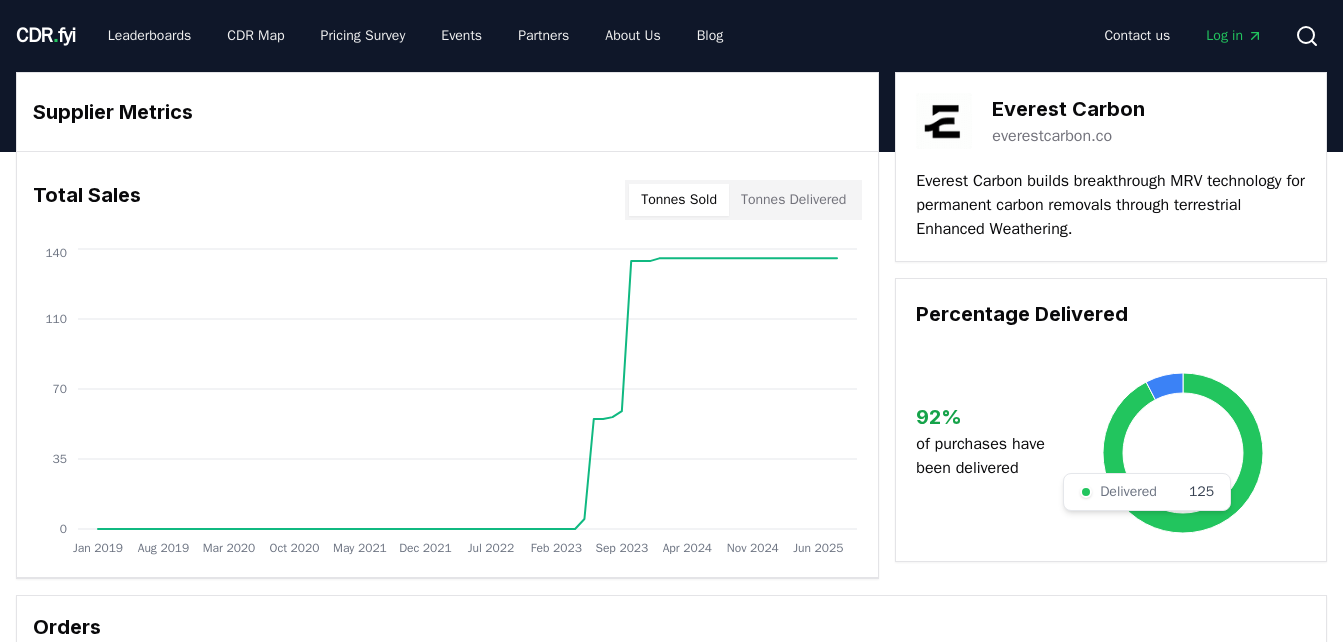 scroll, scrollTop: 0, scrollLeft: 0, axis: both 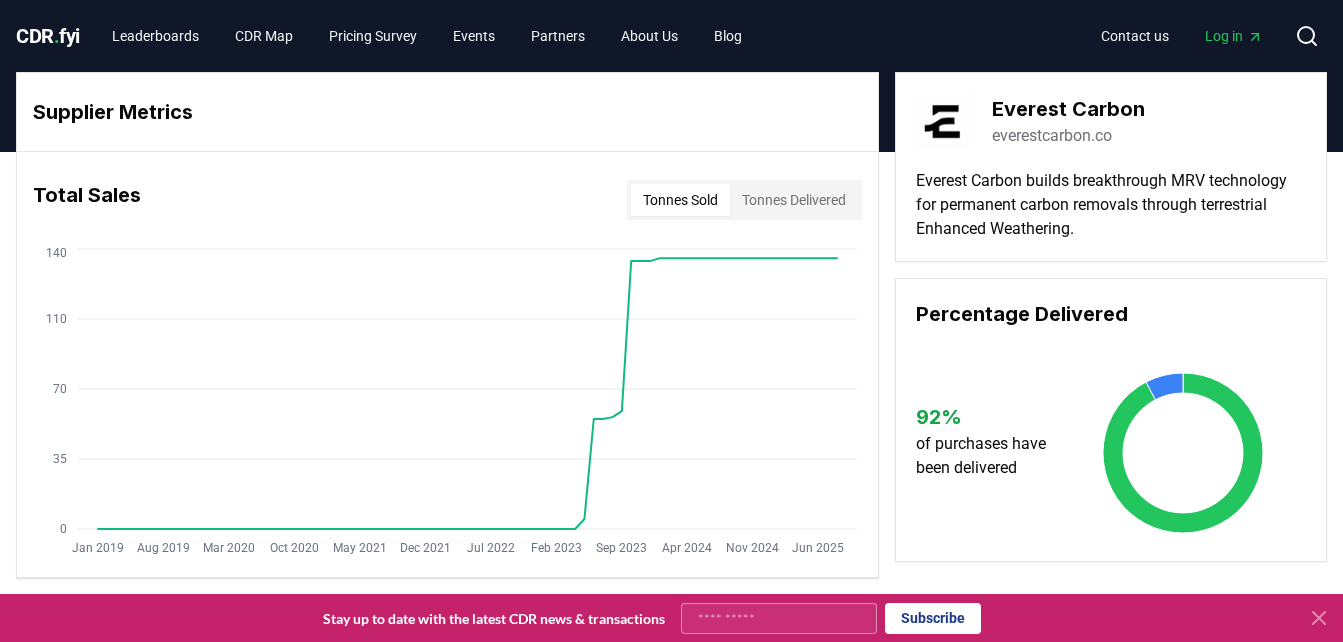 click on "everestcarbon.co" at bounding box center [1052, 136] 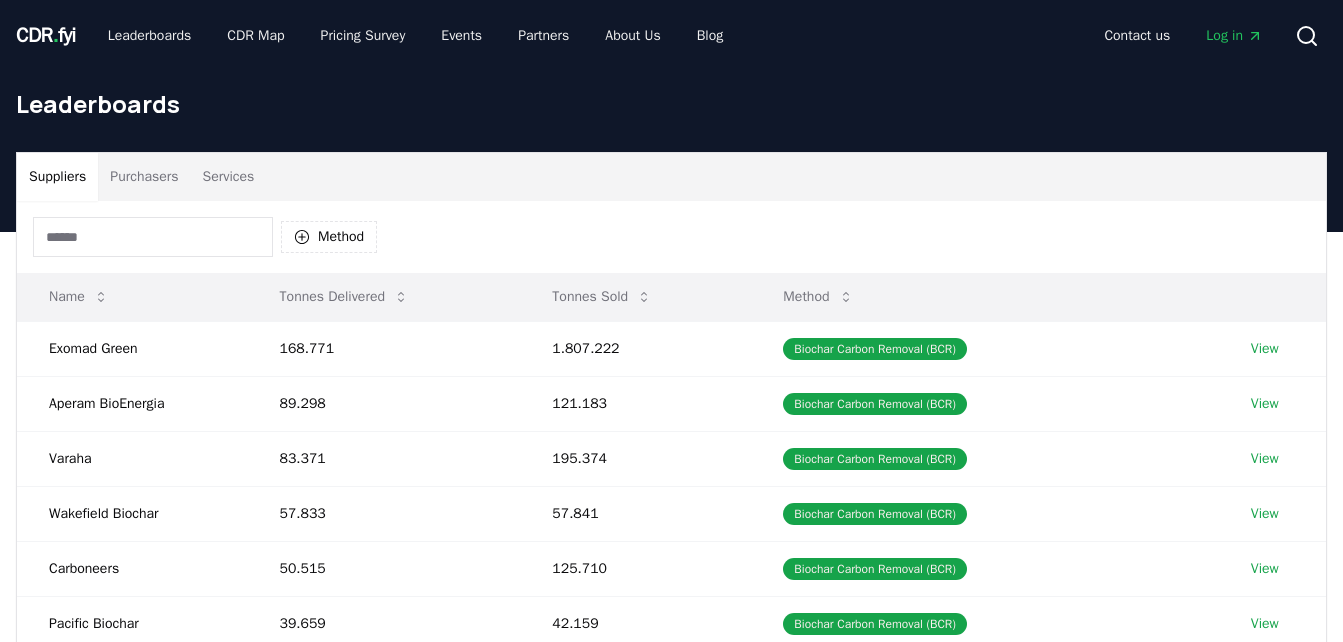 scroll, scrollTop: 201, scrollLeft: 0, axis: vertical 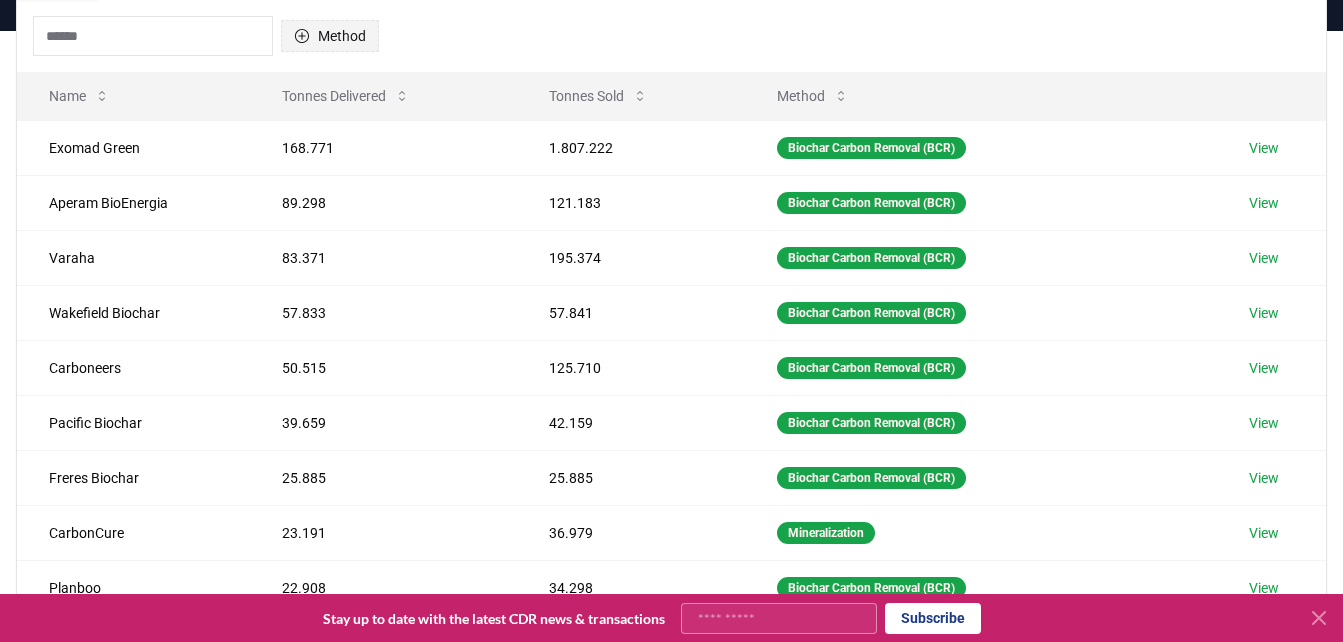 click on "Method" at bounding box center [330, 36] 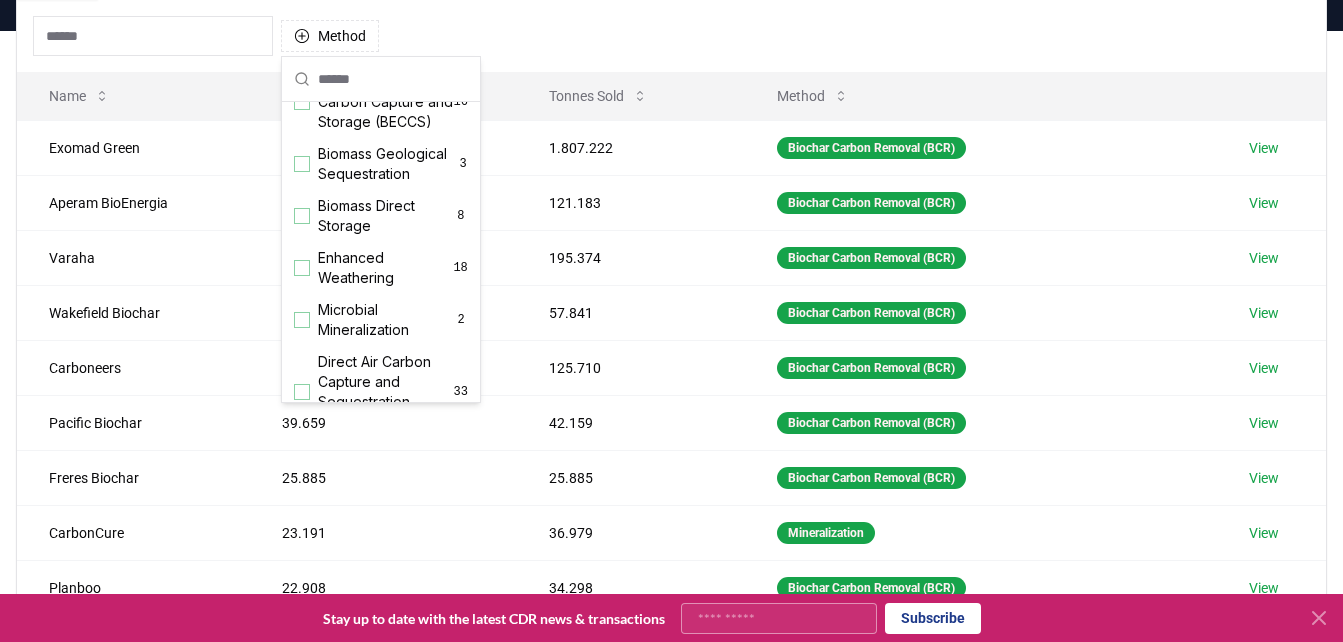 scroll, scrollTop: 238, scrollLeft: 0, axis: vertical 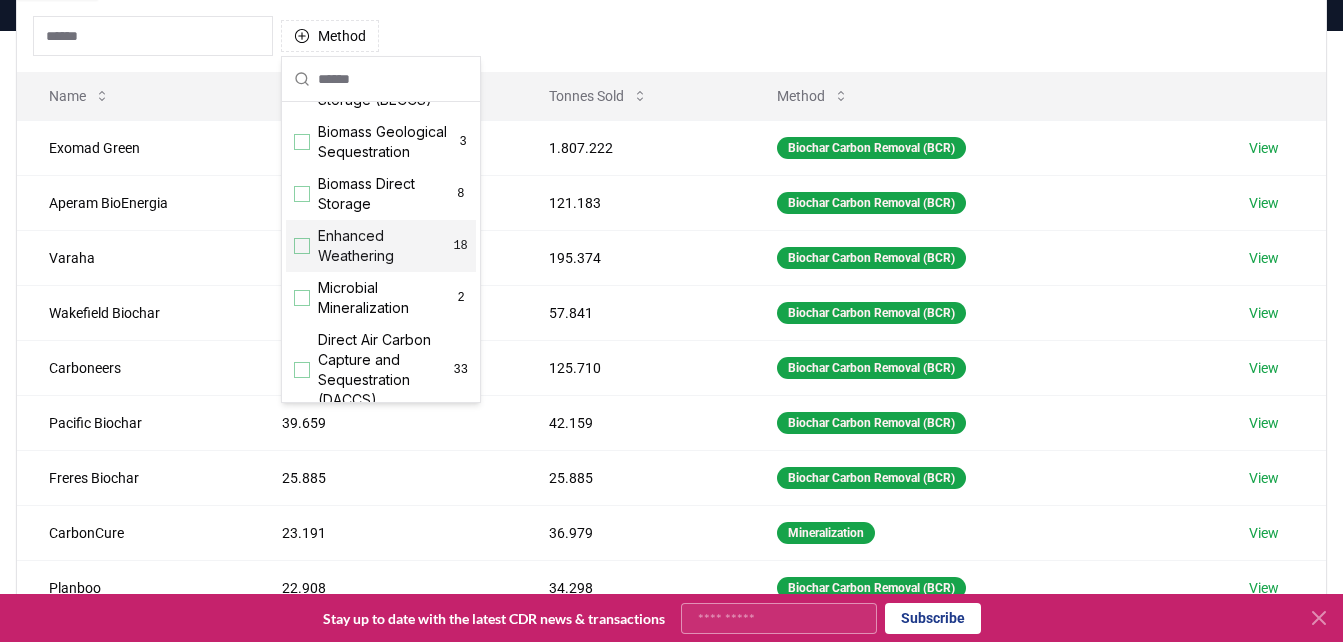 click on "Enhanced Weathering" at bounding box center [385, 246] 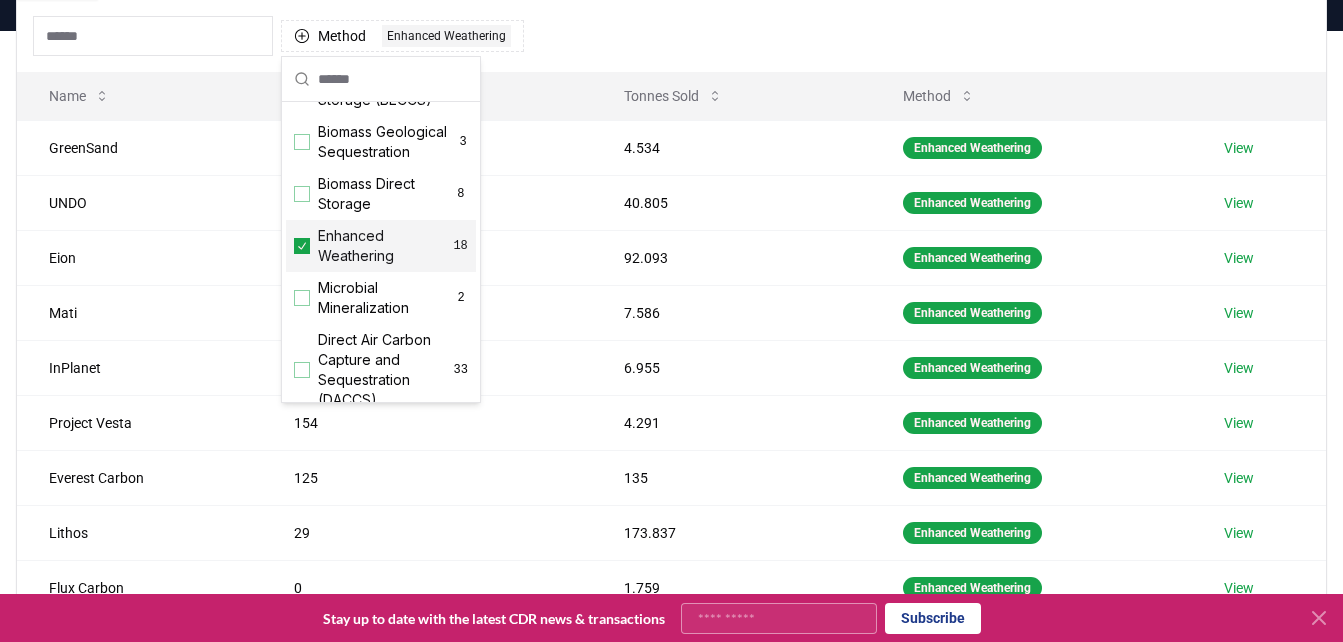 click on "Method 1 Enhanced Weathering" at bounding box center [671, 36] 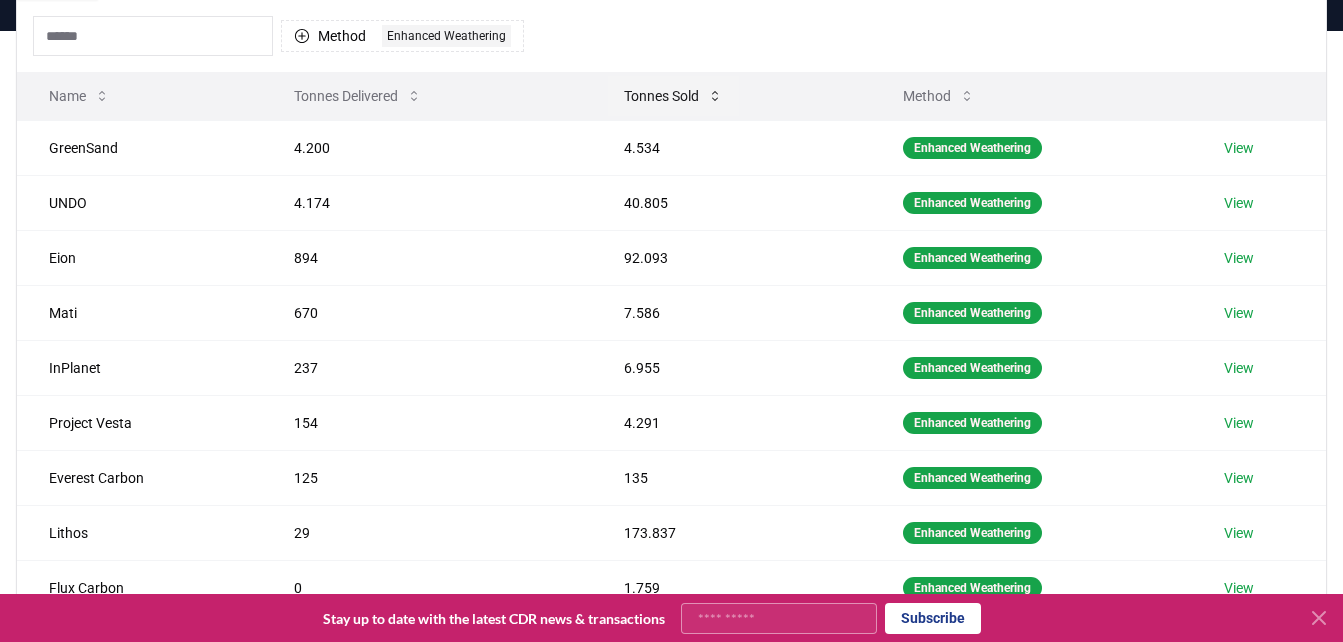 click on "Tonnes Sold" at bounding box center (673, 96) 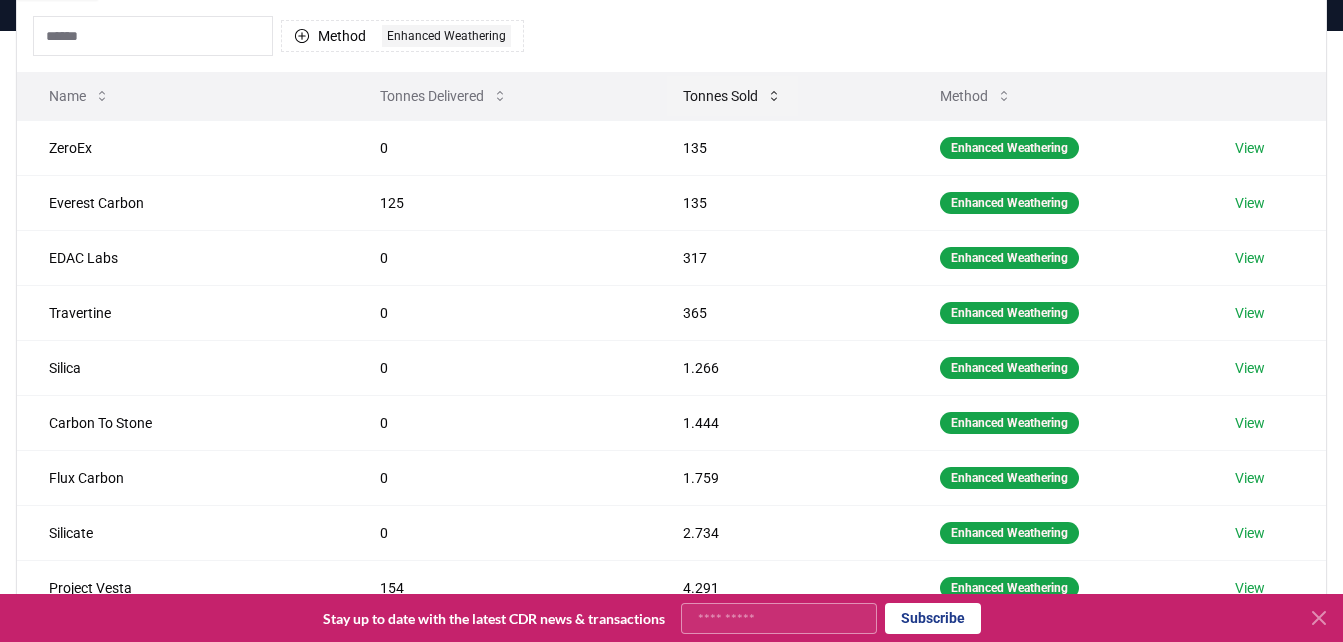 click on "Tonnes Sold" at bounding box center (732, 96) 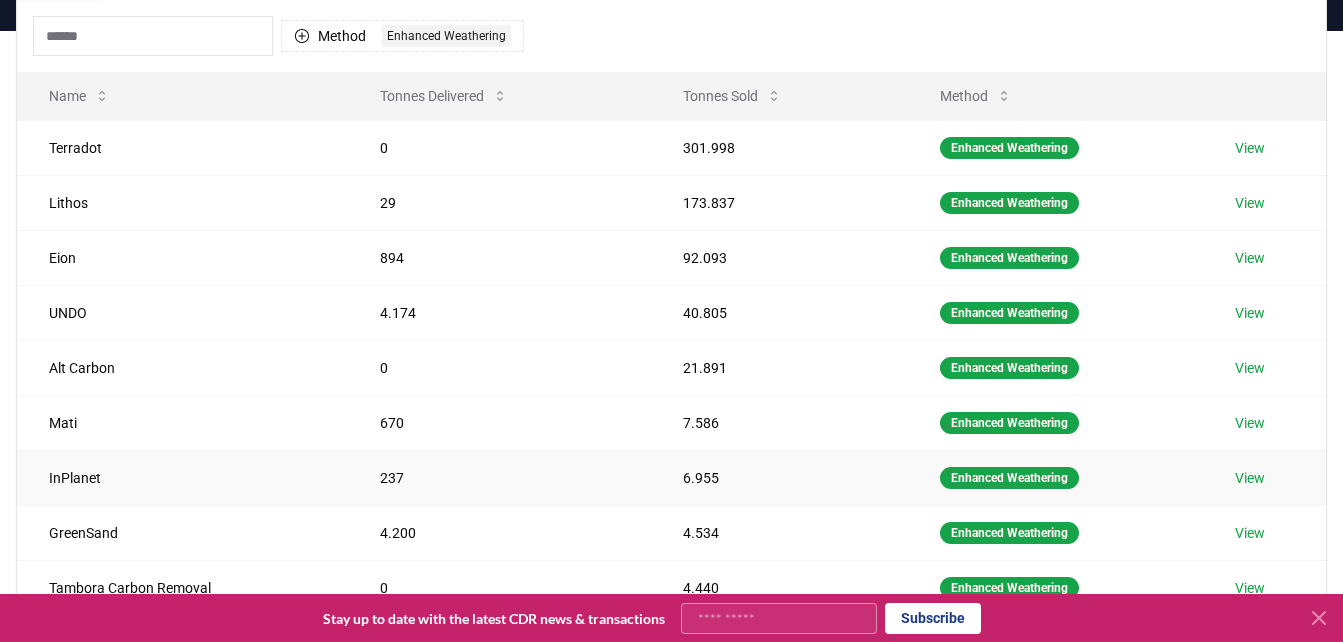 scroll, scrollTop: 301, scrollLeft: 0, axis: vertical 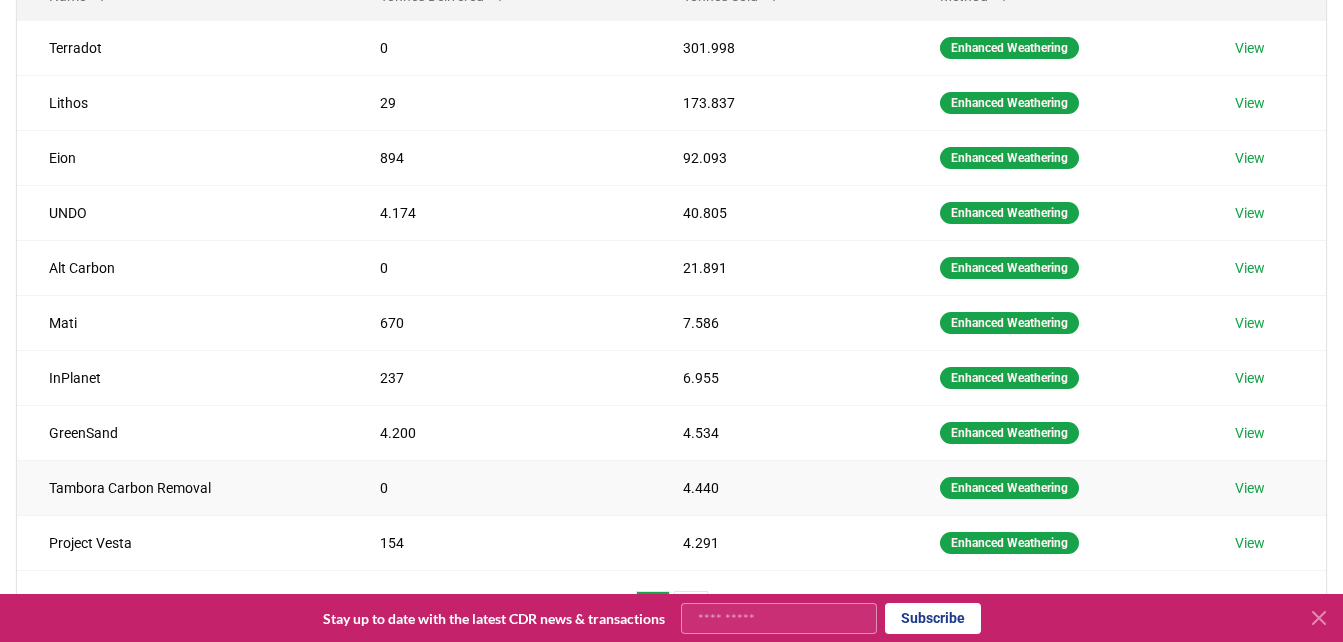 click on "View" at bounding box center [1250, 488] 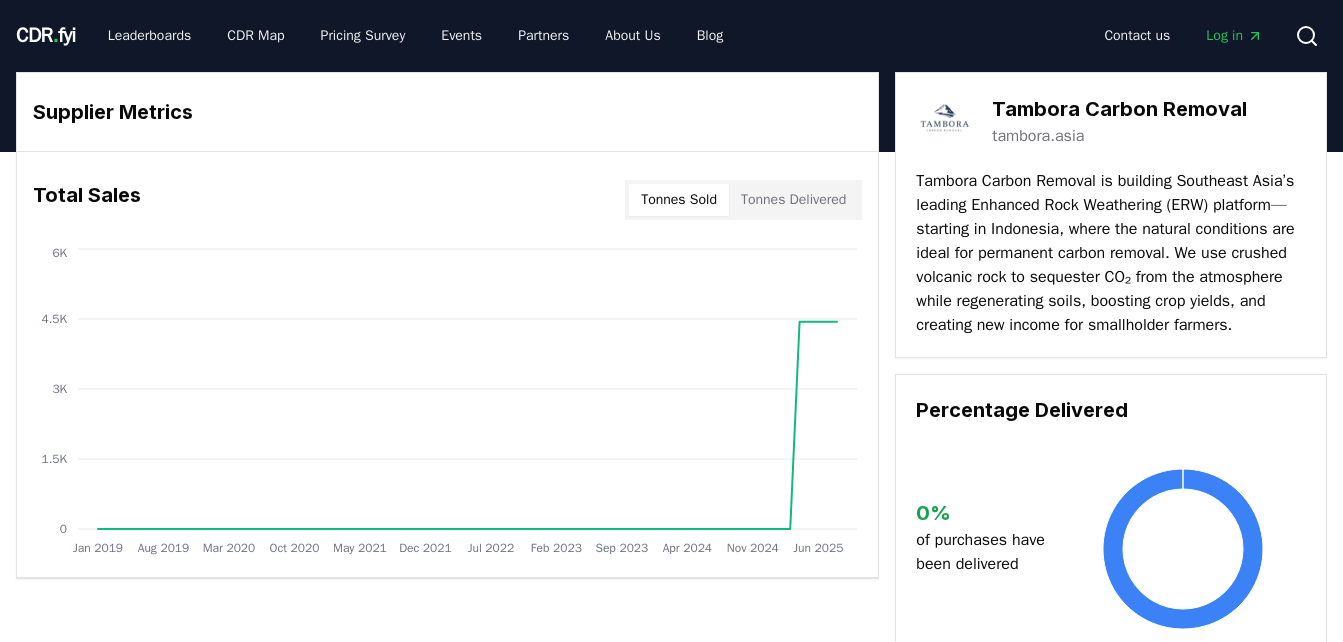 scroll, scrollTop: 0, scrollLeft: 0, axis: both 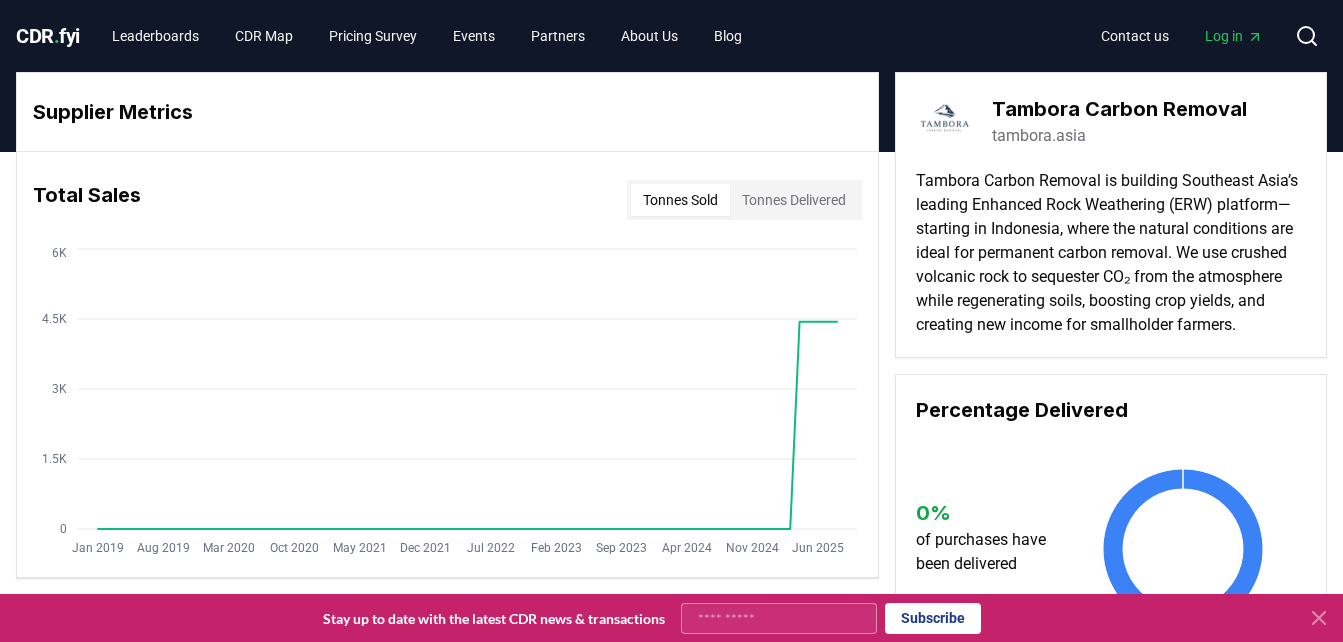 click 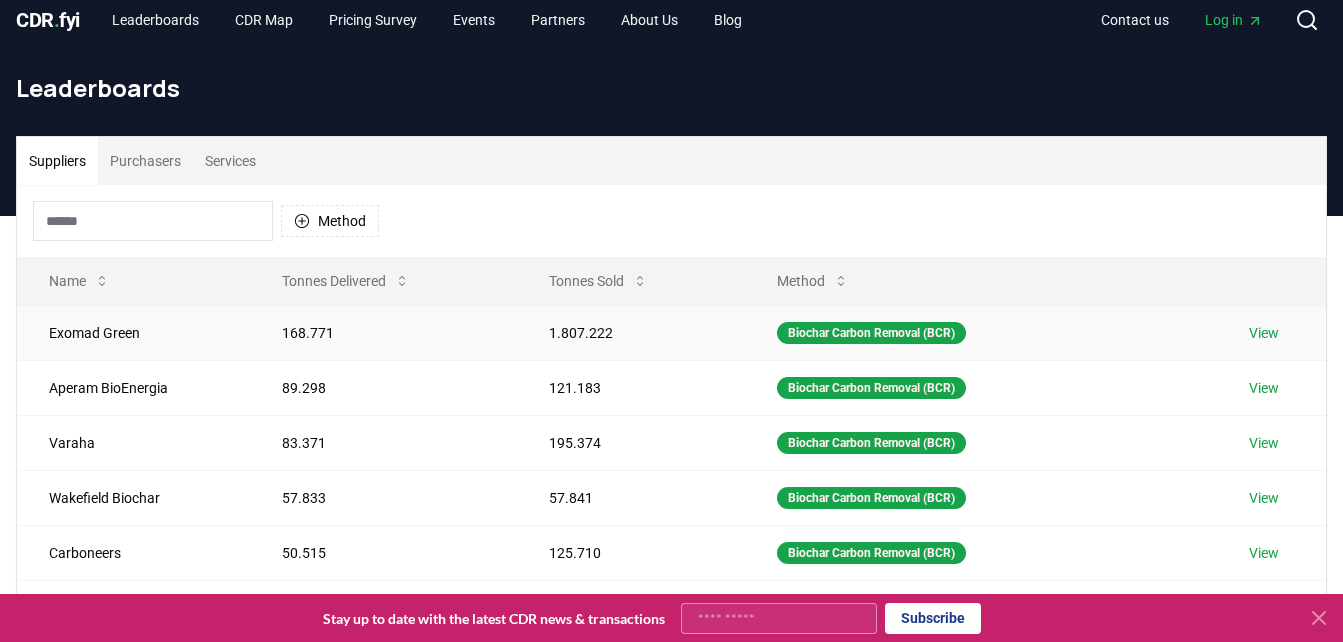 scroll, scrollTop: 0, scrollLeft: 0, axis: both 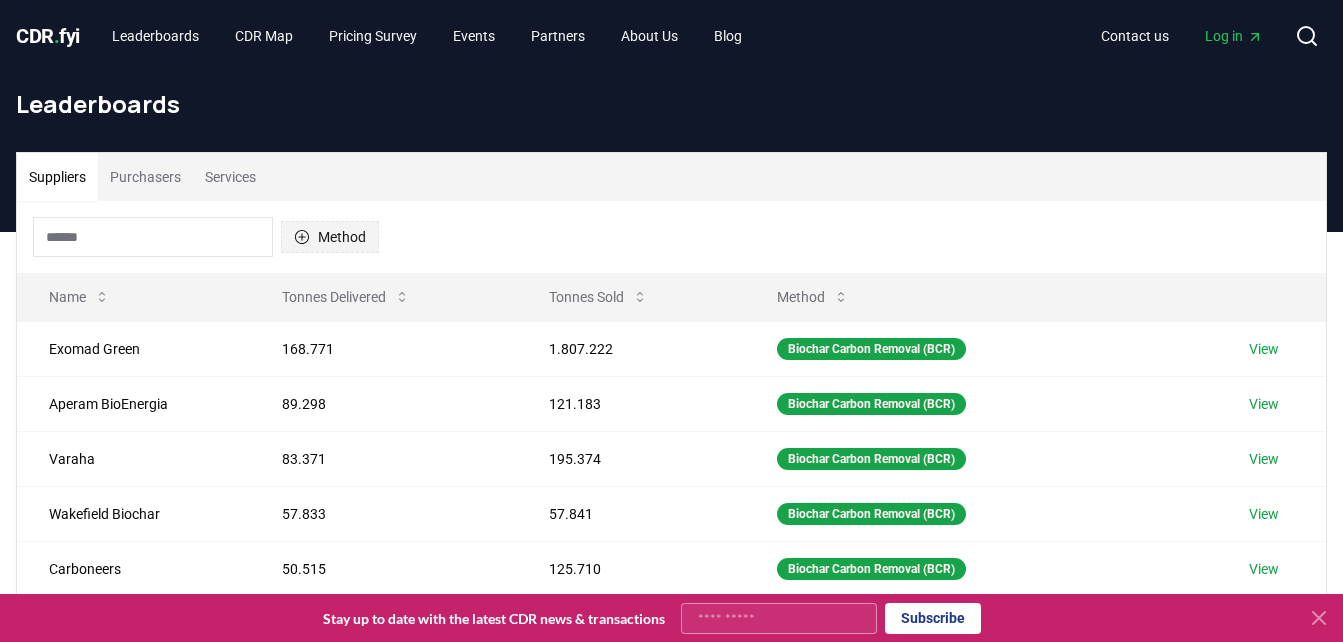 click on "Method" at bounding box center [330, 237] 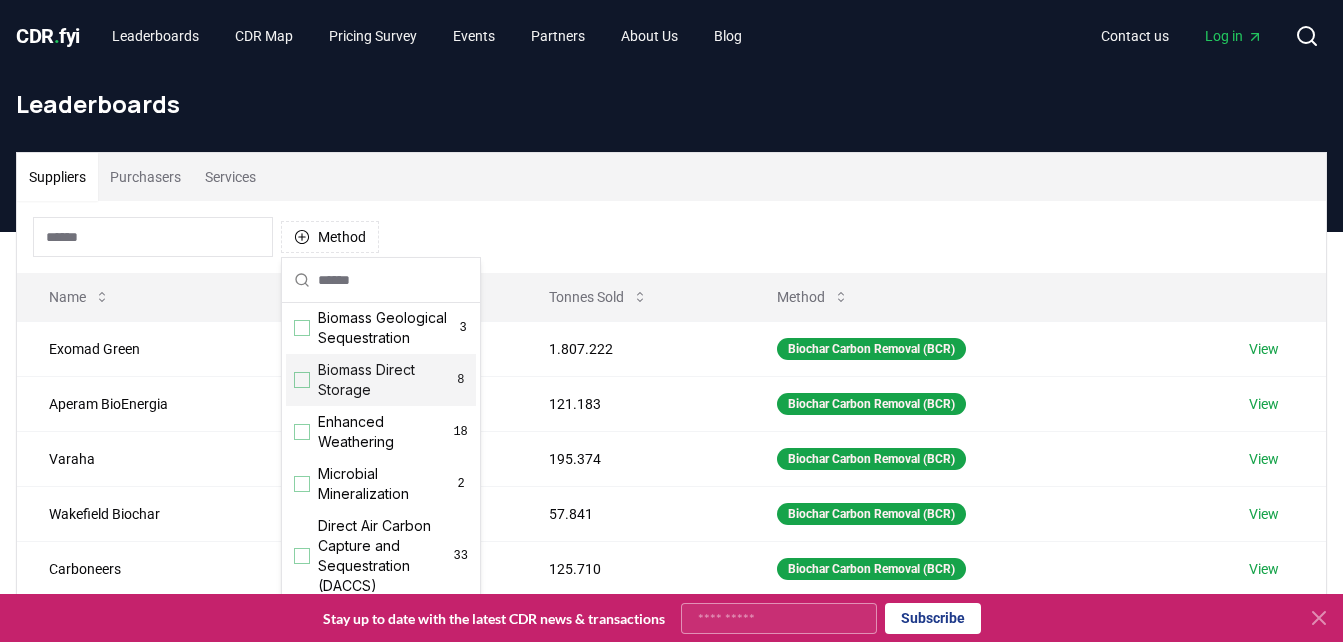 scroll, scrollTop: 300, scrollLeft: 0, axis: vertical 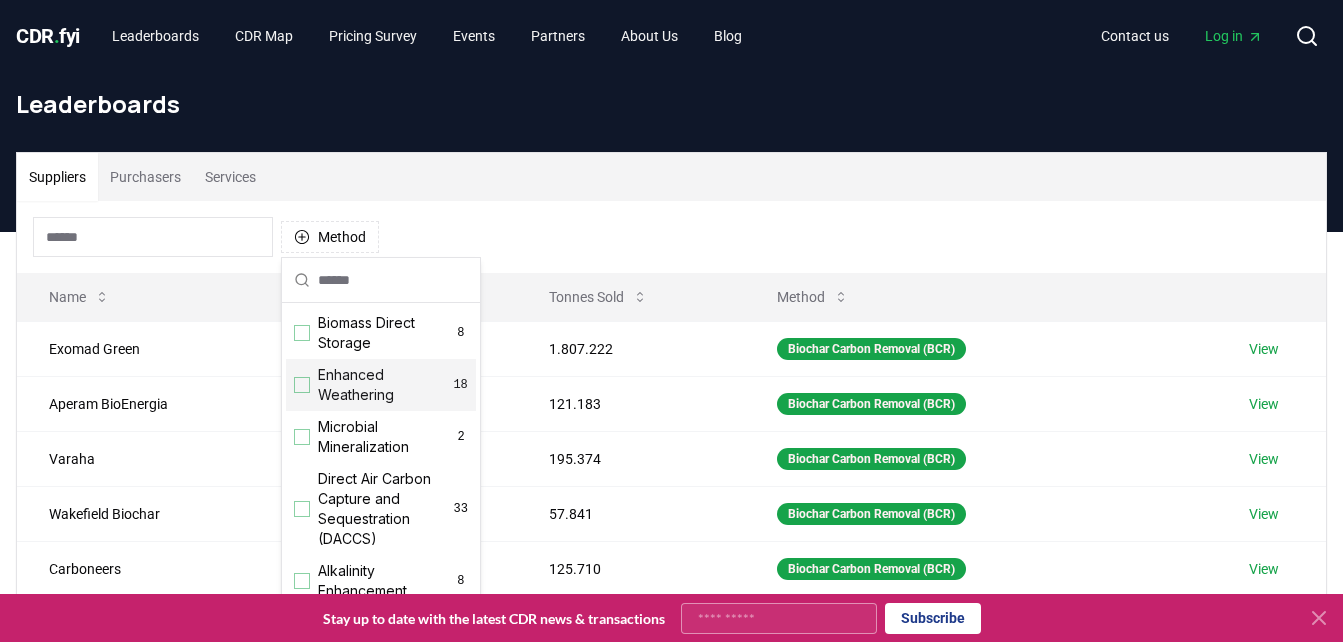 click on "Enhanced Weathering" at bounding box center [385, 385] 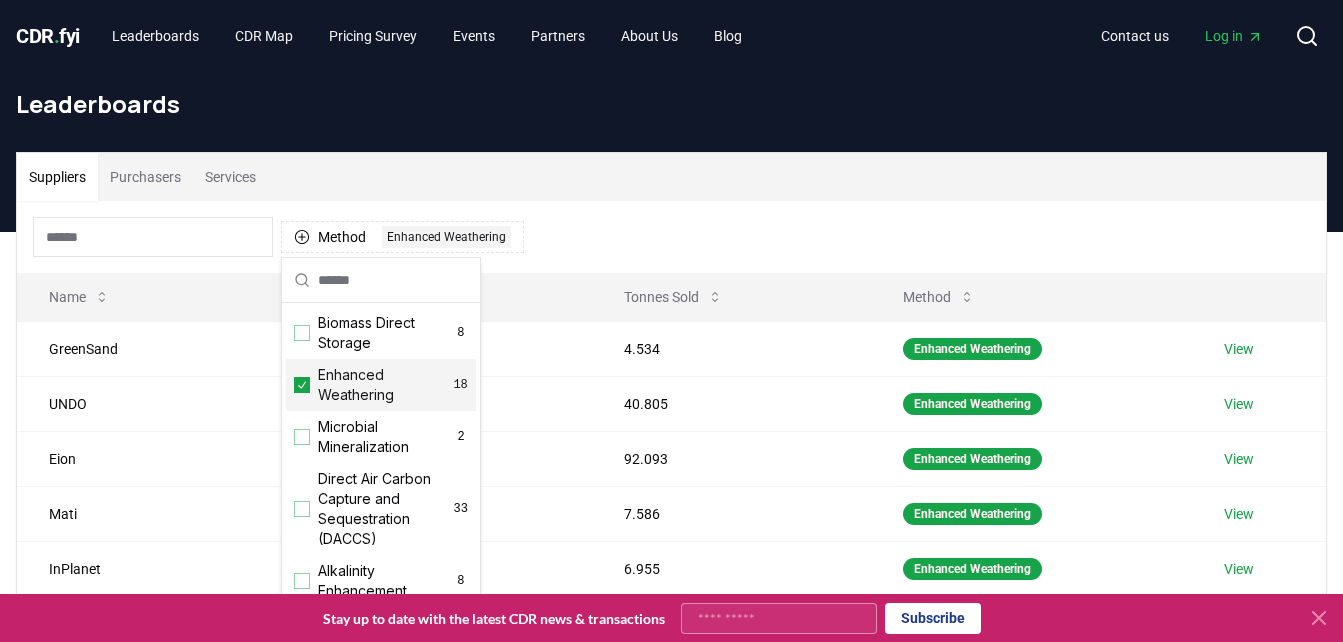 click on "Suppliers Purchasers Services" at bounding box center (671, 177) 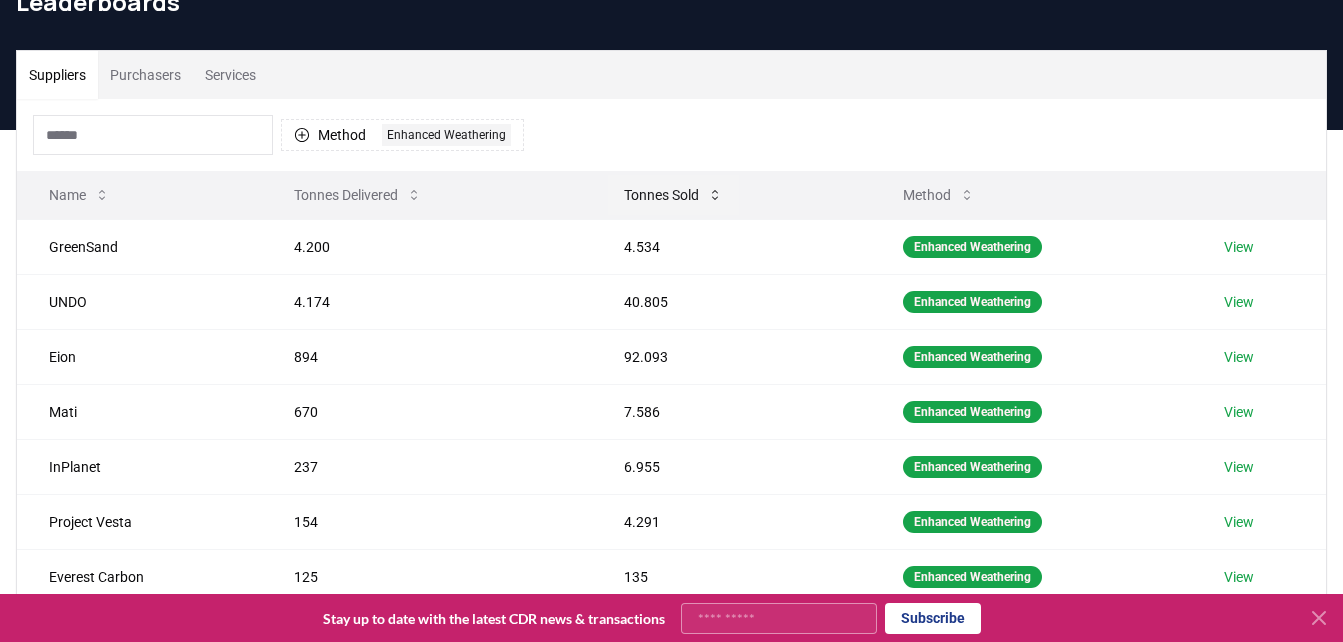 scroll, scrollTop: 100, scrollLeft: 0, axis: vertical 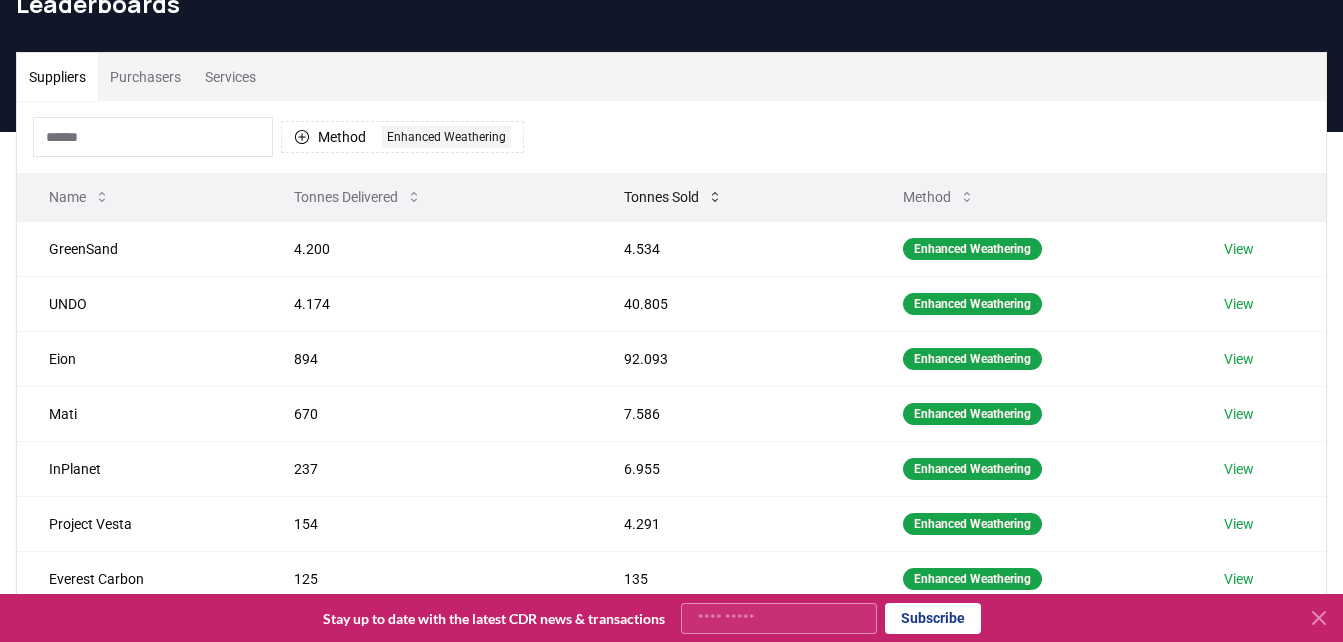 click on "Tonnes Sold" at bounding box center [673, 197] 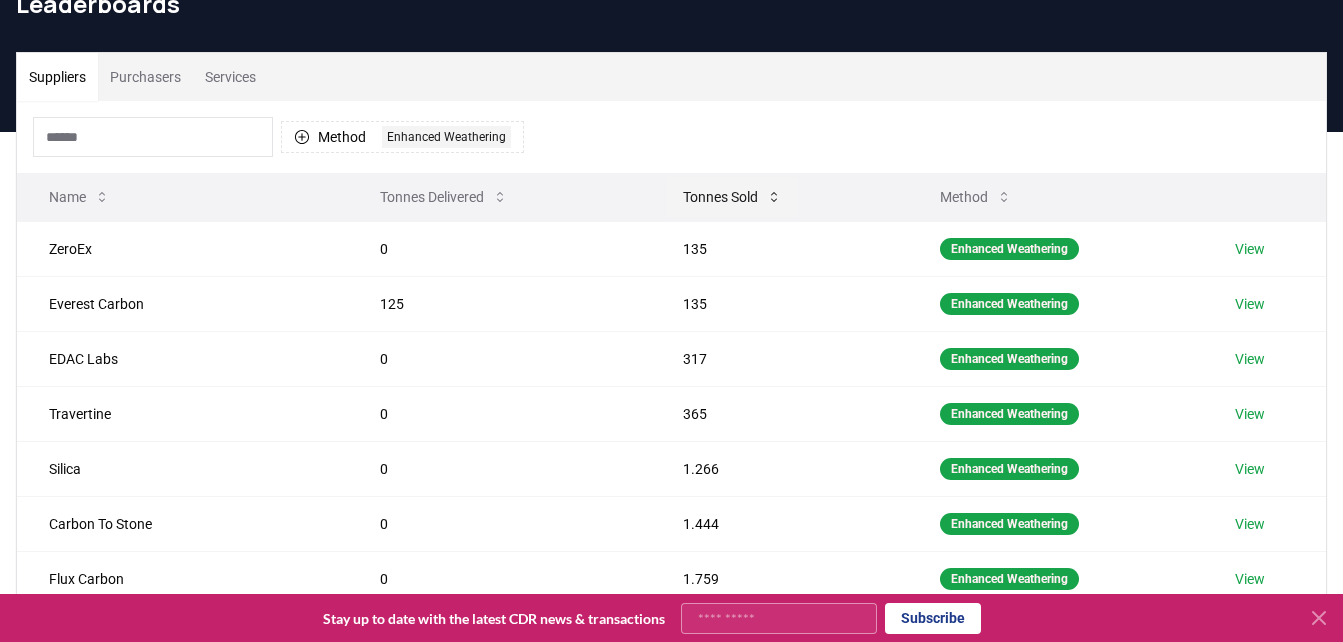 click on "Tonnes Sold" at bounding box center (732, 197) 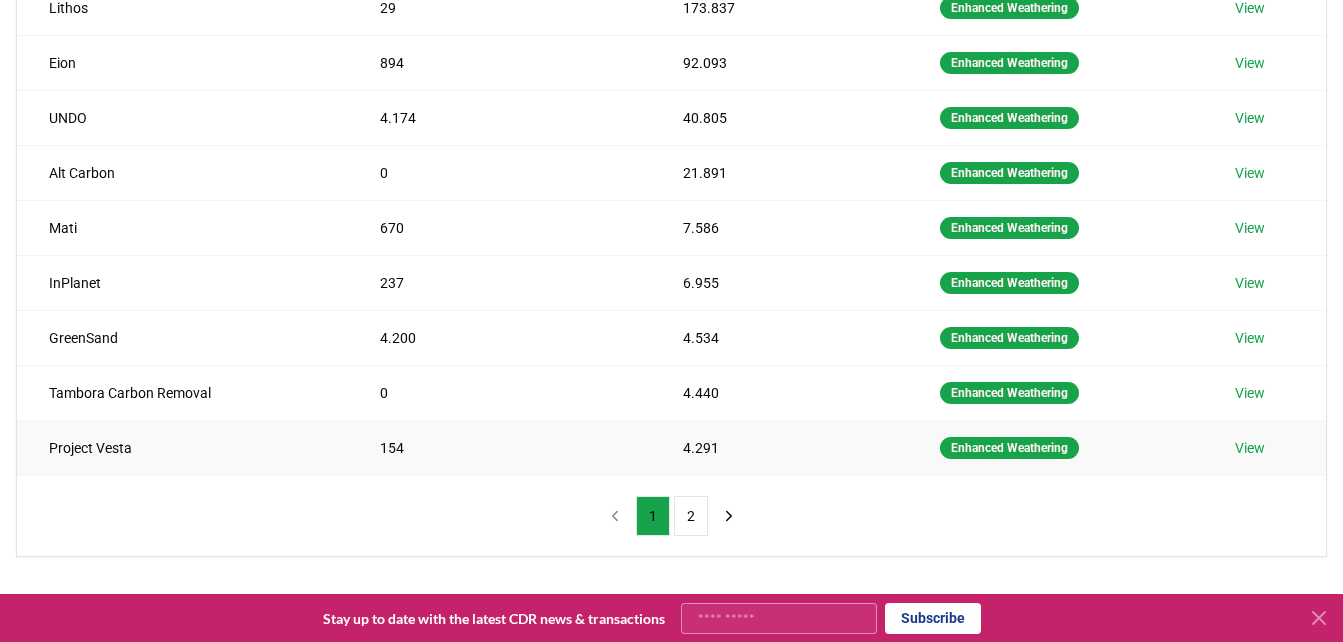 scroll, scrollTop: 400, scrollLeft: 0, axis: vertical 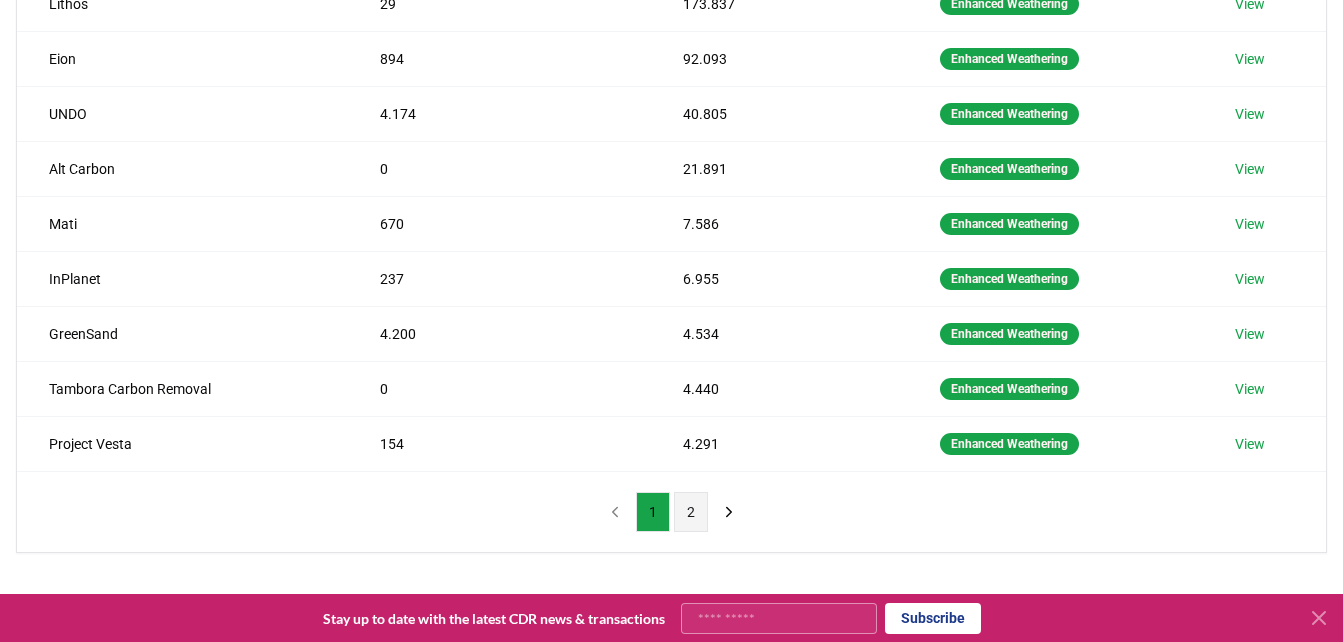 click on "2" at bounding box center [691, 512] 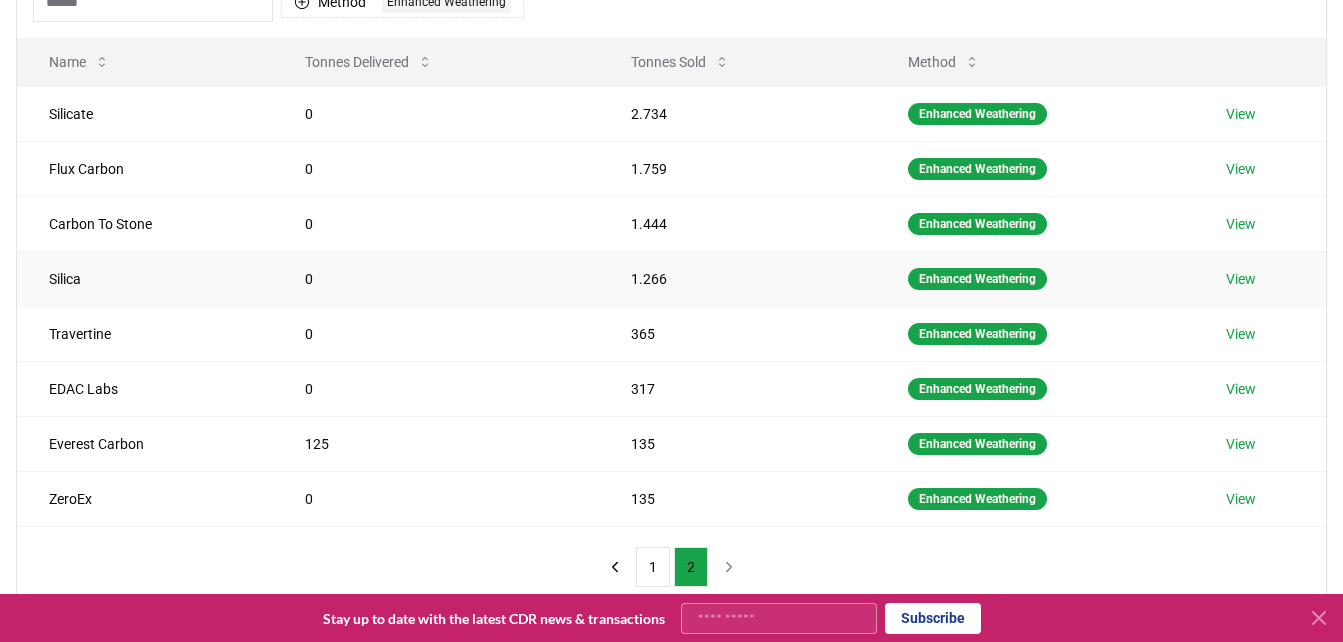 scroll, scrollTop: 200, scrollLeft: 0, axis: vertical 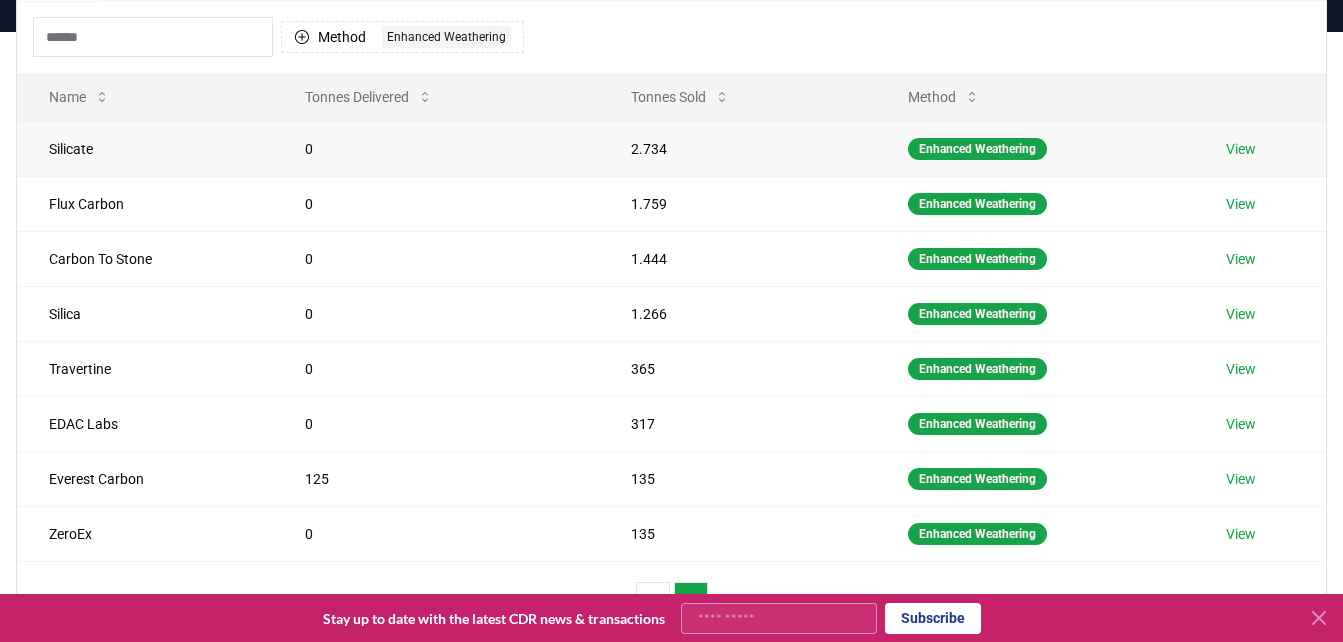click on "View" at bounding box center (1241, 149) 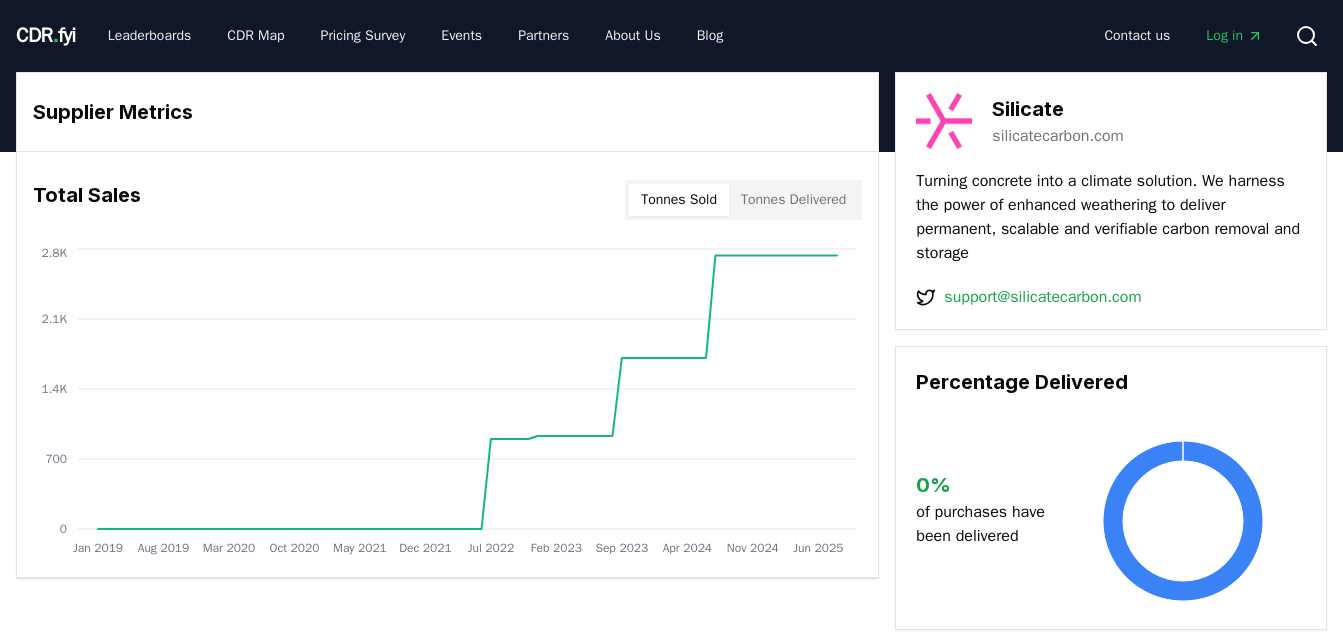 scroll, scrollTop: 0, scrollLeft: 0, axis: both 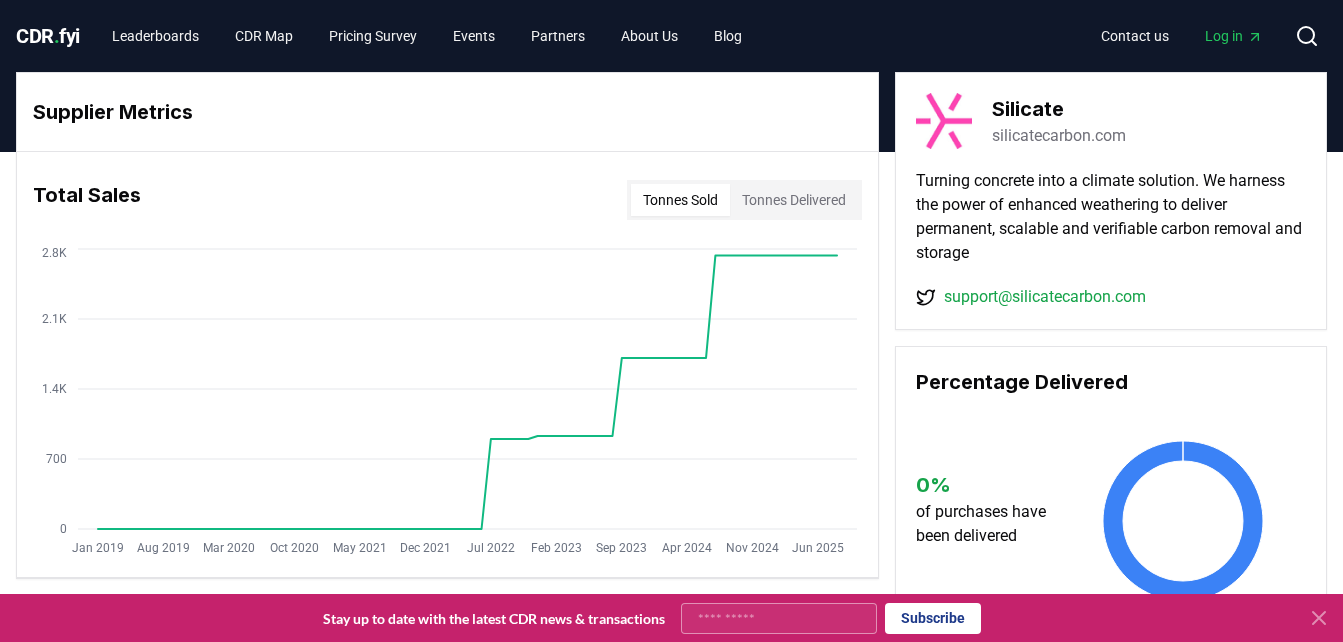 click on "silicatecarbon.com" at bounding box center [1059, 136] 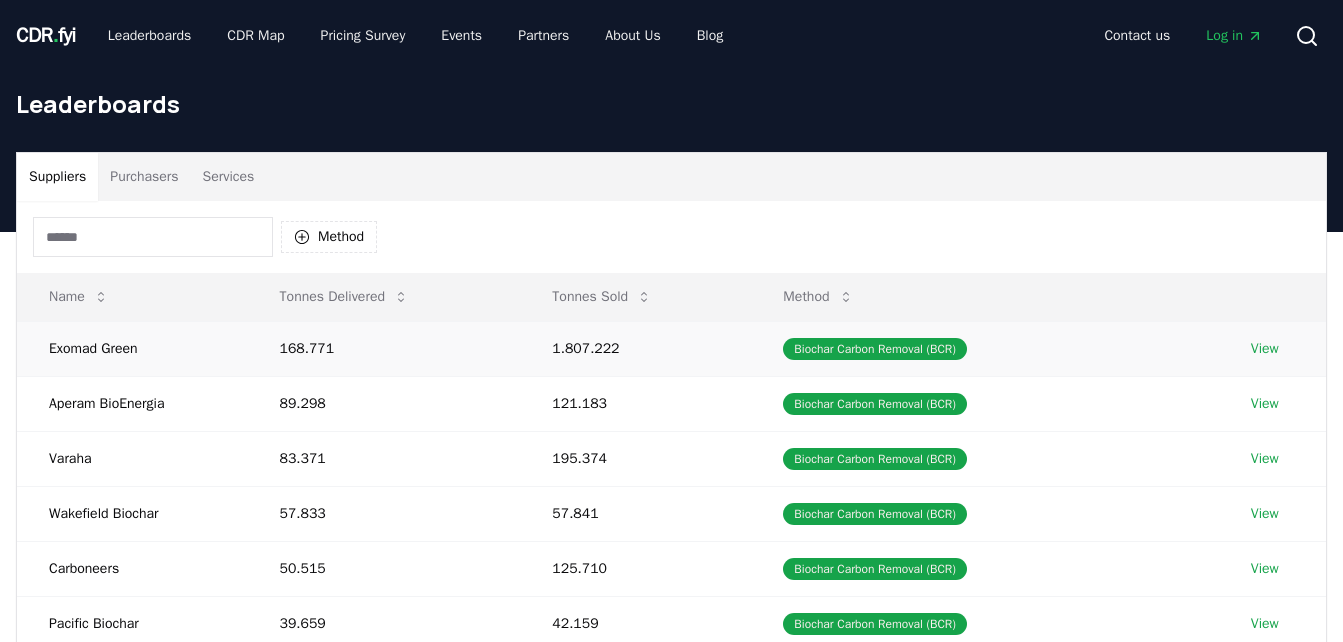scroll, scrollTop: 200, scrollLeft: 0, axis: vertical 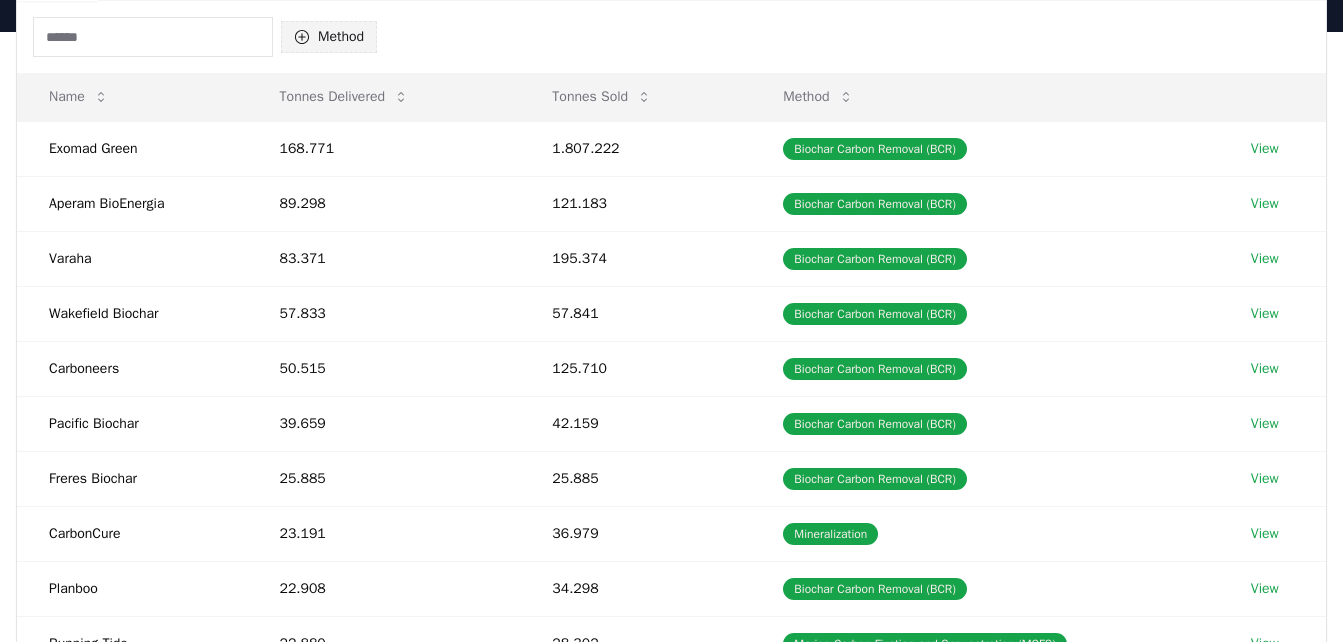 click on "Method" at bounding box center (329, 37) 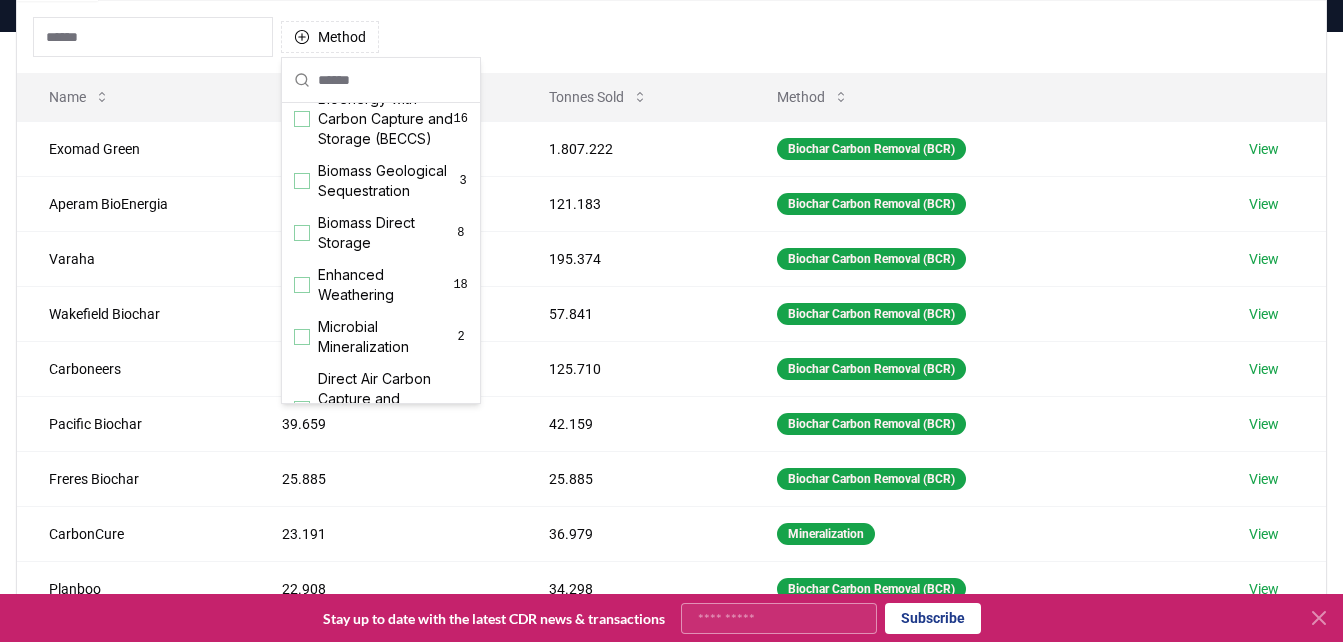 scroll, scrollTop: 300, scrollLeft: 0, axis: vertical 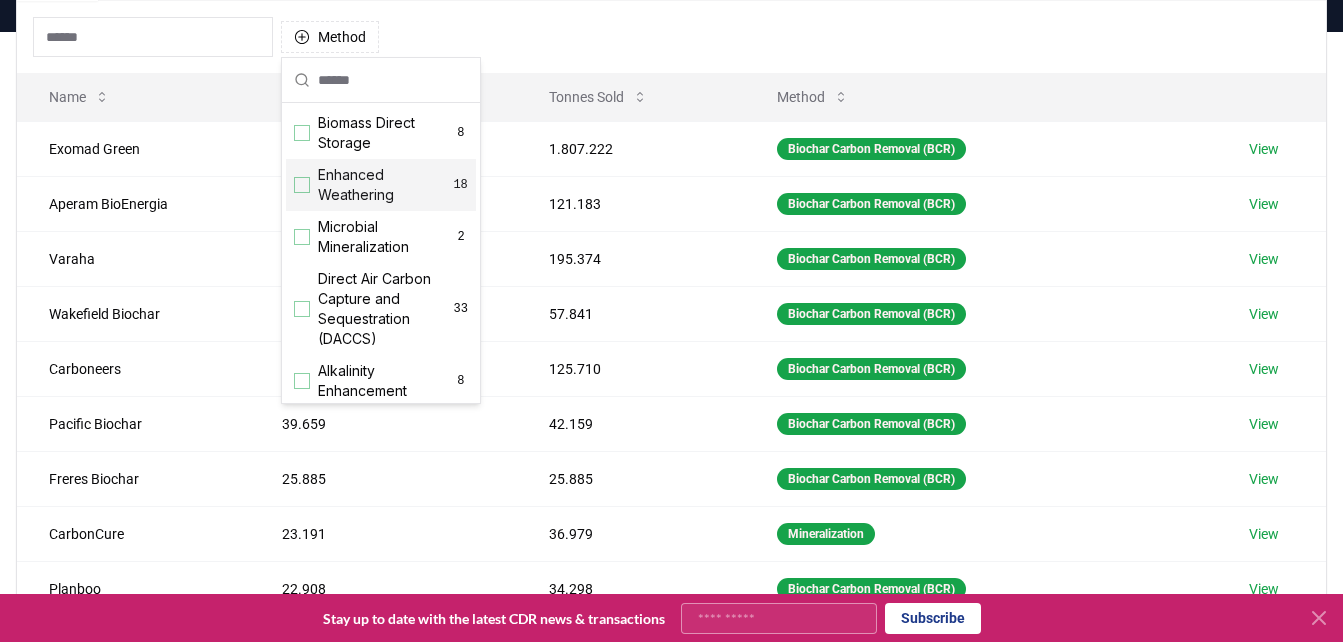 click on "Enhanced Weathering" at bounding box center [385, 185] 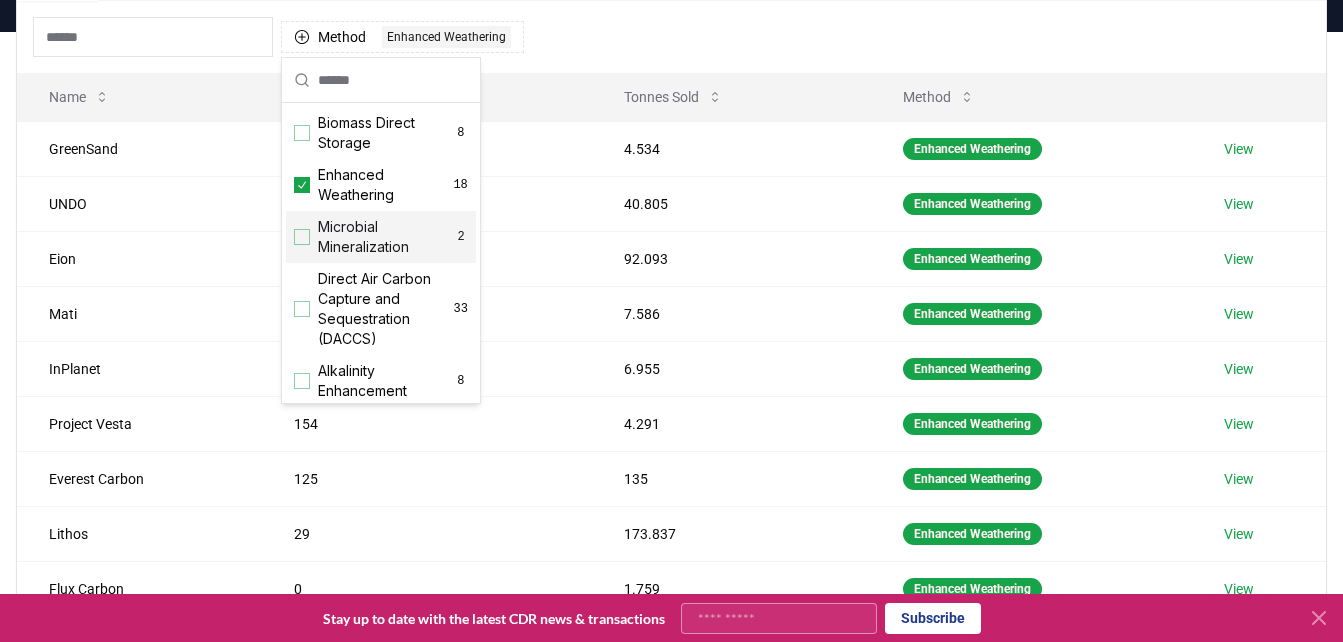 click on "Method 1 Enhanced Weathering" at bounding box center (671, 37) 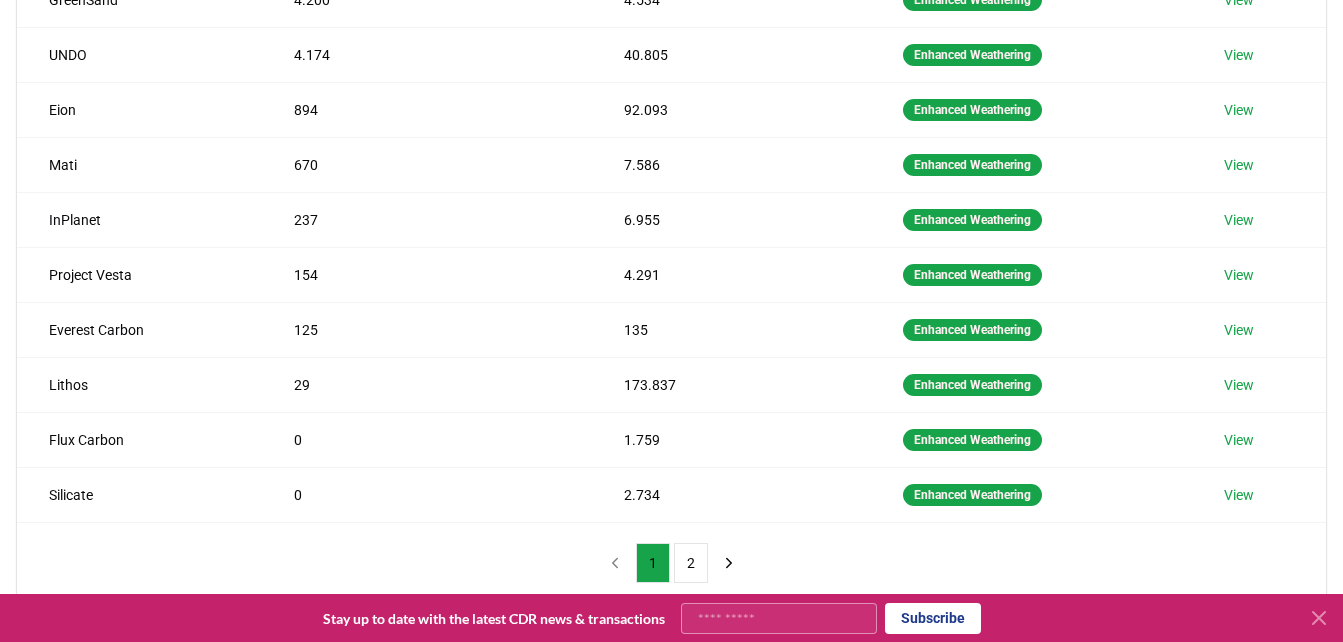scroll, scrollTop: 600, scrollLeft: 0, axis: vertical 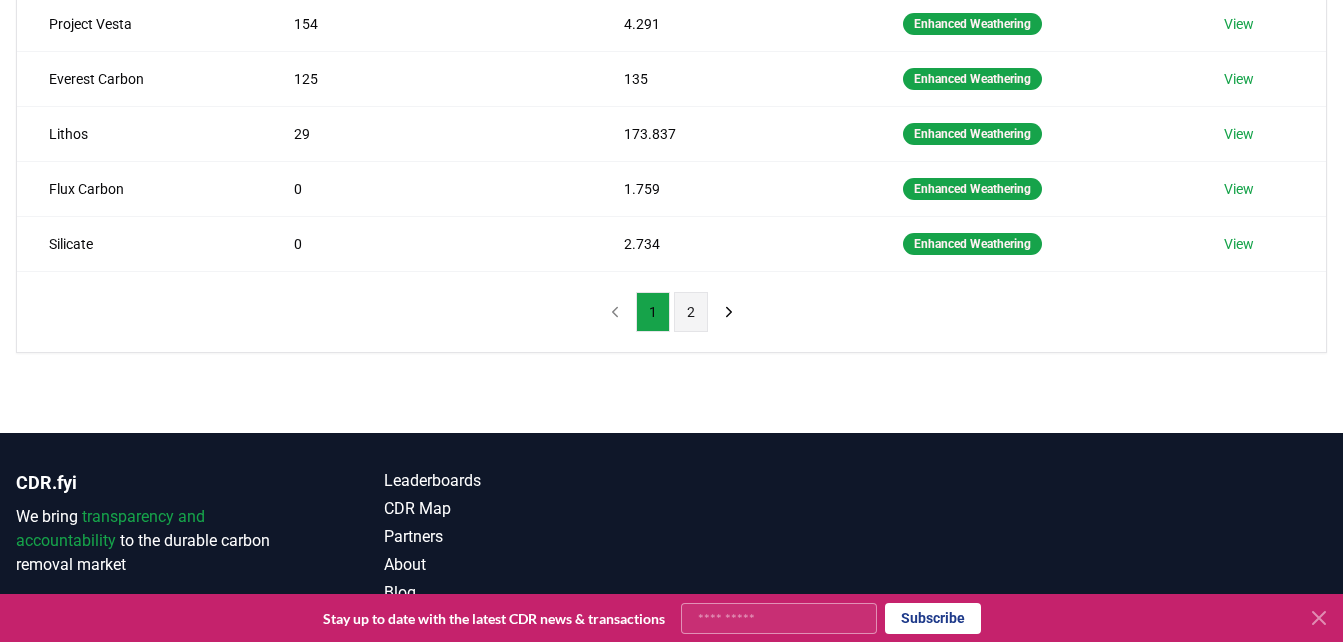 click on "2" at bounding box center [691, 312] 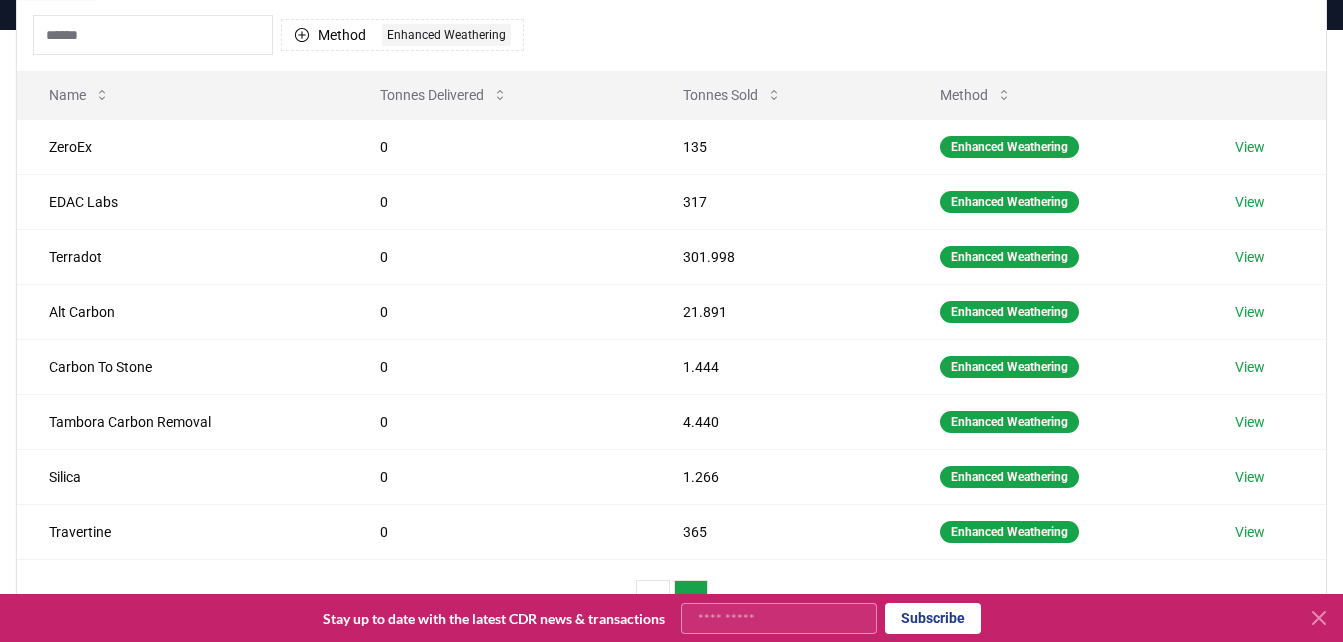 scroll, scrollTop: 173, scrollLeft: 0, axis: vertical 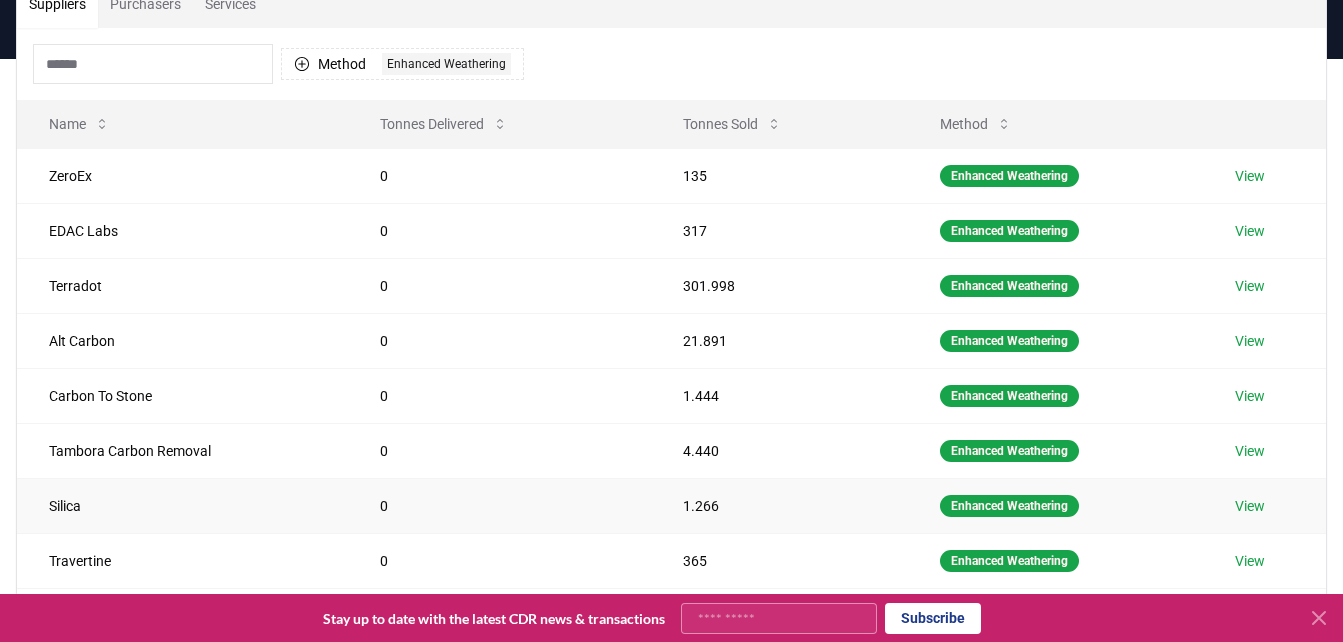 click on "View" at bounding box center (1250, 506) 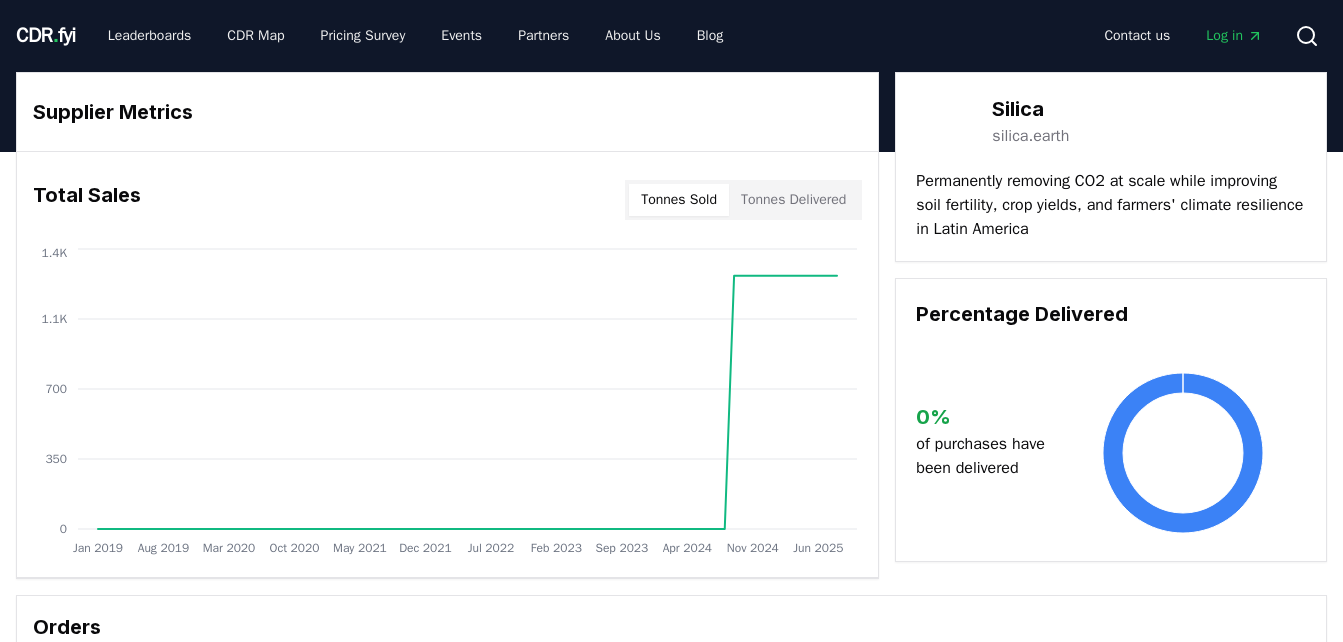 scroll, scrollTop: 0, scrollLeft: 0, axis: both 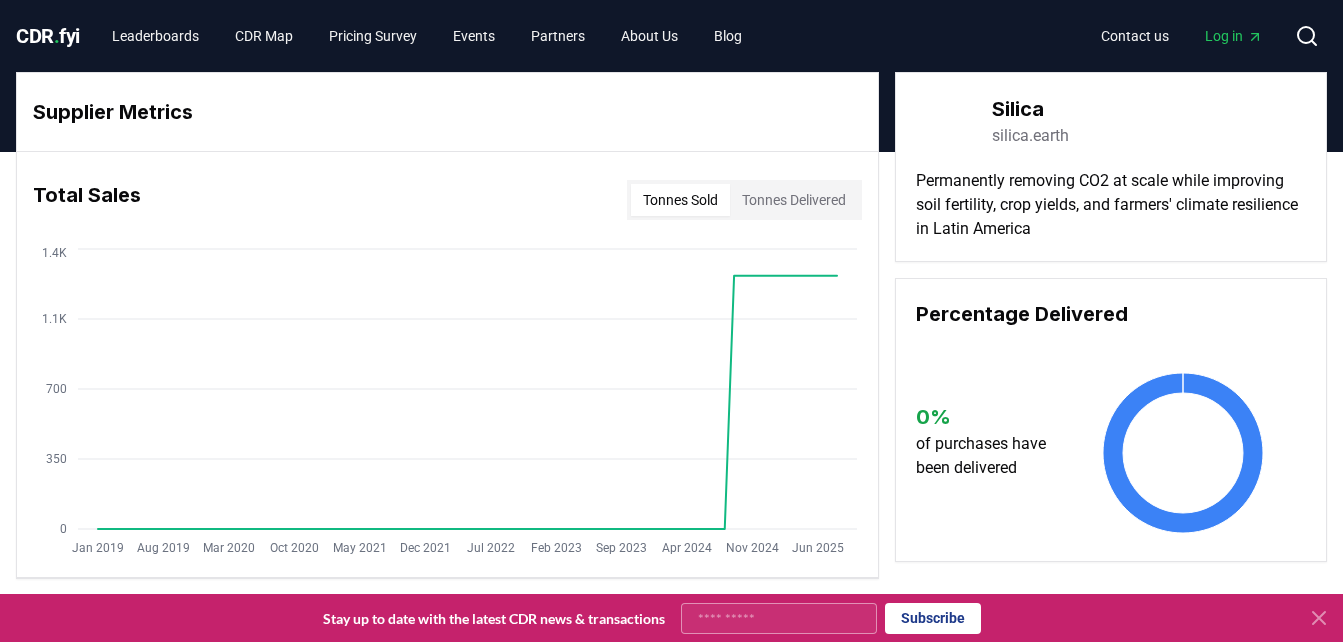 click on "silica.earth" at bounding box center [1030, 136] 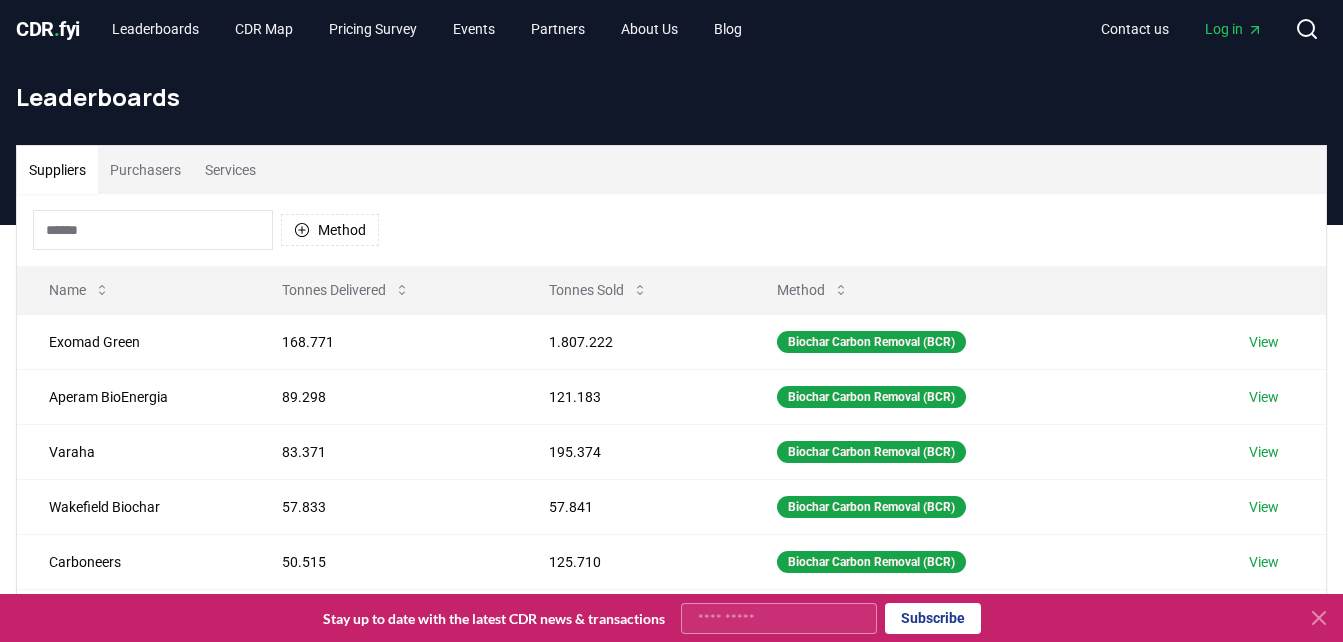 scroll, scrollTop: 0, scrollLeft: 0, axis: both 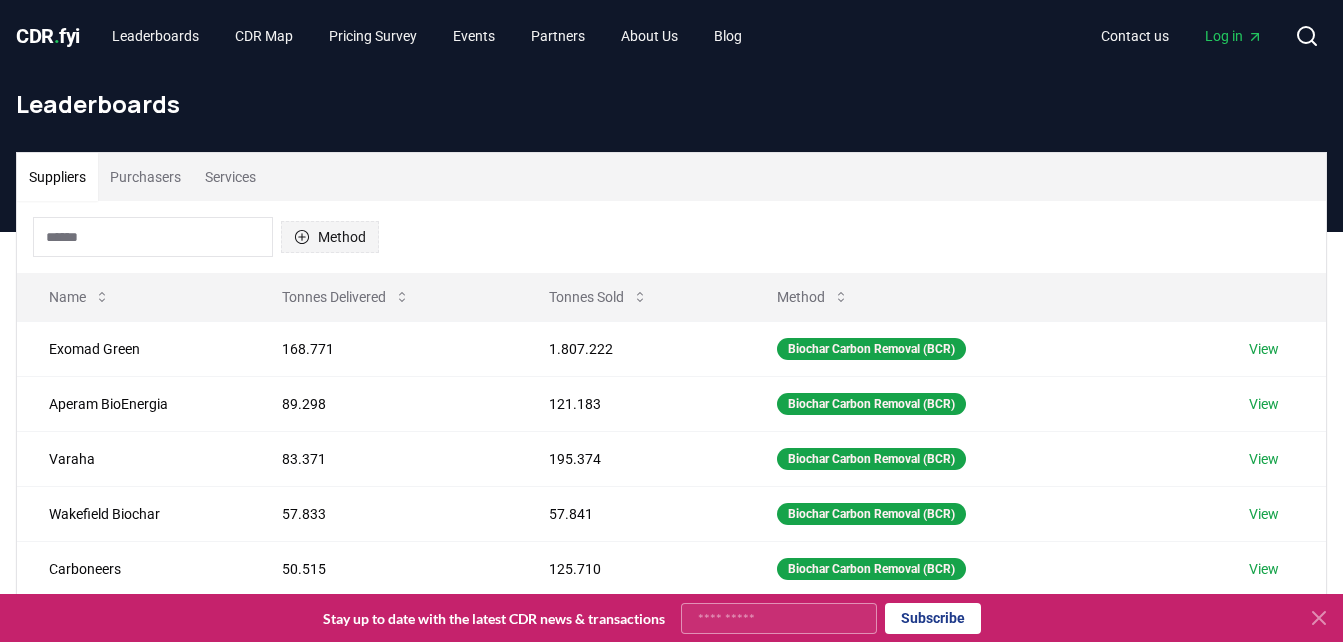 click on "Method" at bounding box center [330, 237] 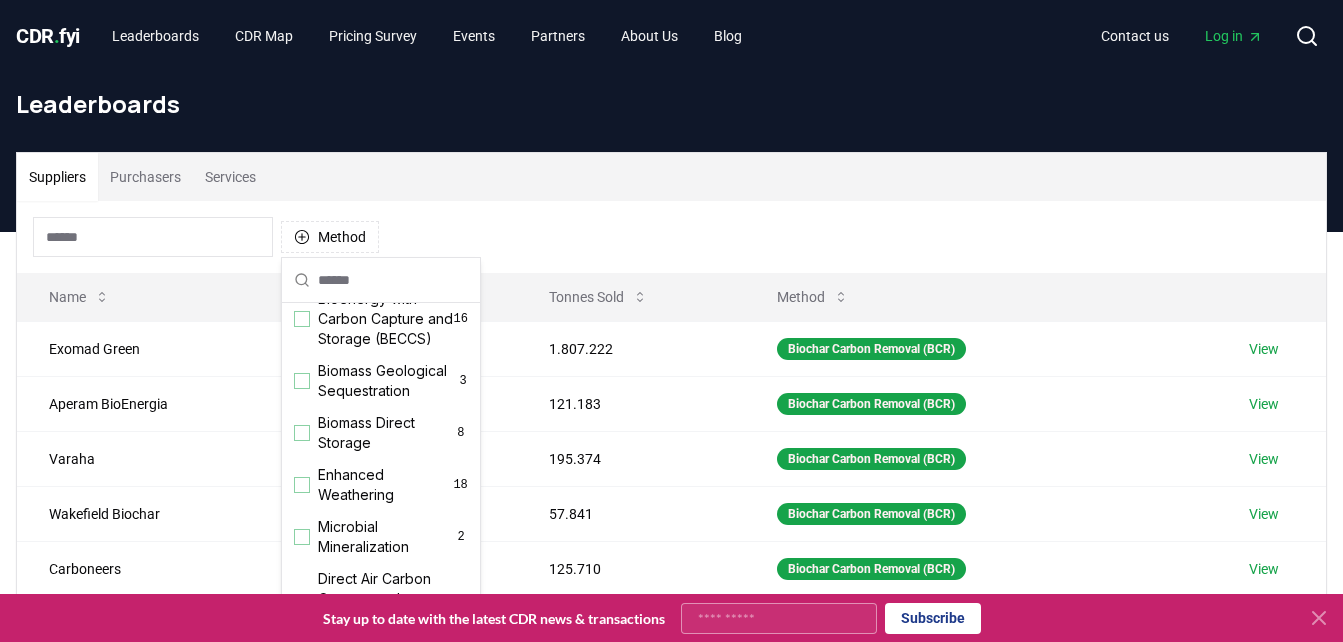 scroll, scrollTop: 300, scrollLeft: 0, axis: vertical 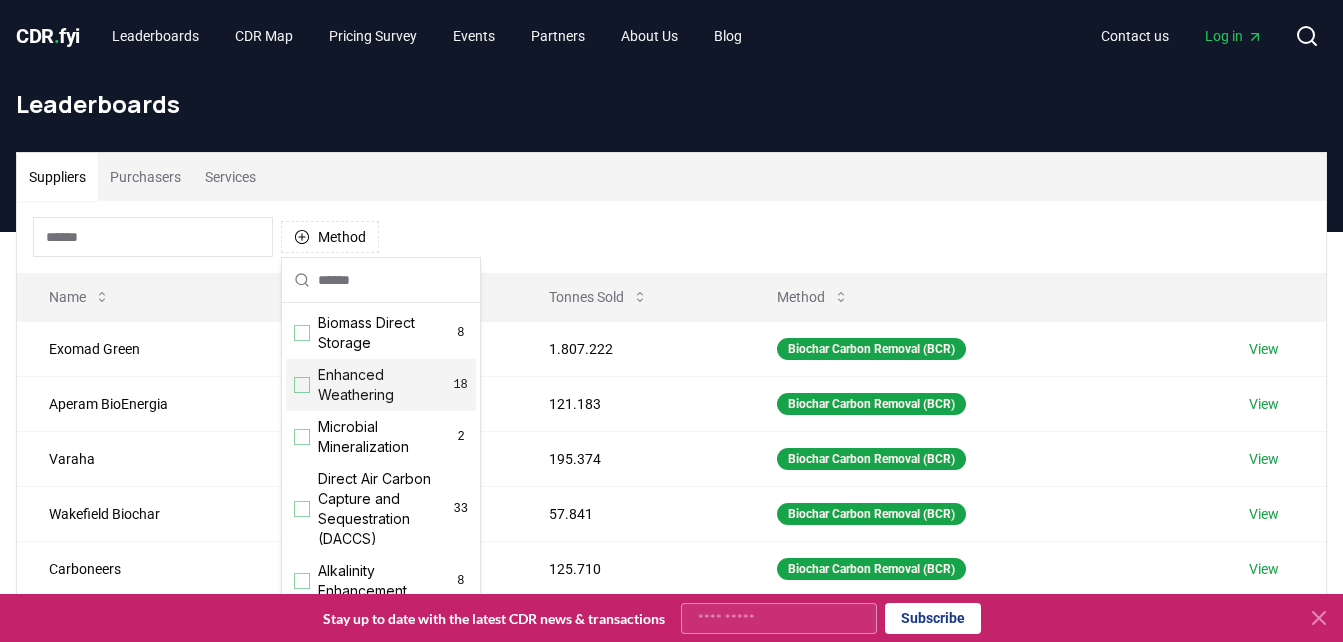 click on "Enhanced Weathering" at bounding box center [385, 385] 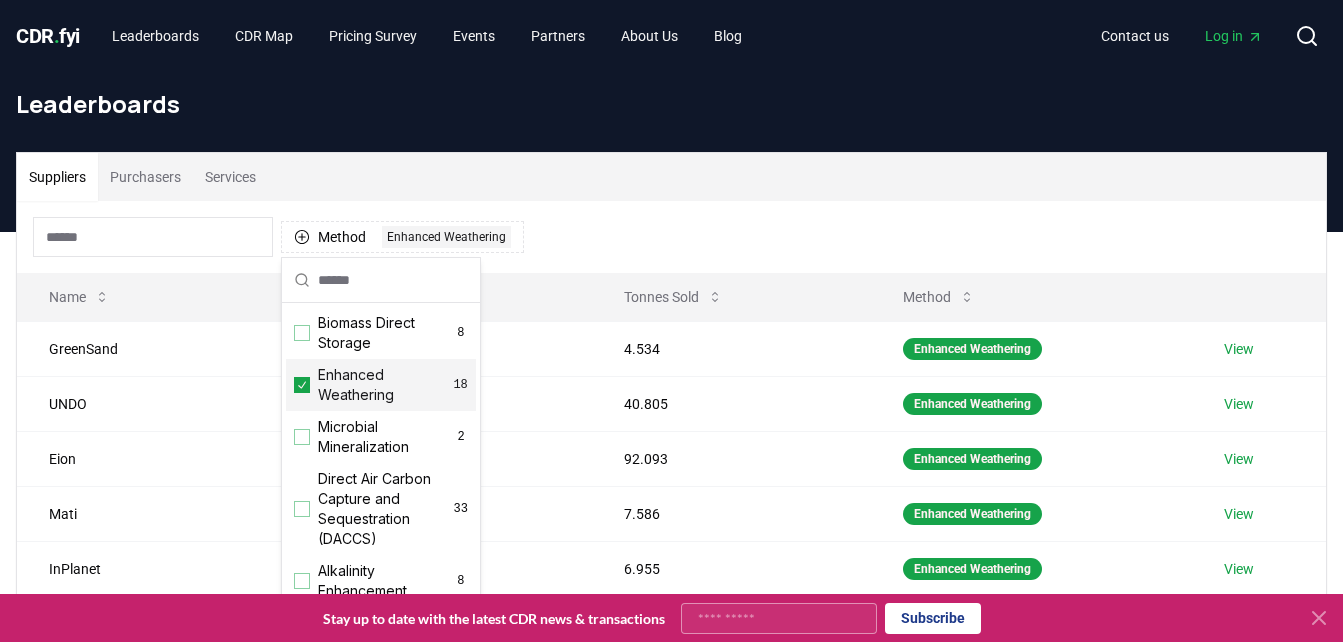 click on "Suppliers Purchasers Services" at bounding box center [671, 177] 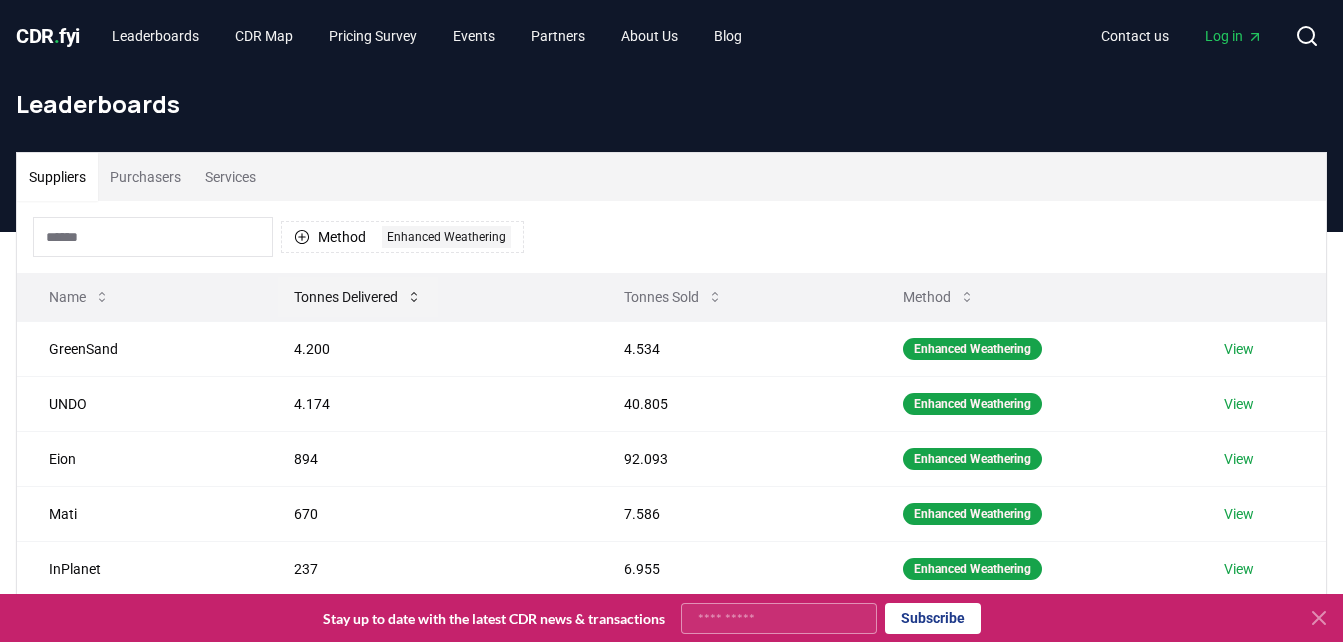 click on "Tonnes Delivered" at bounding box center (358, 297) 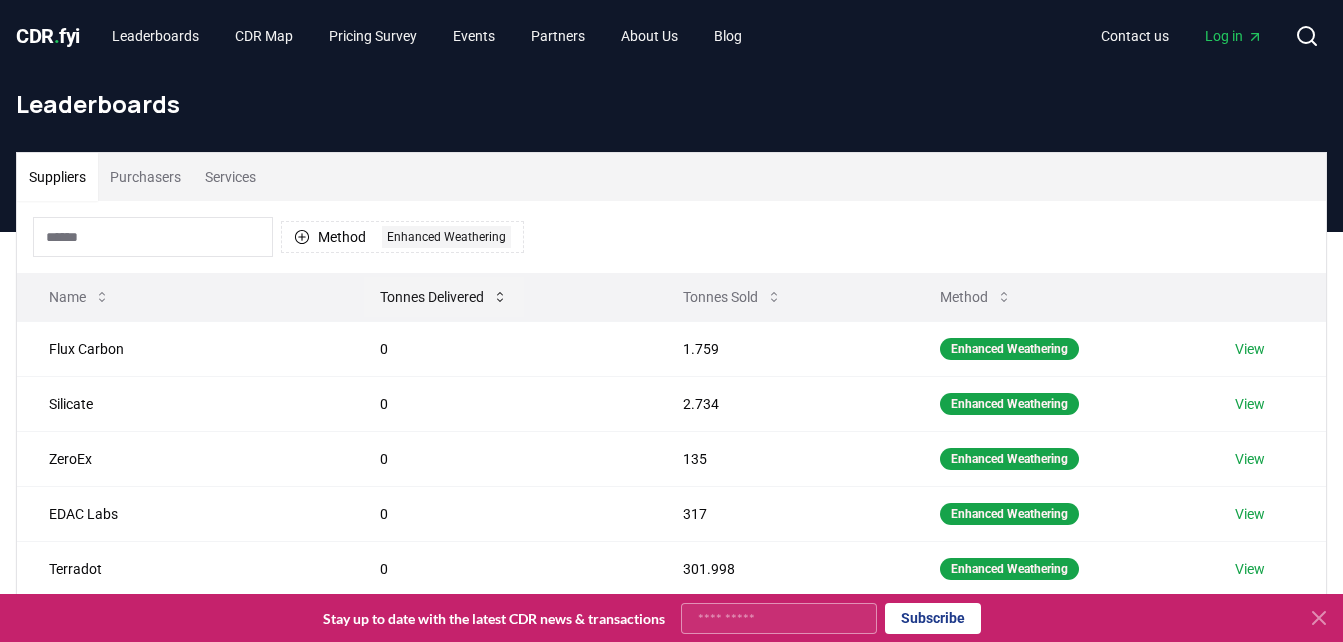 click on "Tonnes Delivered" at bounding box center (444, 297) 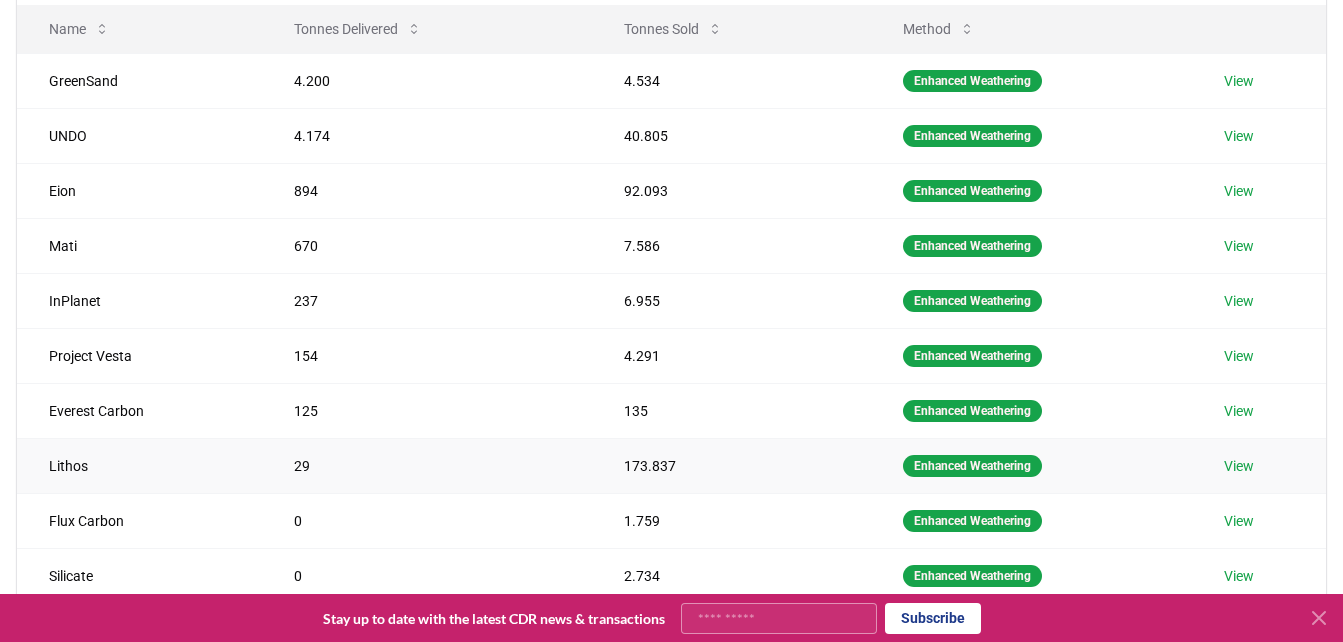 scroll, scrollTop: 300, scrollLeft: 0, axis: vertical 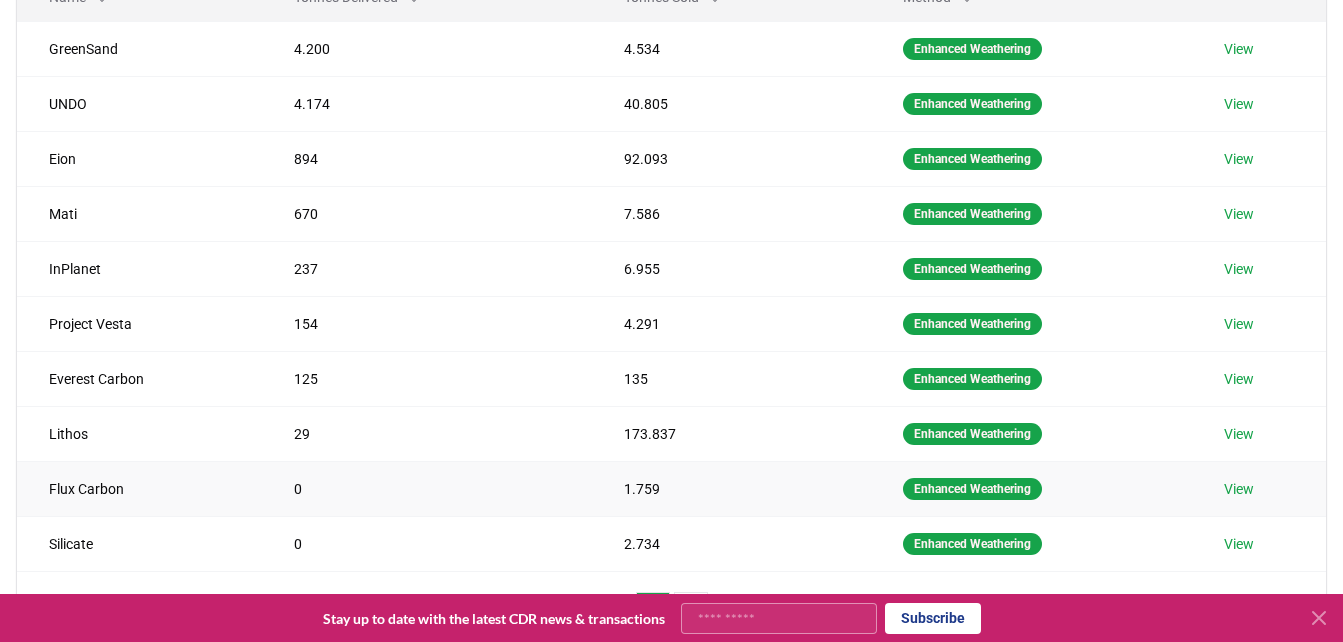 click on "View" at bounding box center (1239, 489) 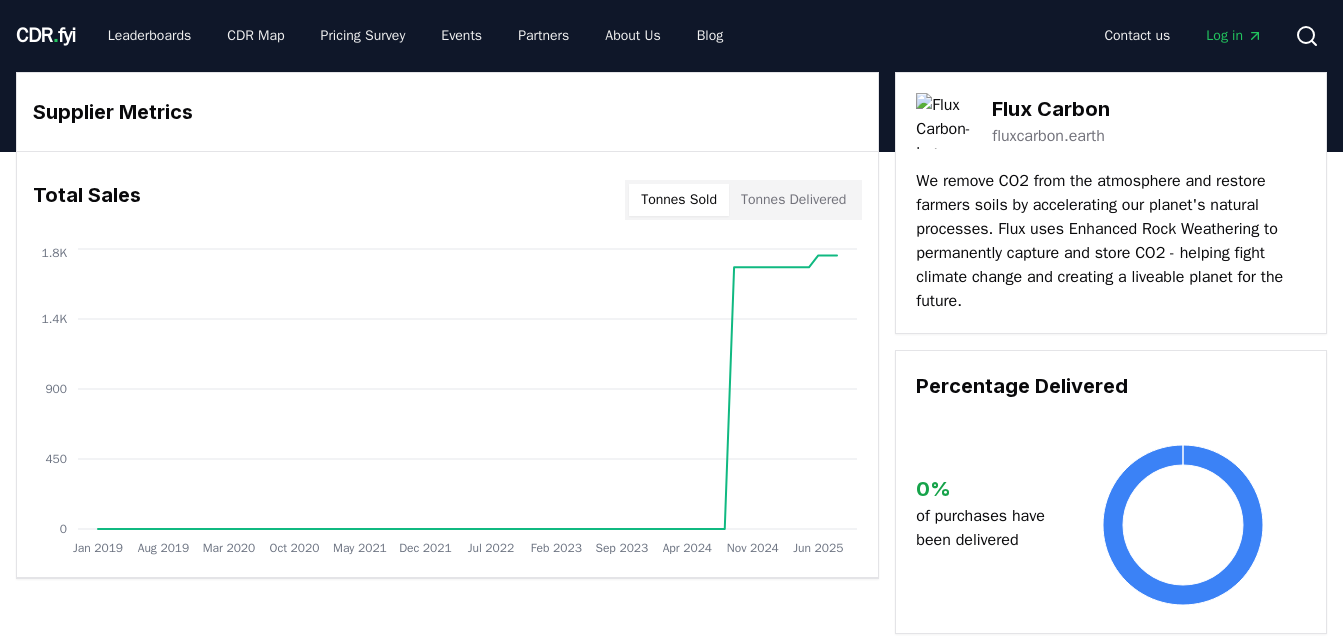 scroll, scrollTop: 0, scrollLeft: 0, axis: both 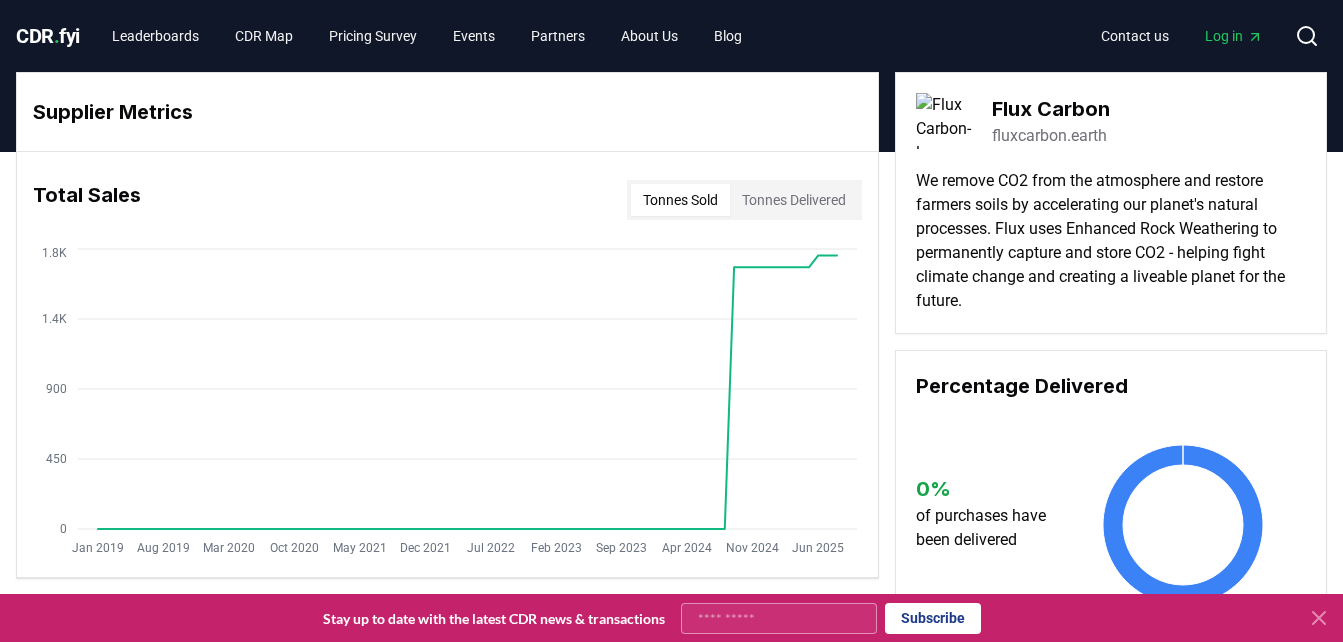 click on "fluxcarbon.earth" at bounding box center [1049, 136] 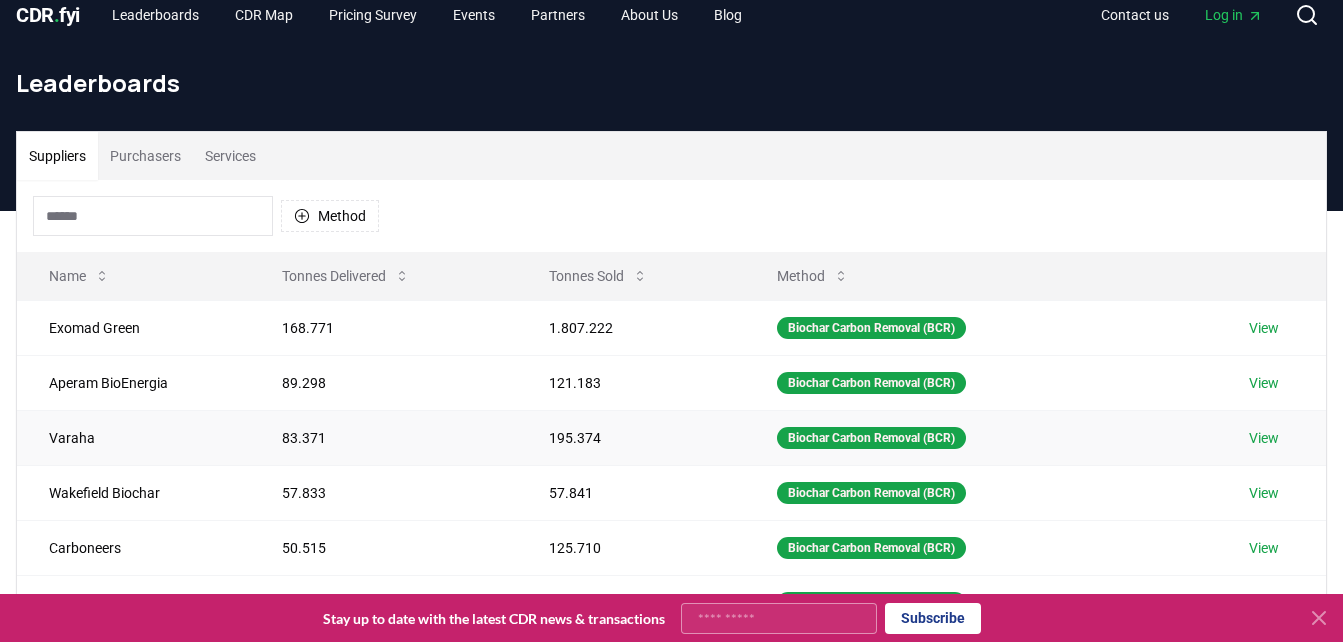 scroll, scrollTop: 0, scrollLeft: 0, axis: both 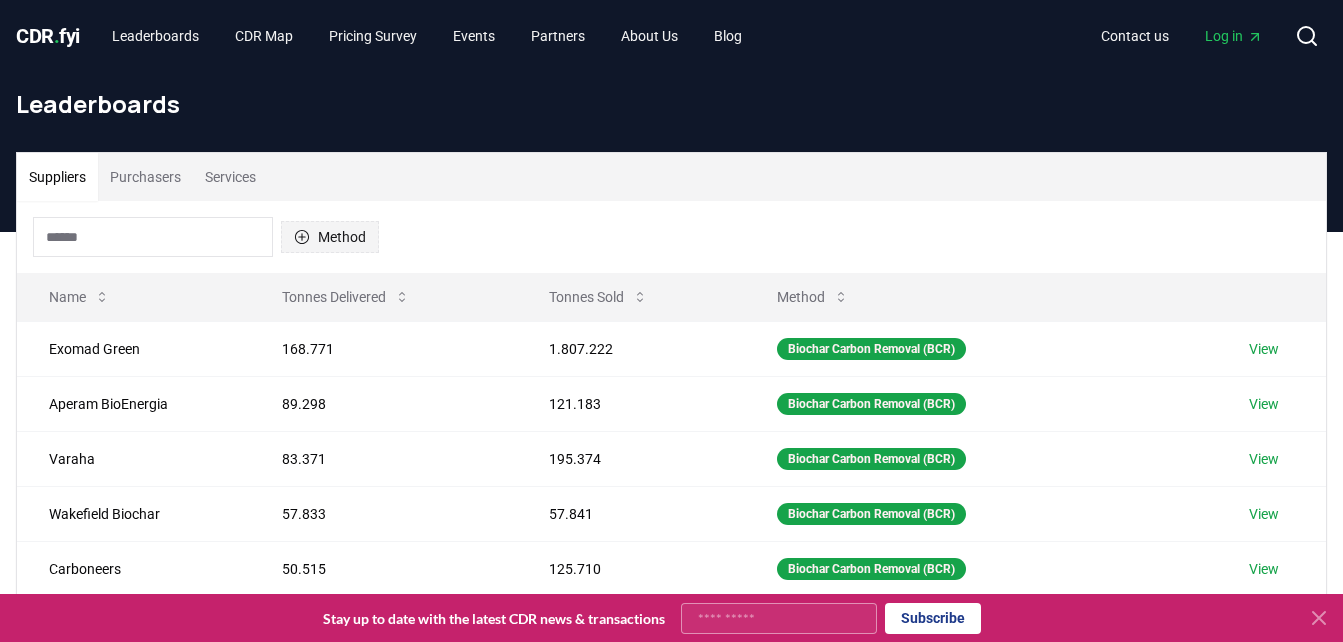 click on "Method" at bounding box center [330, 237] 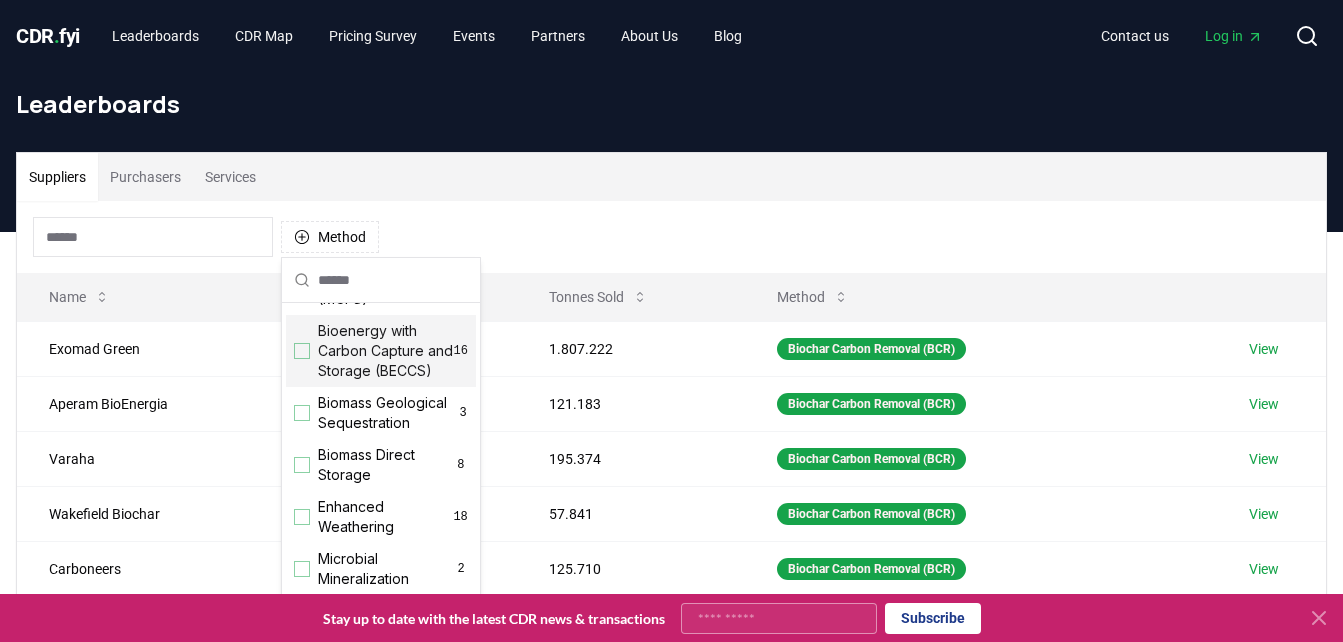 scroll, scrollTop: 200, scrollLeft: 0, axis: vertical 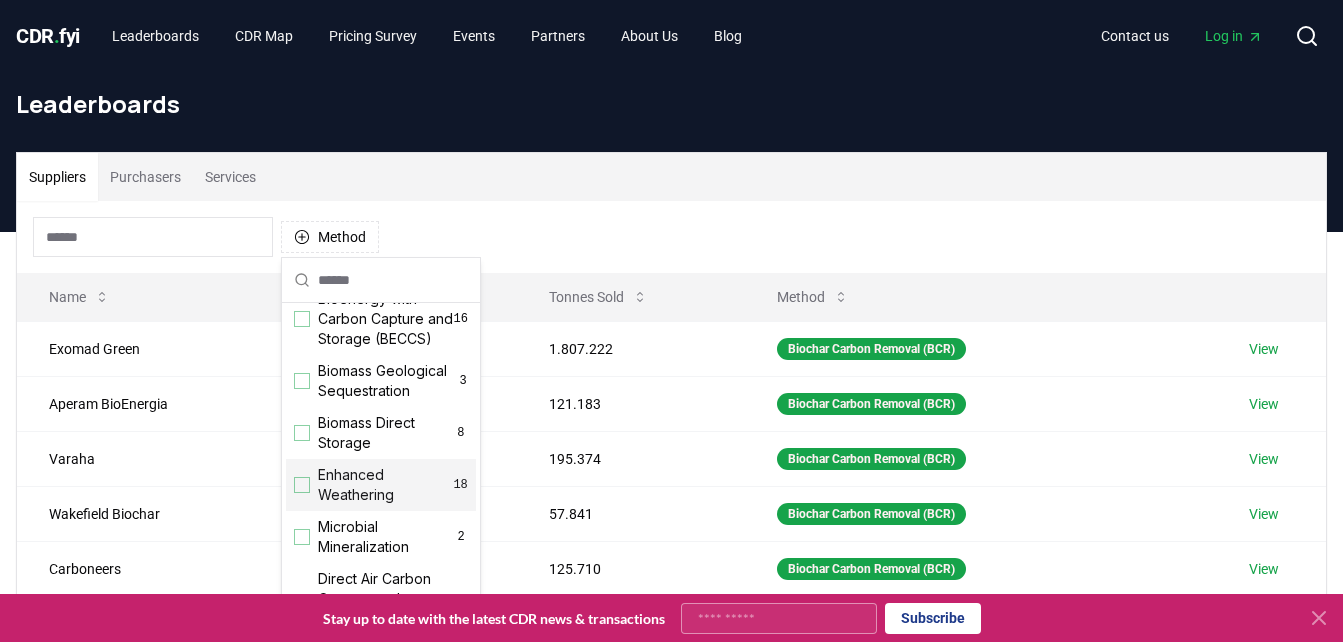 click on "Enhanced Weathering" at bounding box center [385, 485] 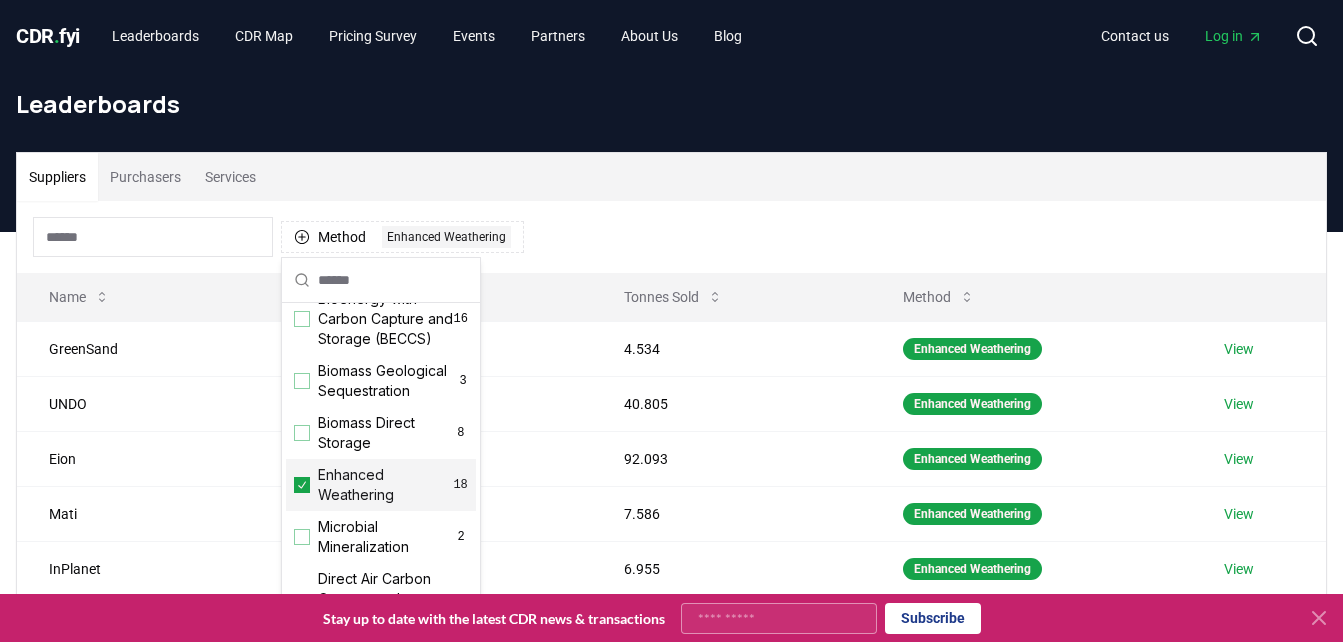 click on "Method 1 Enhanced Weathering" at bounding box center (671, 237) 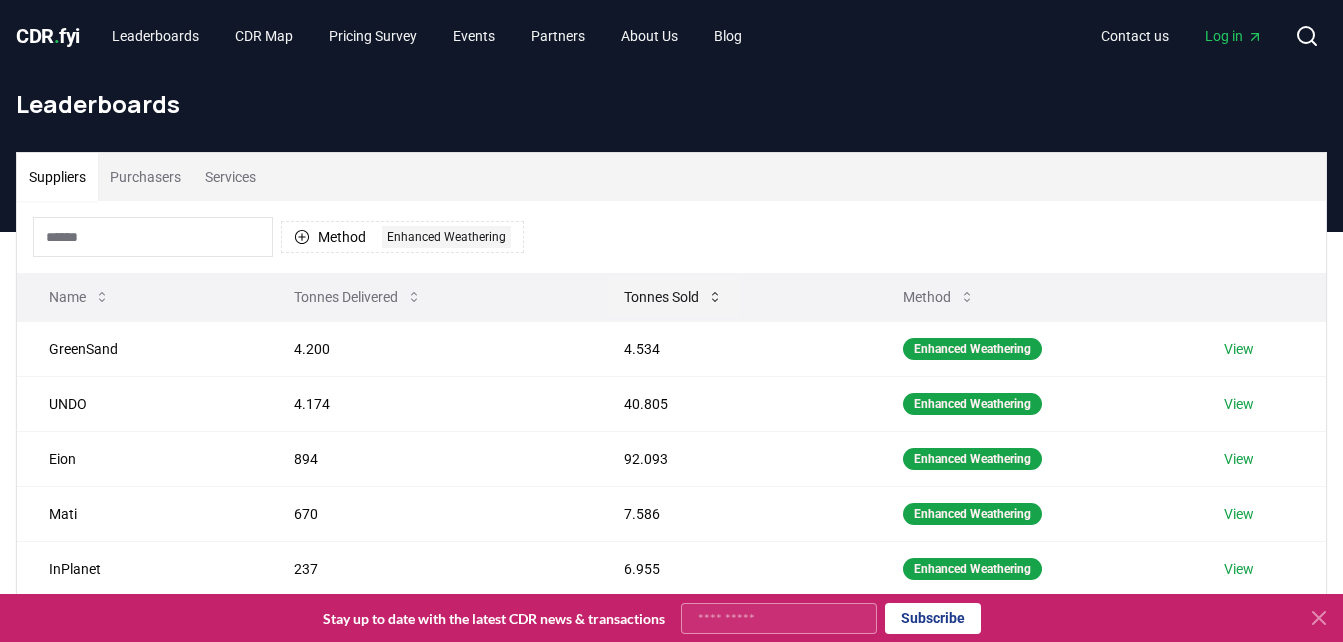 click on "Tonnes Sold" at bounding box center (673, 297) 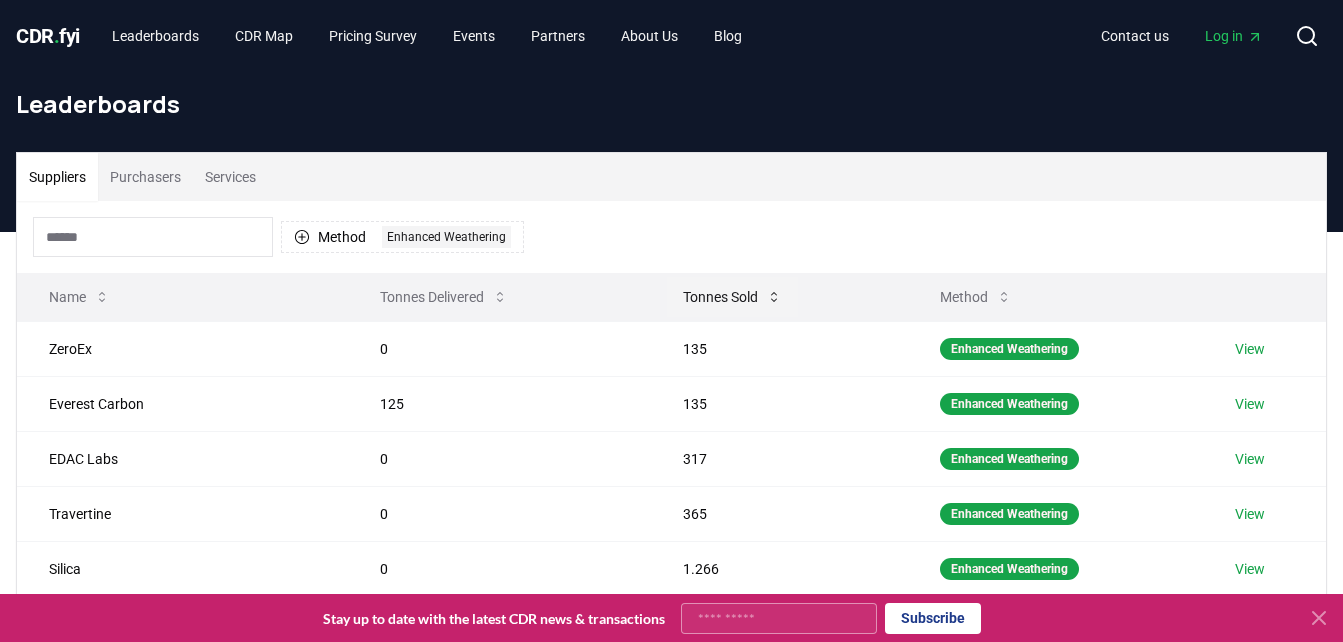click on "Tonnes Sold" at bounding box center (732, 297) 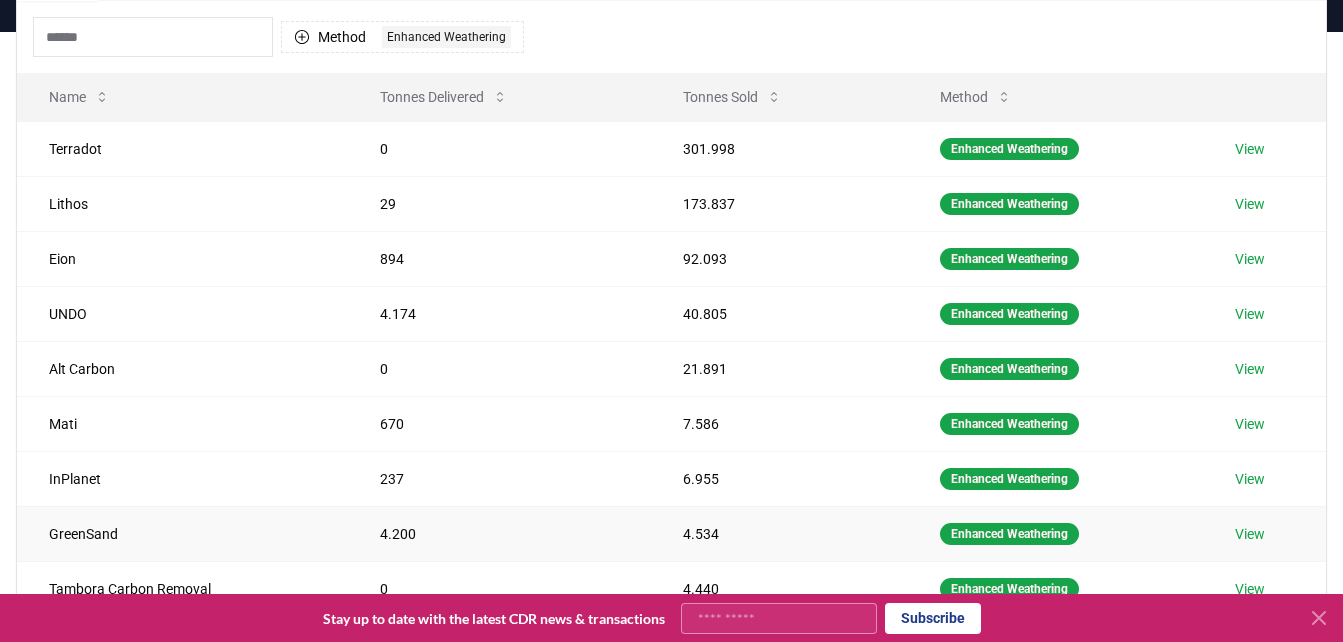 scroll, scrollTop: 300, scrollLeft: 0, axis: vertical 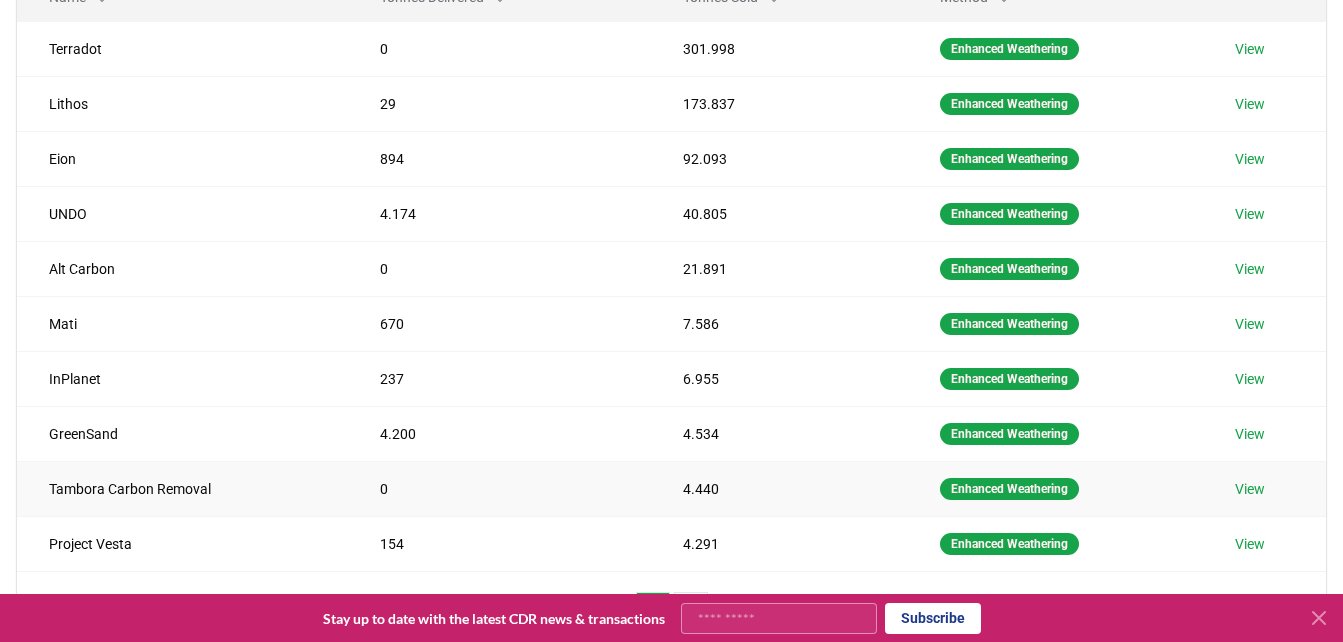 click on "View" at bounding box center (1250, 489) 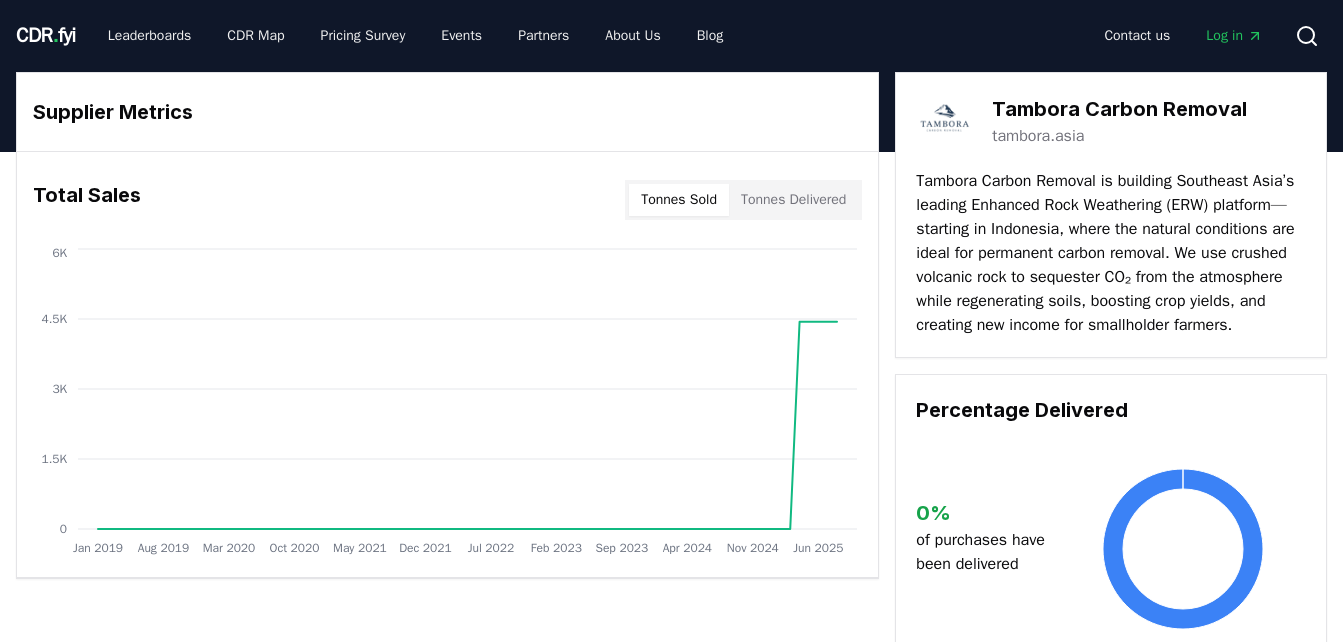 scroll, scrollTop: 0, scrollLeft: 0, axis: both 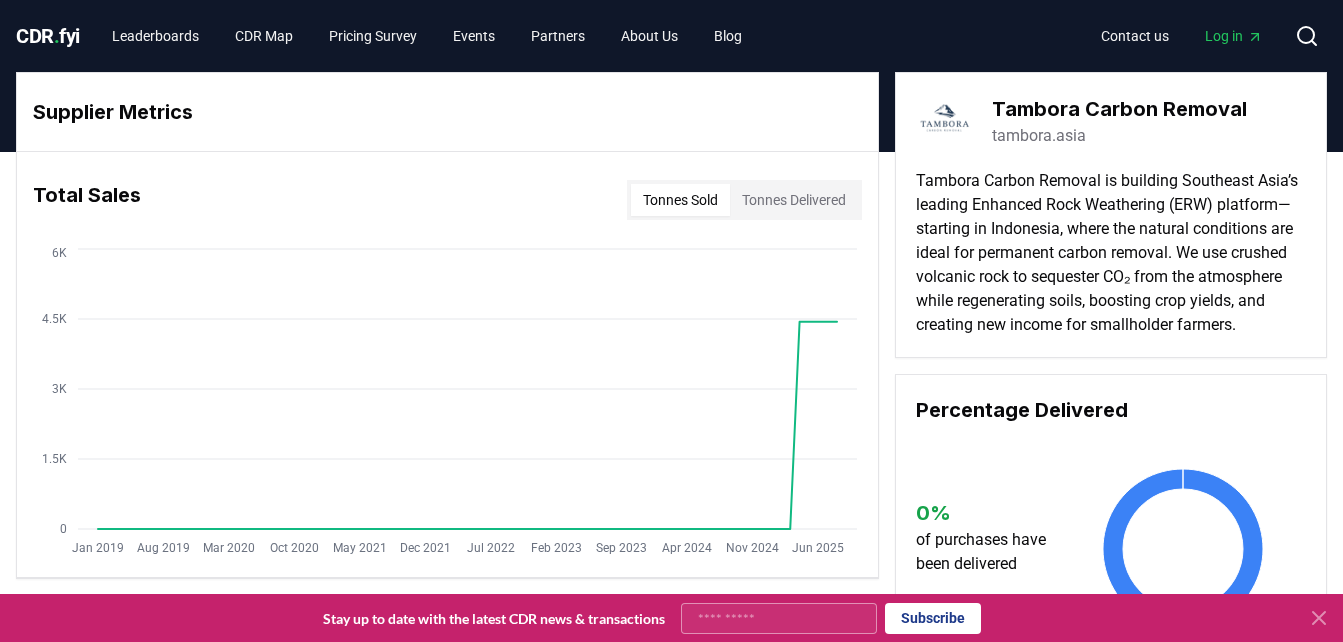 click on "tambora.asia" at bounding box center (1039, 136) 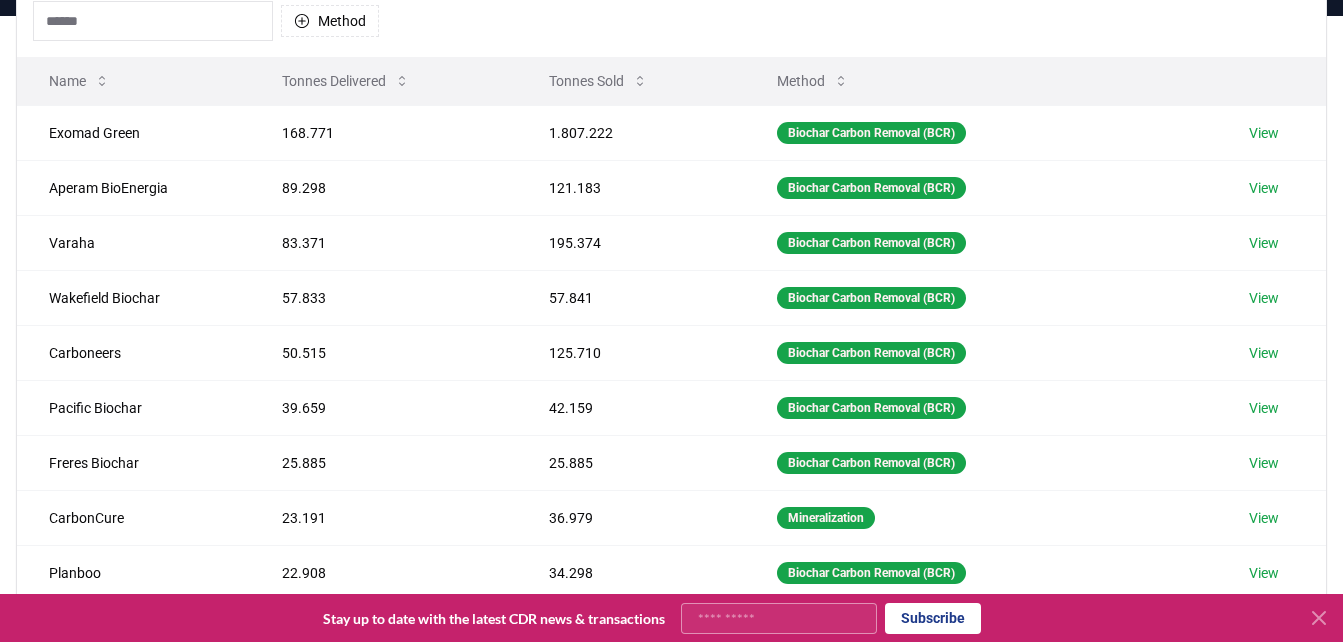 scroll, scrollTop: 100, scrollLeft: 0, axis: vertical 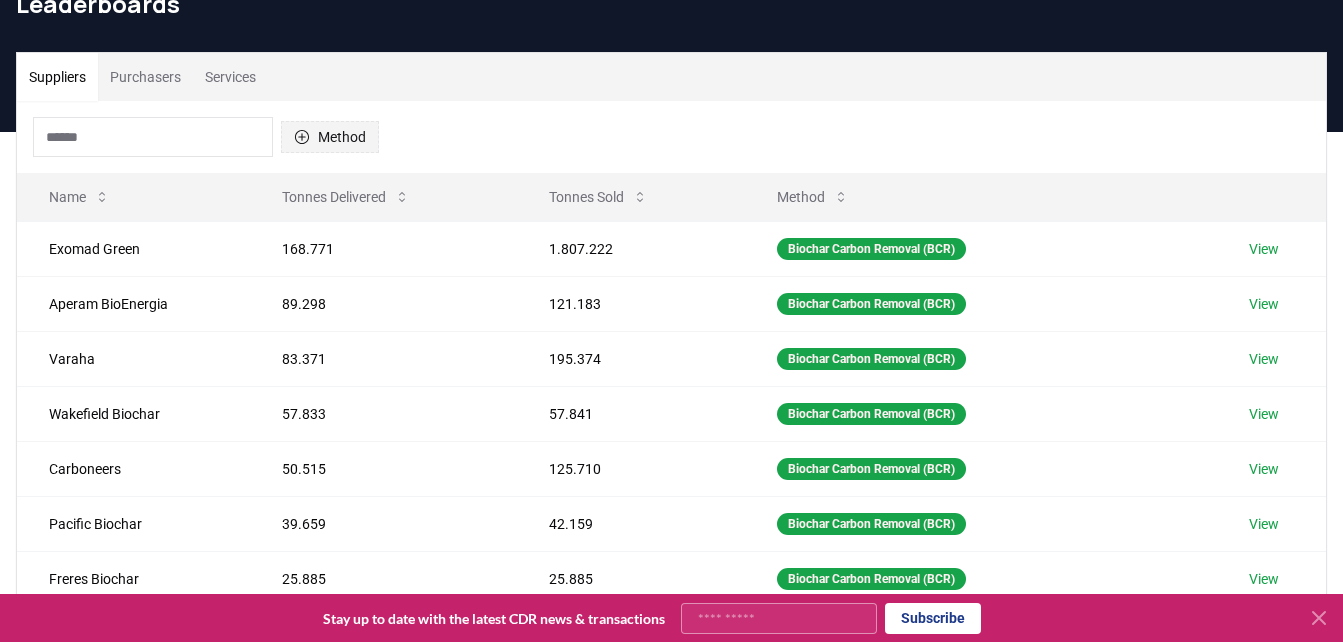 click on "Method" at bounding box center [330, 137] 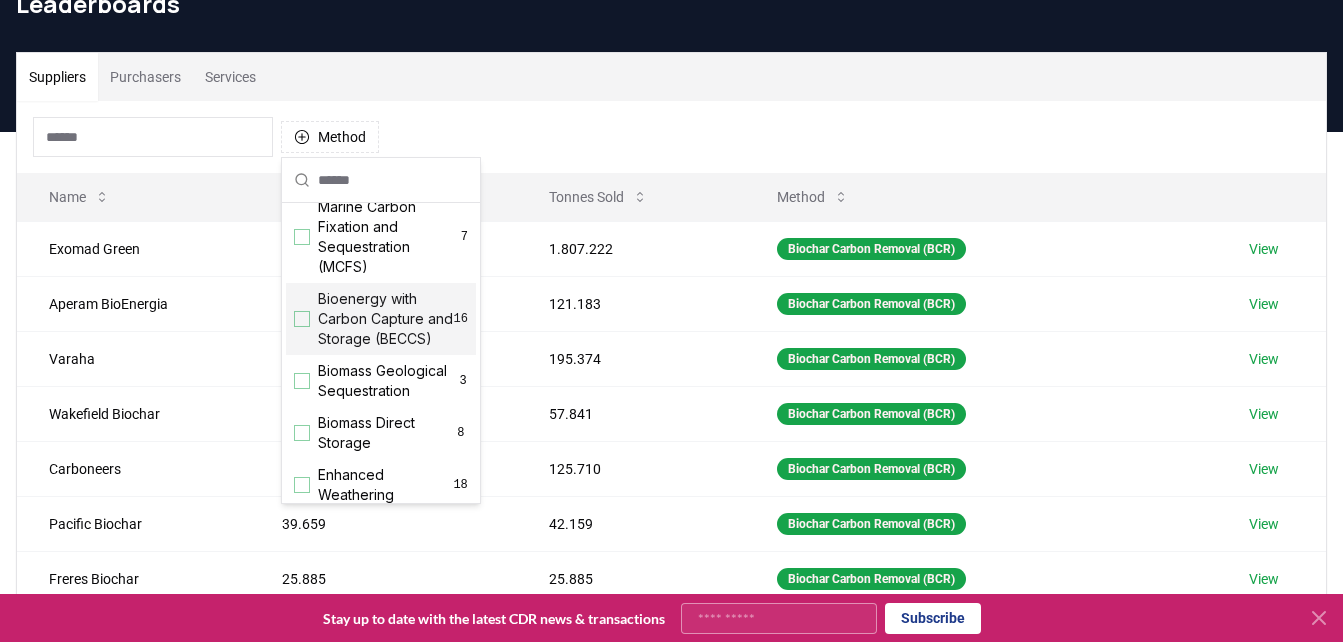 scroll, scrollTop: 200, scrollLeft: 0, axis: vertical 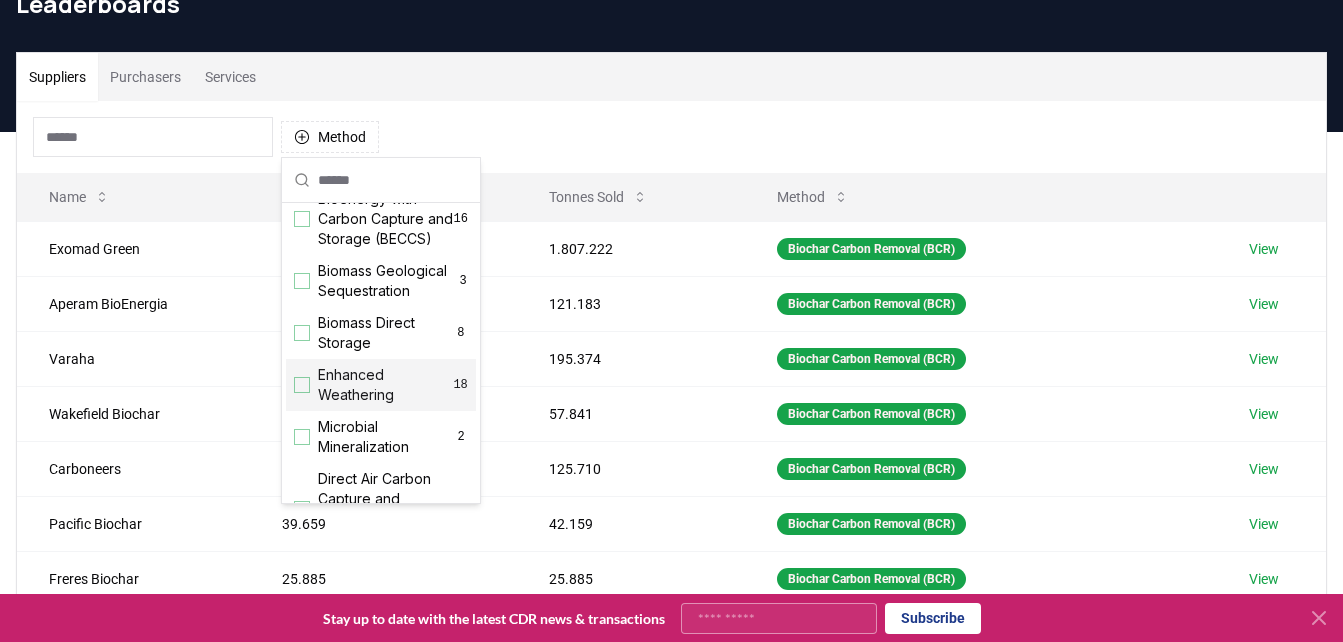 click on "Enhanced Weathering" at bounding box center [385, 385] 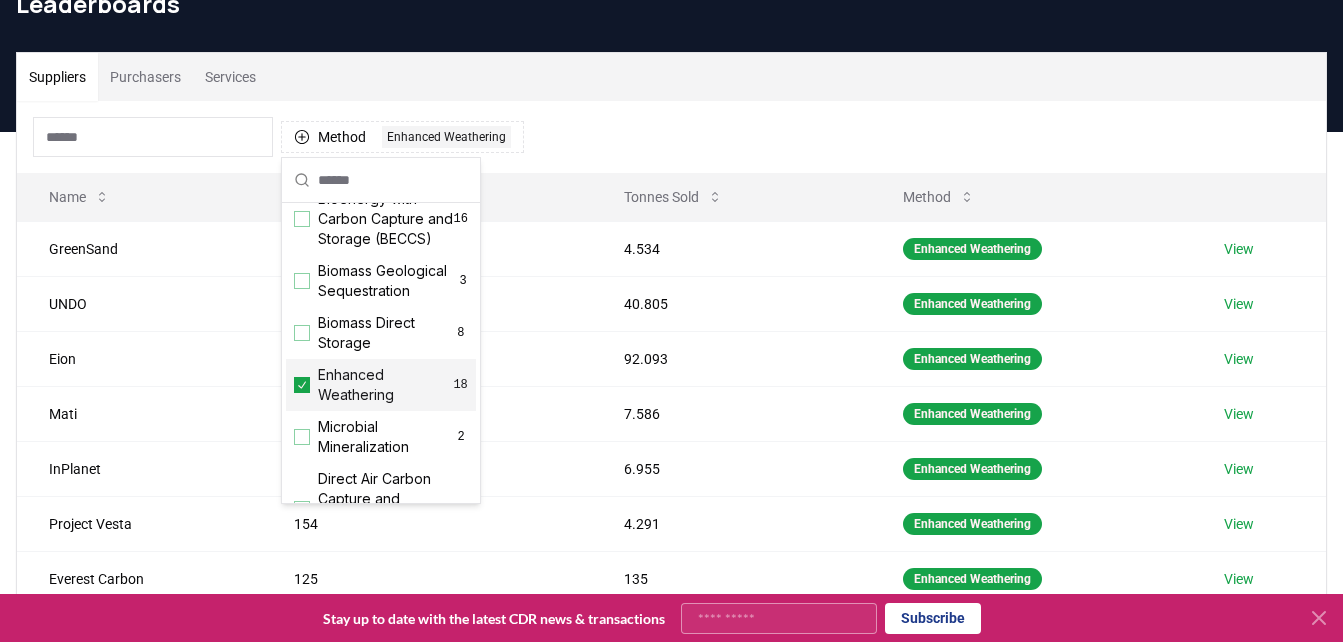 click on "Method 1 Enhanced Weathering" at bounding box center (671, 137) 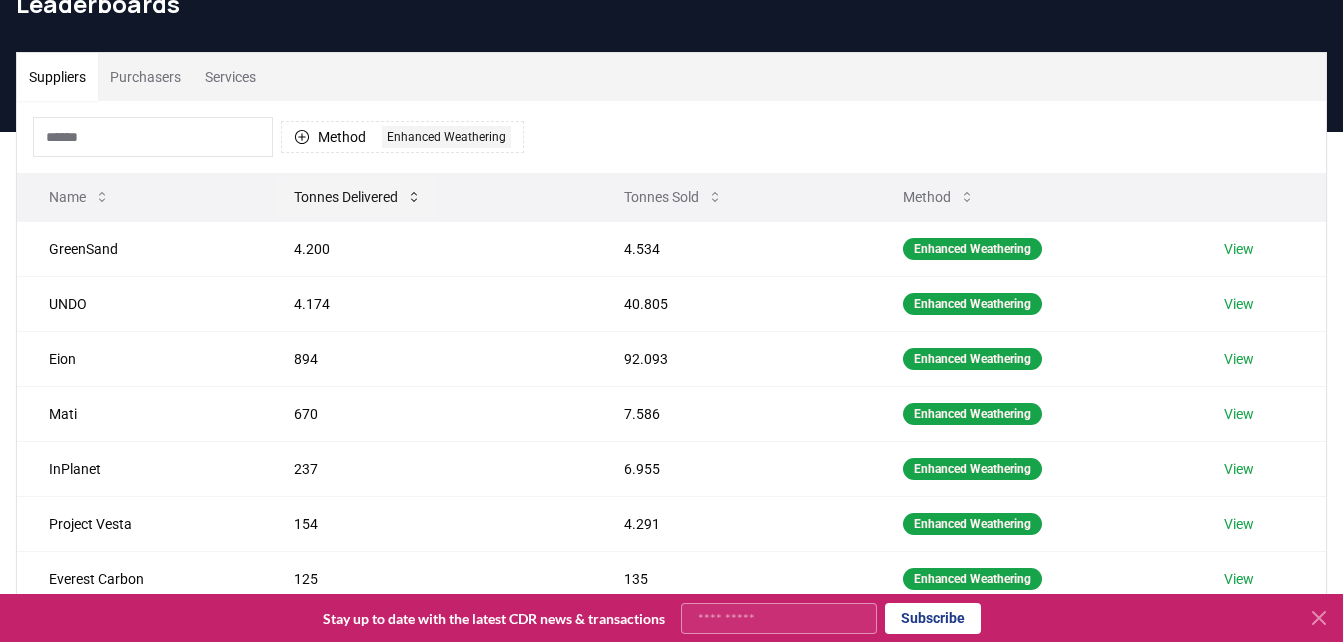 click on "Tonnes Delivered" at bounding box center (358, 197) 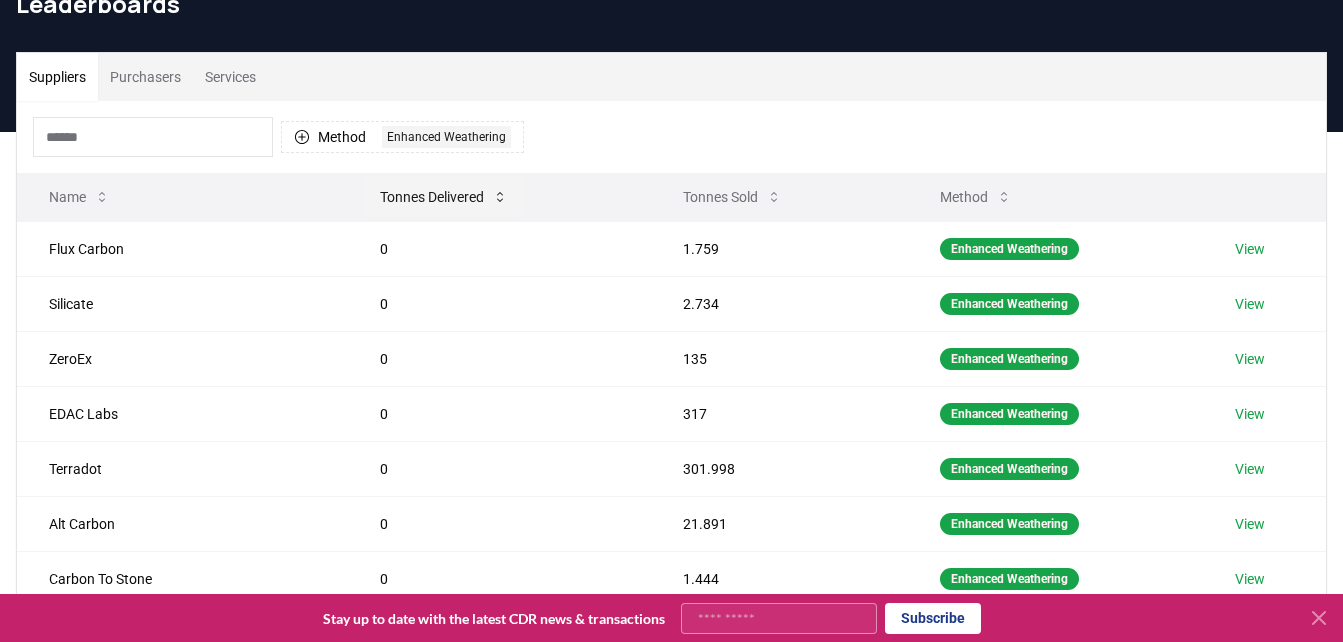 click on "Tonnes Delivered" at bounding box center (444, 197) 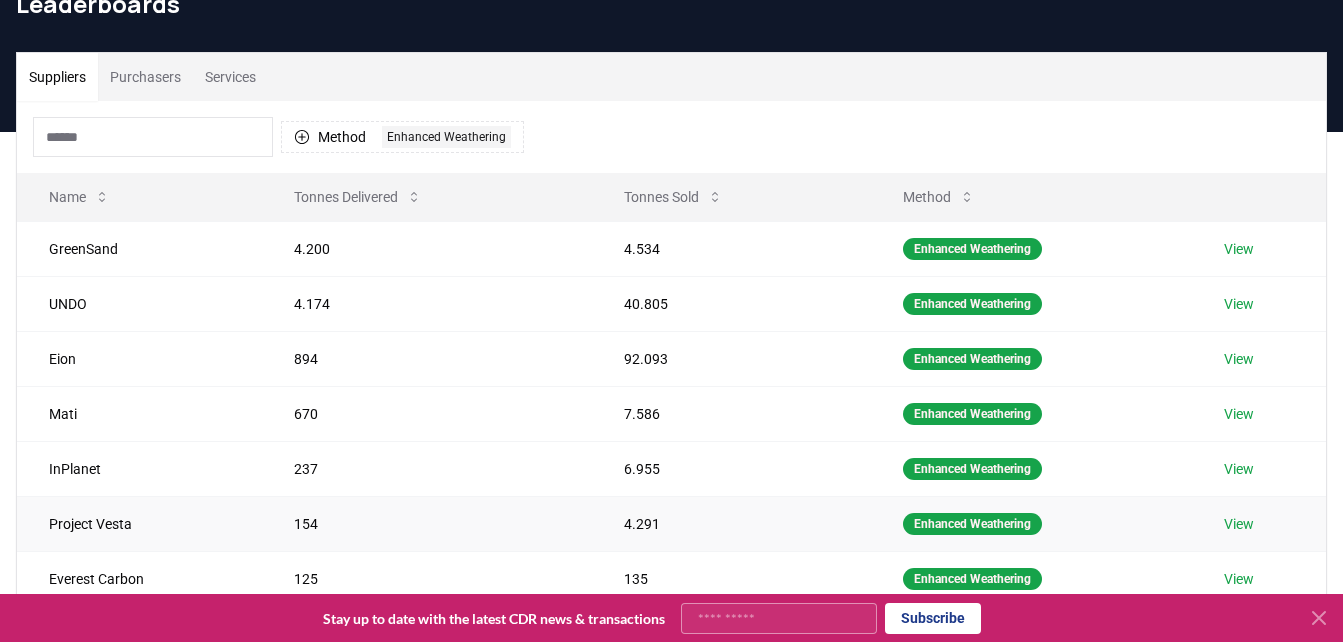 click on "View" at bounding box center (1239, 524) 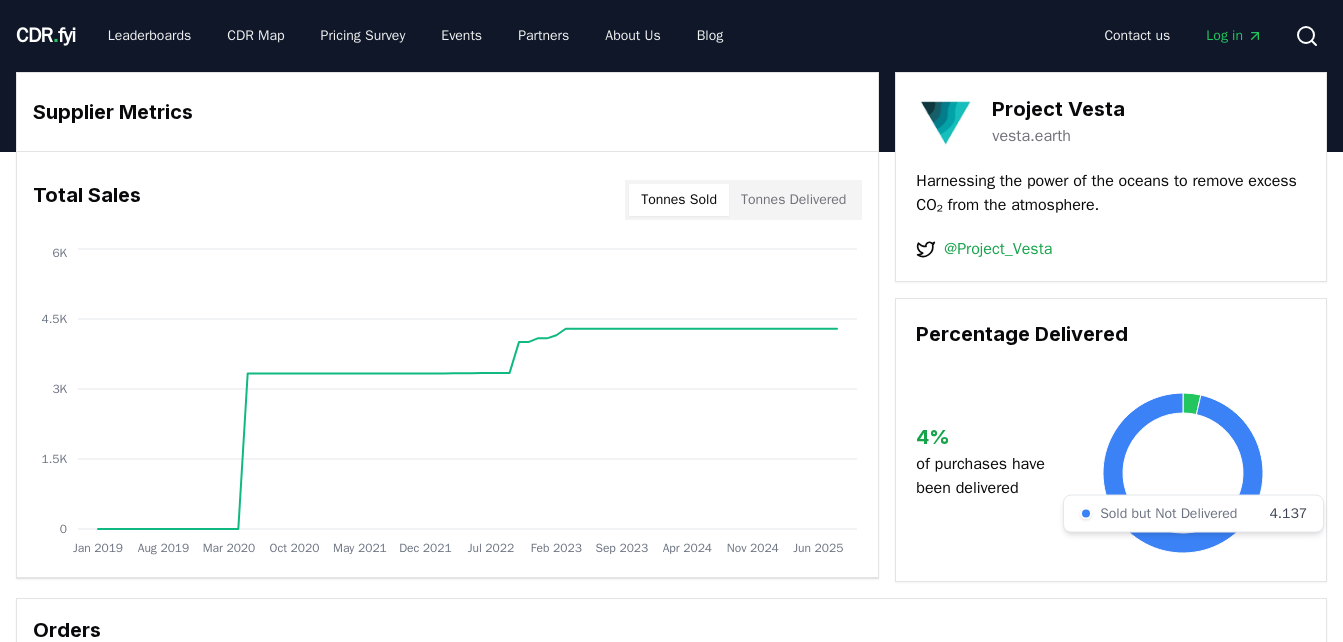 scroll, scrollTop: 0, scrollLeft: 0, axis: both 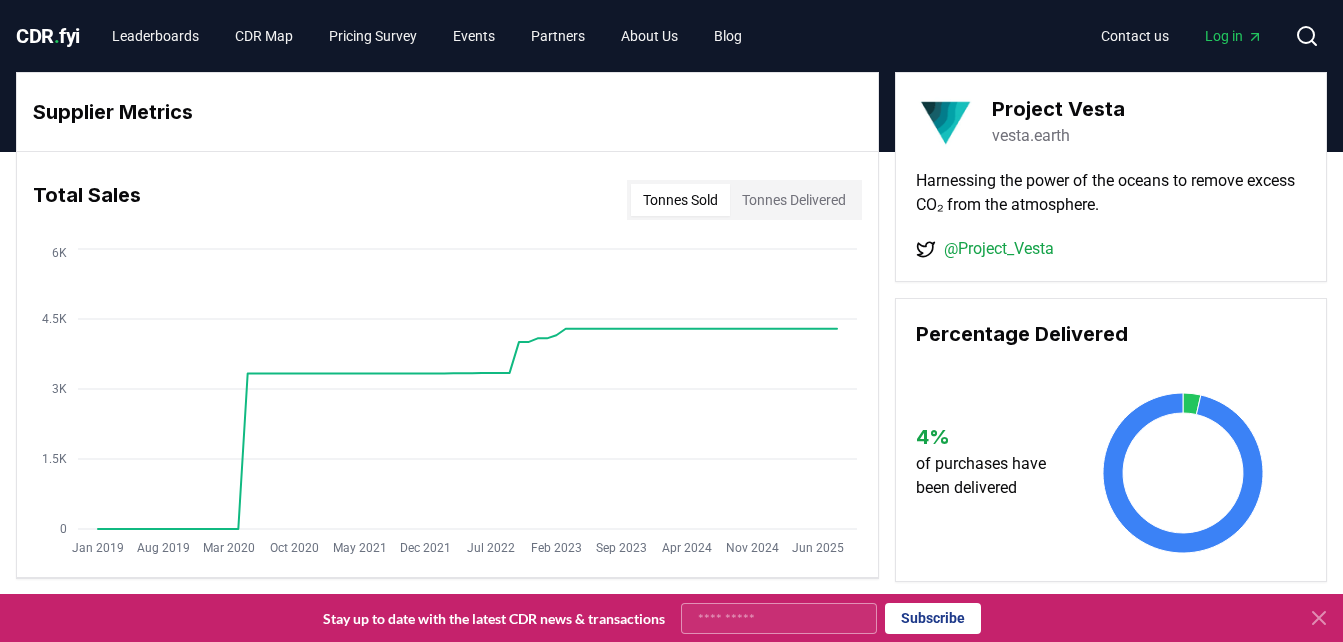 click on "vesta.earth" at bounding box center [1031, 136] 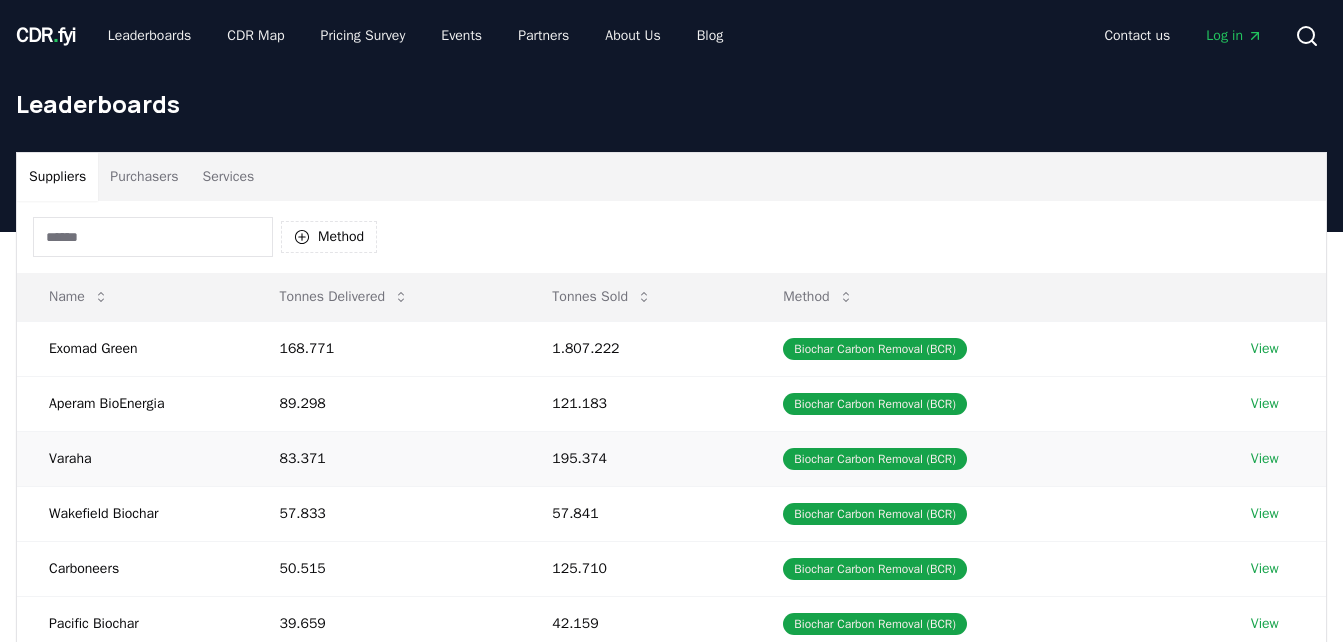 scroll, scrollTop: 101, scrollLeft: 0, axis: vertical 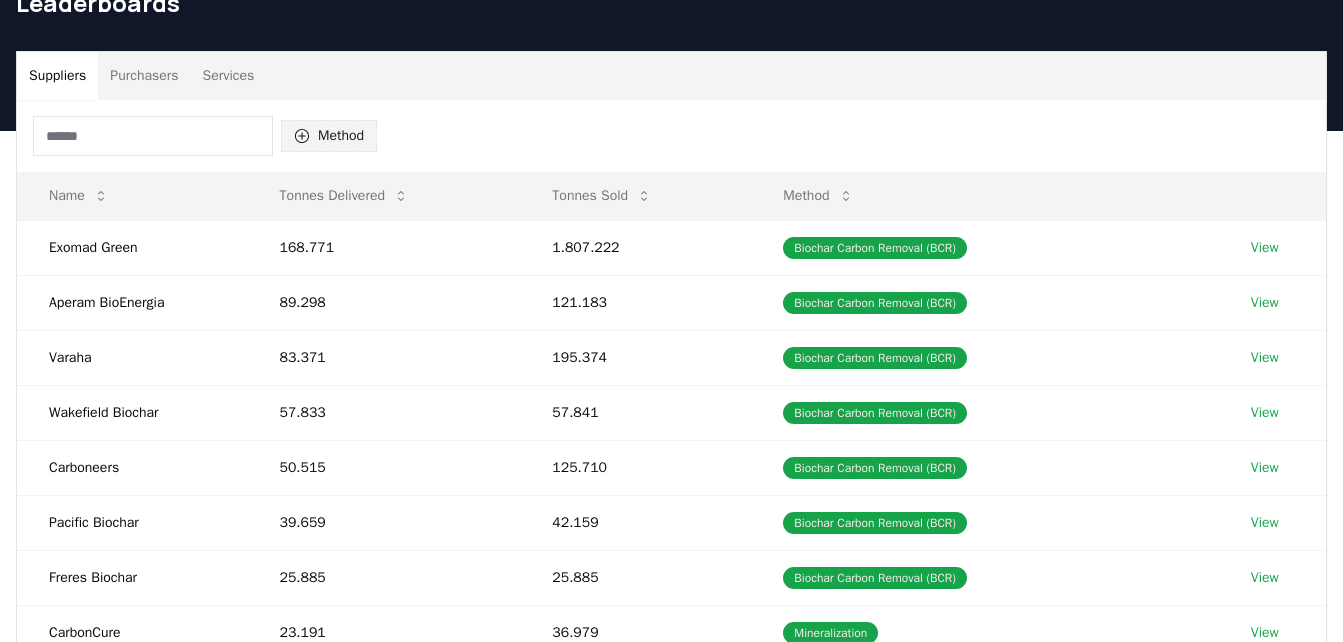 click on "Method" at bounding box center (329, 136) 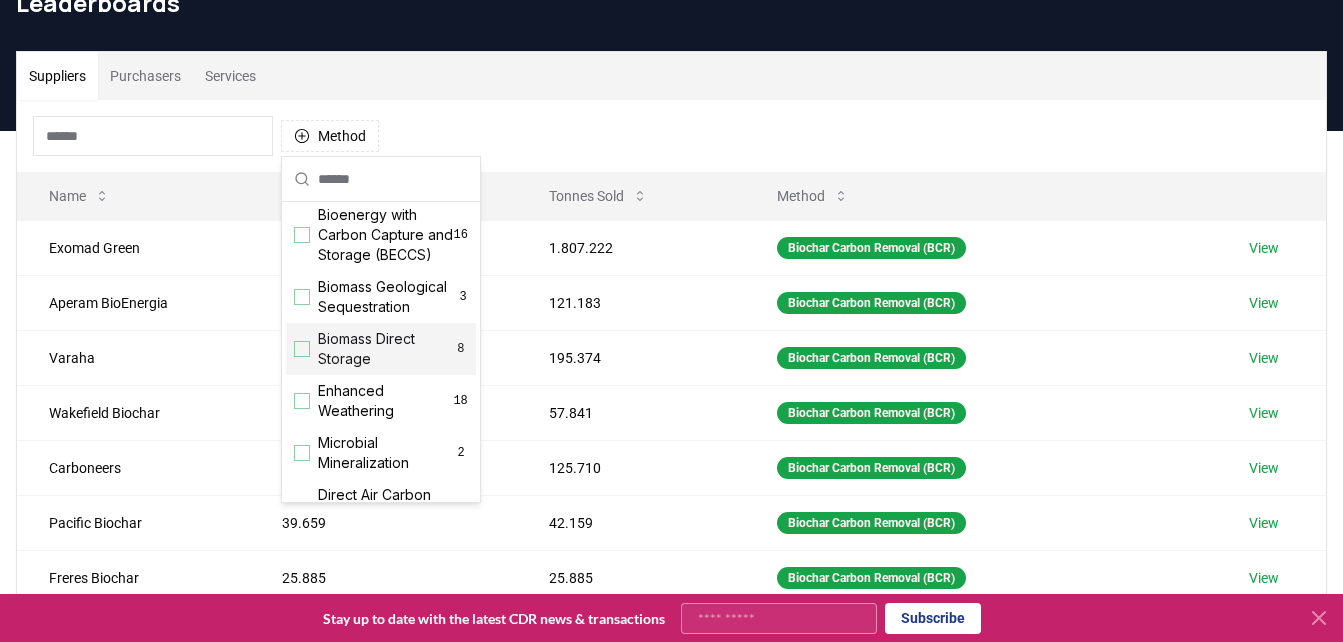 scroll, scrollTop: 200, scrollLeft: 0, axis: vertical 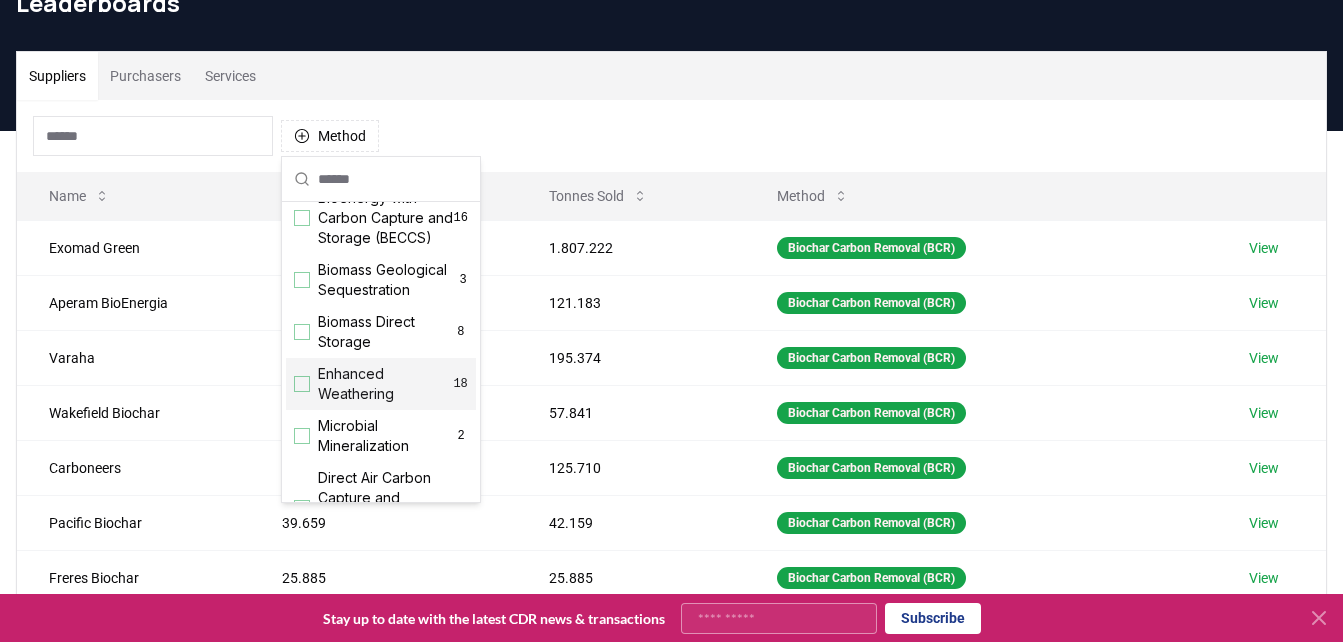 click on "Enhanced Weathering" at bounding box center (385, 384) 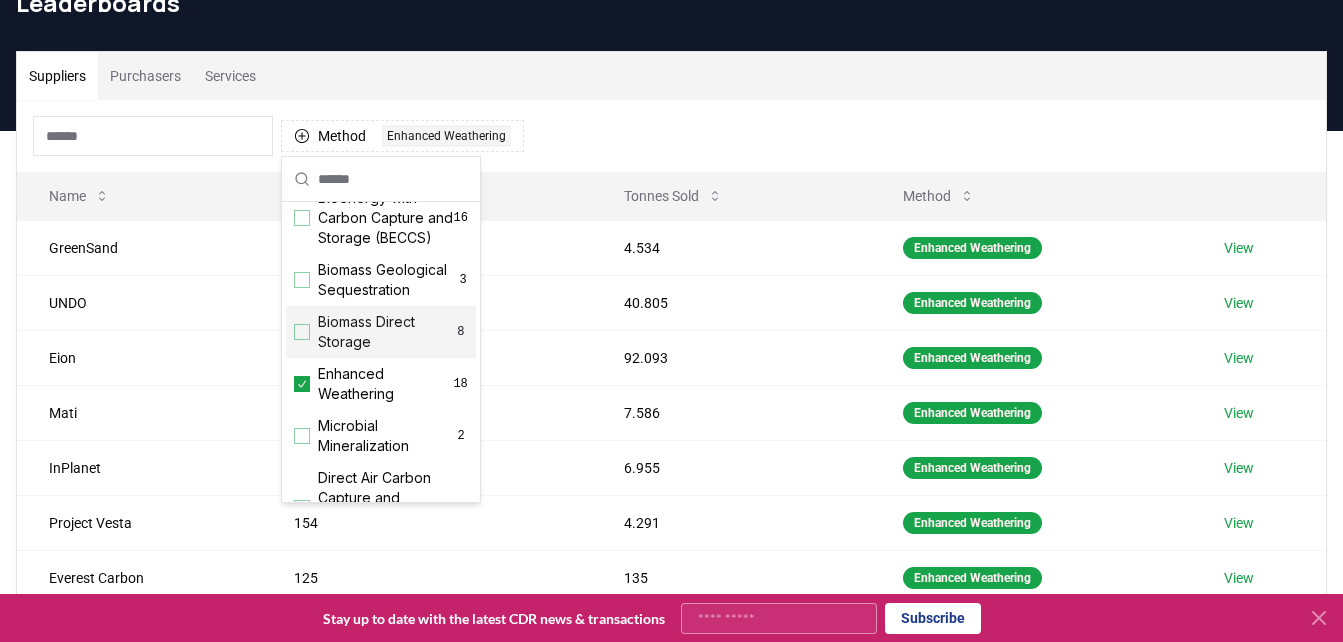 click on "Method 1 Enhanced Weathering" at bounding box center [671, 136] 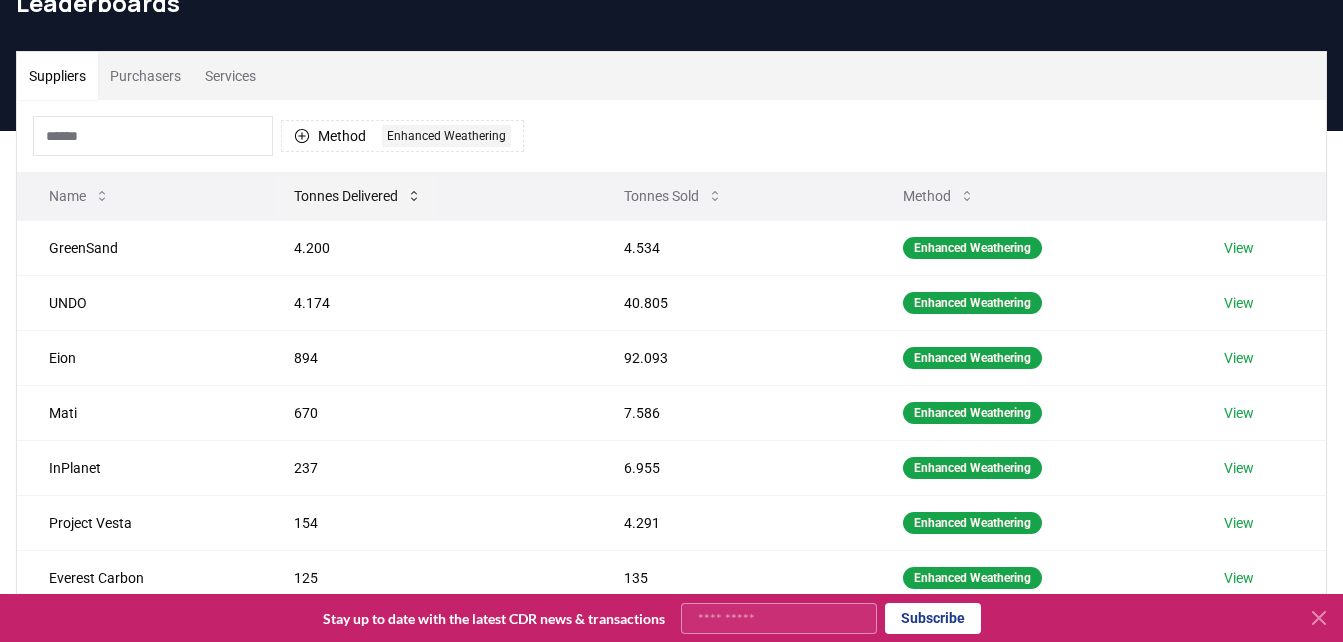 click on "Tonnes Delivered" at bounding box center (358, 196) 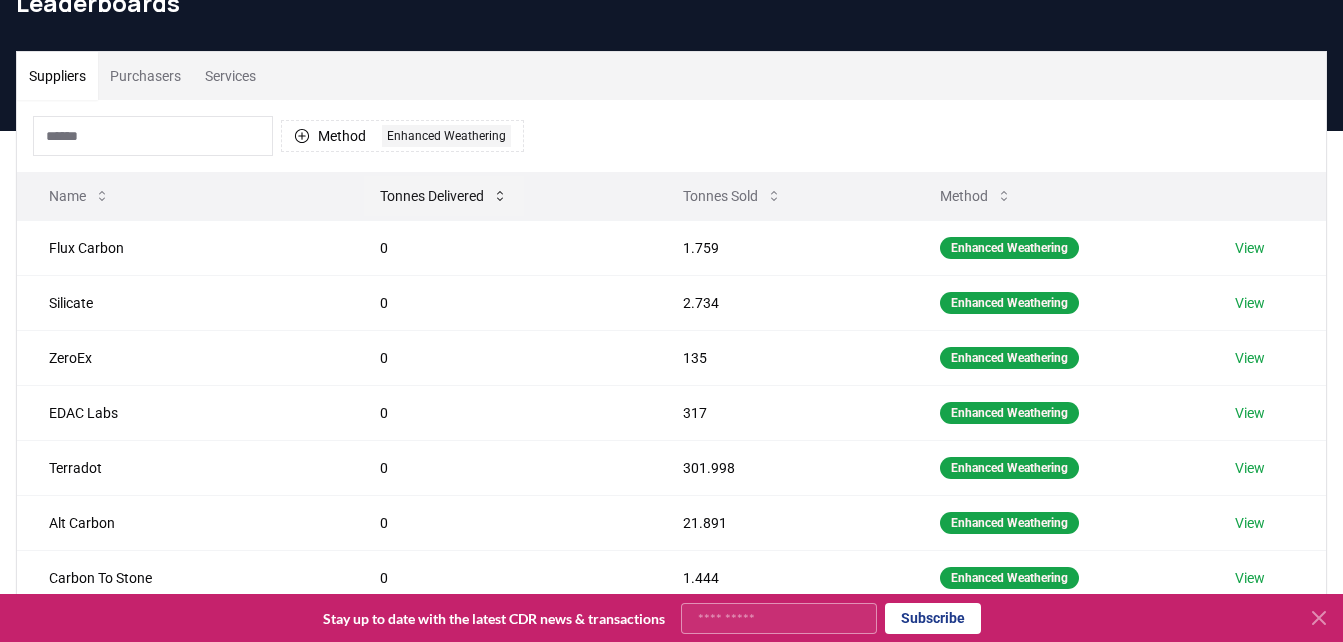 click on "Tonnes Delivered" at bounding box center [444, 196] 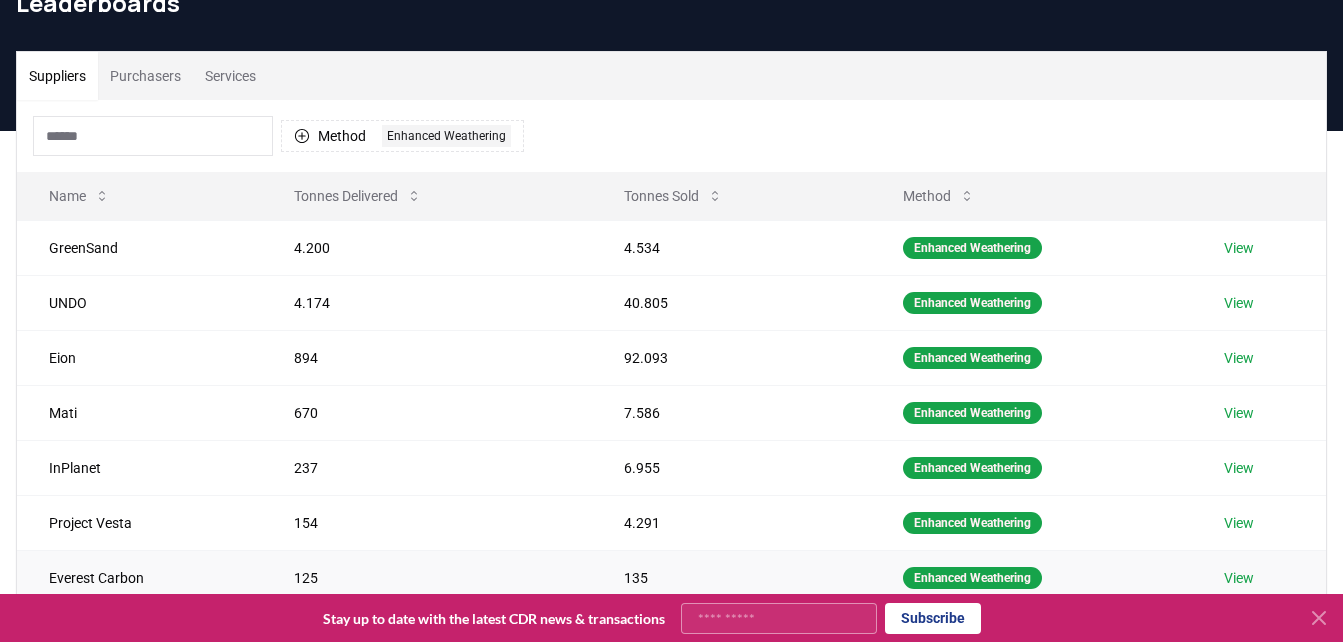 click on "View" at bounding box center (1239, 578) 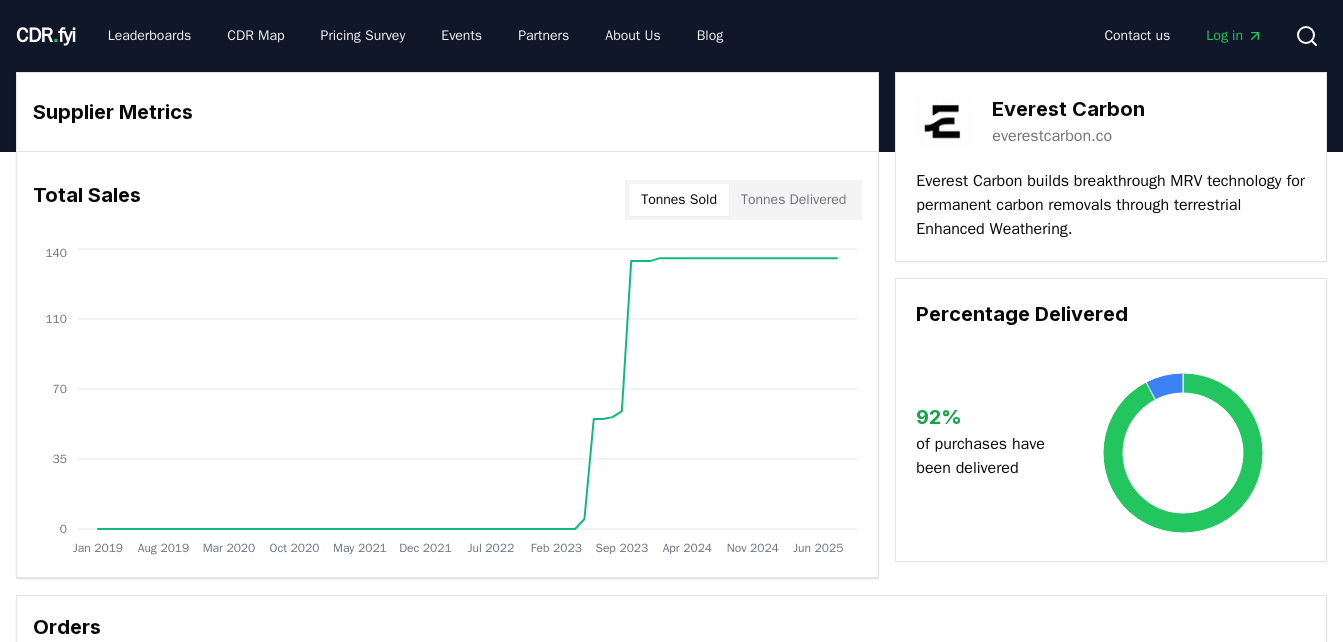 scroll, scrollTop: 0, scrollLeft: 0, axis: both 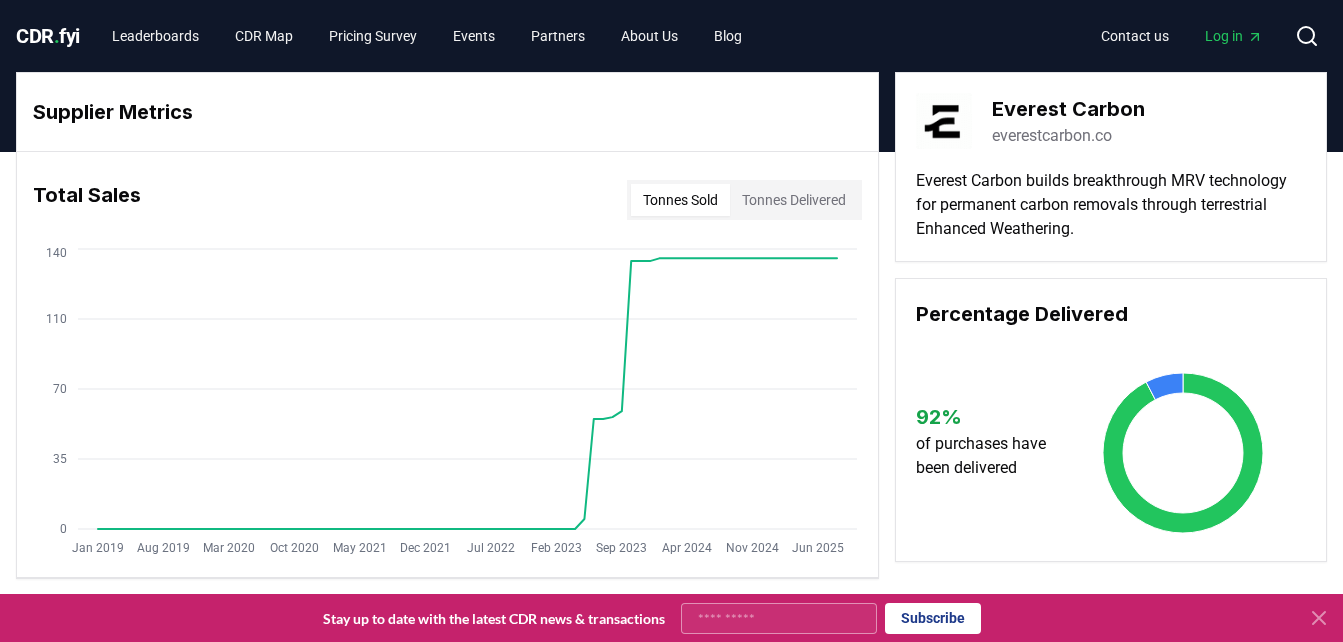 click on "everestcarbon.co" at bounding box center (1052, 136) 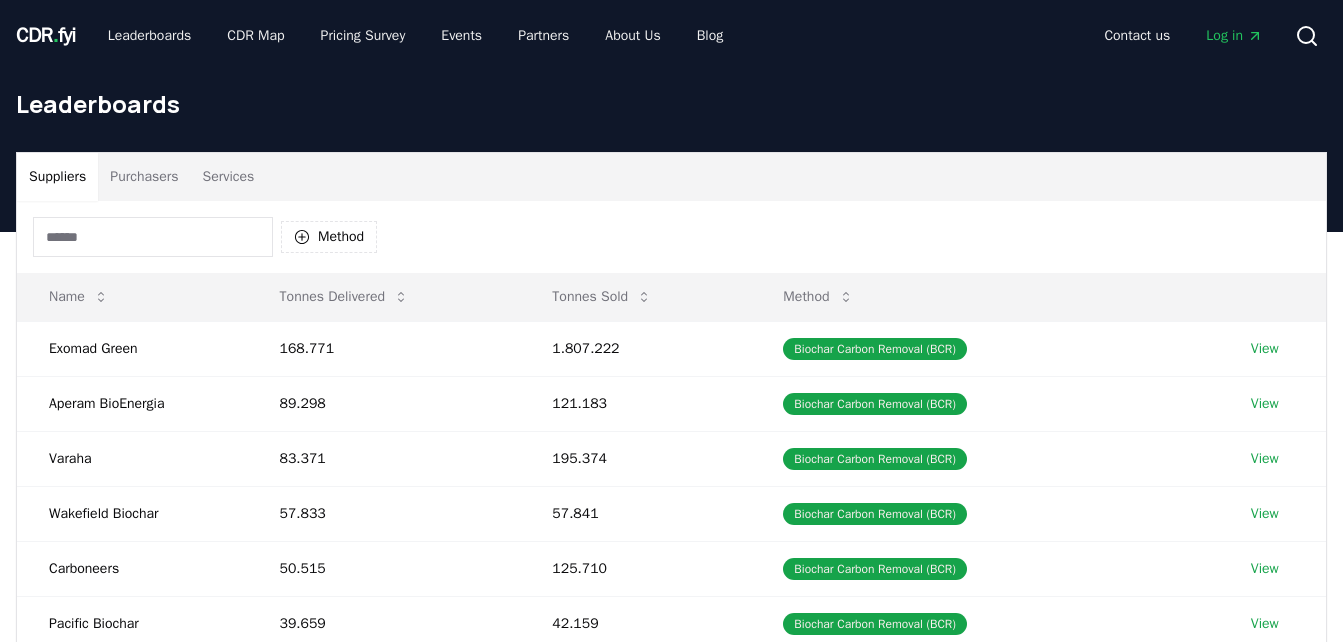 scroll, scrollTop: 102, scrollLeft: 0, axis: vertical 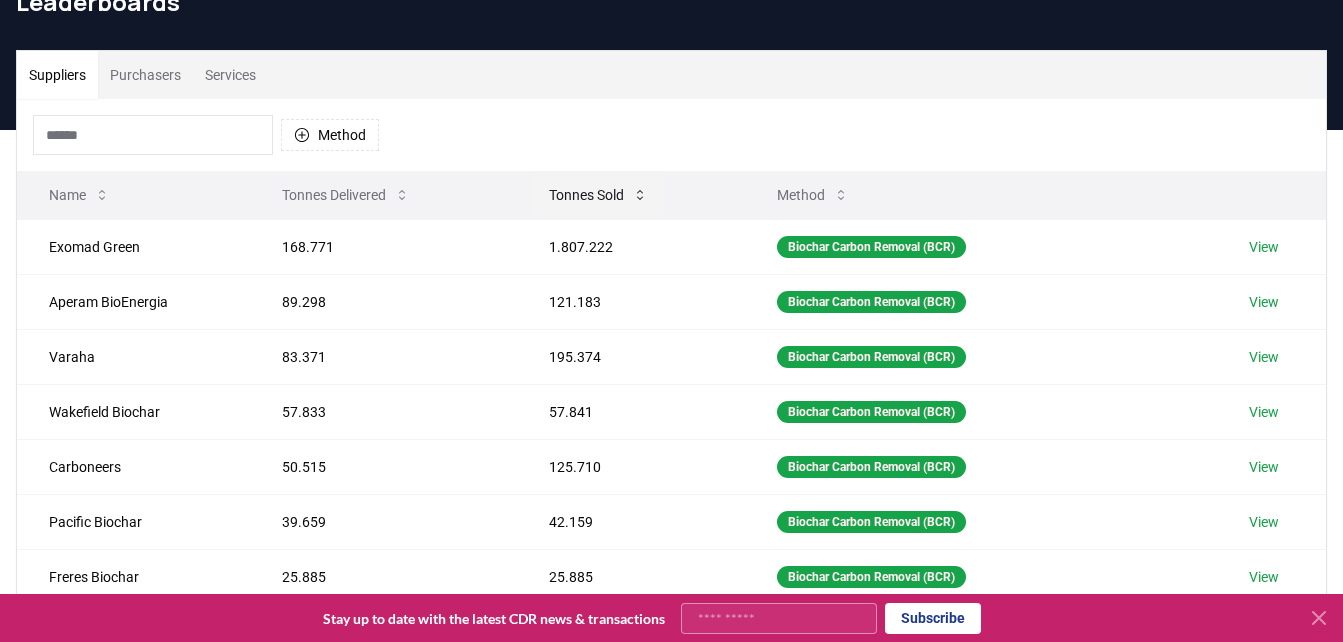 click on "Tonnes Sold" at bounding box center [598, 195] 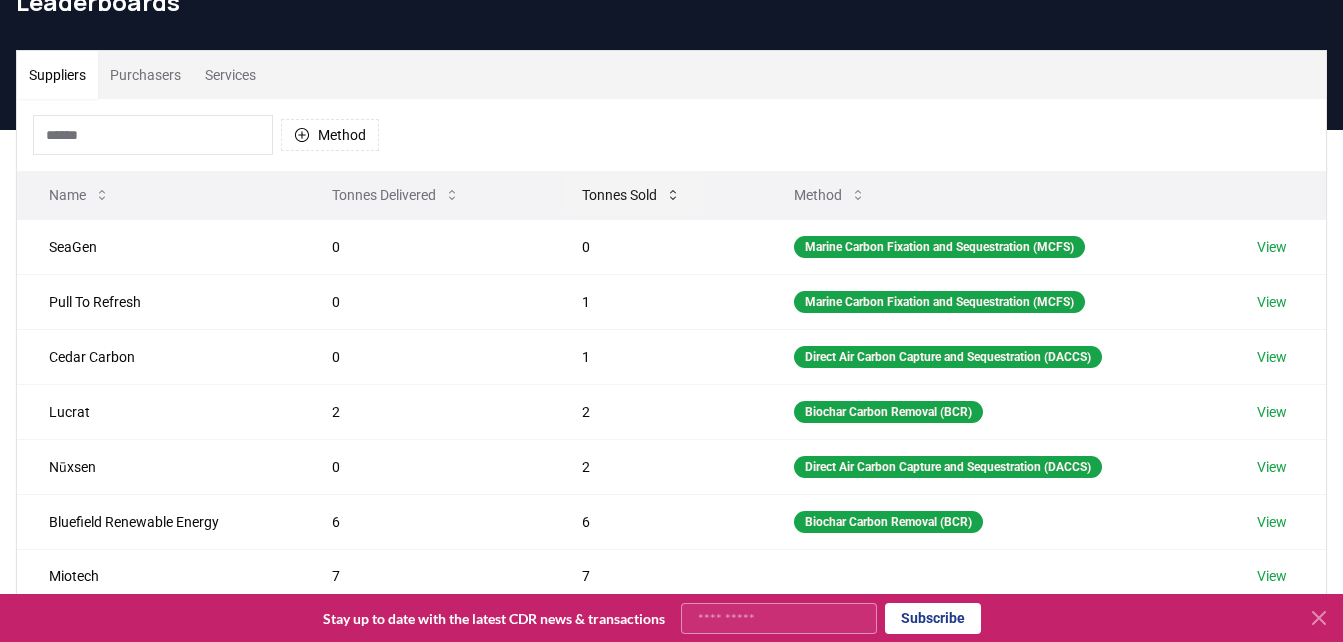click on "Tonnes Sold" at bounding box center (631, 195) 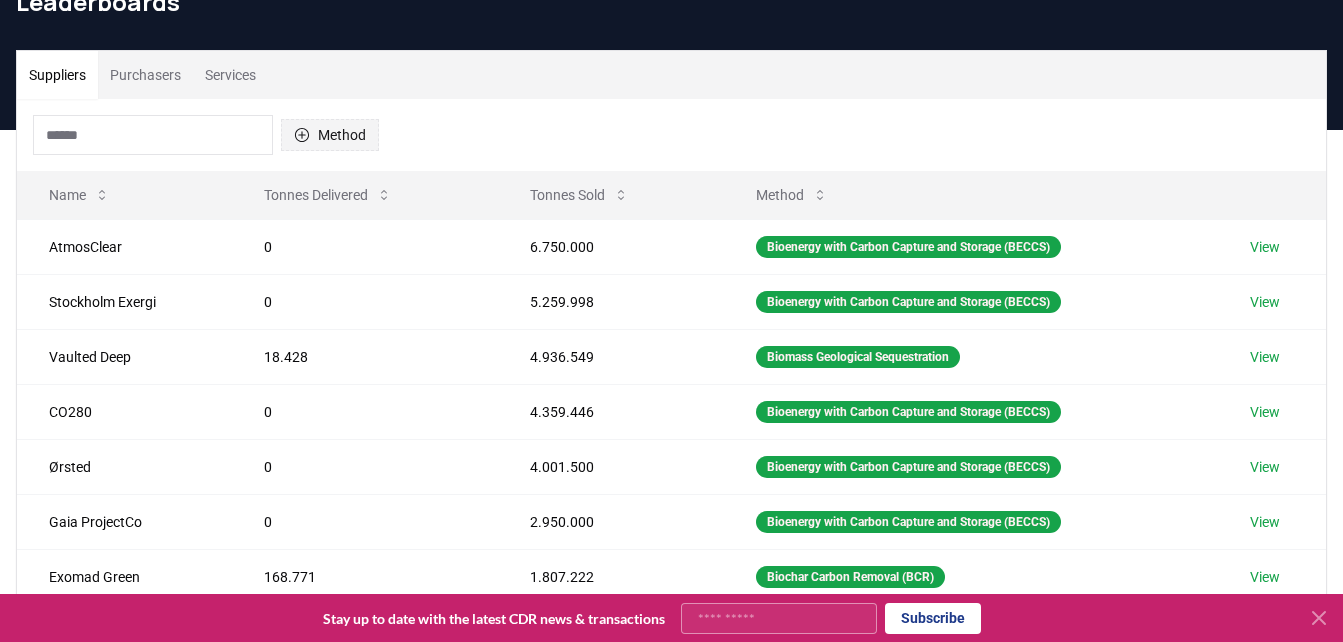 click on "Method" at bounding box center (330, 135) 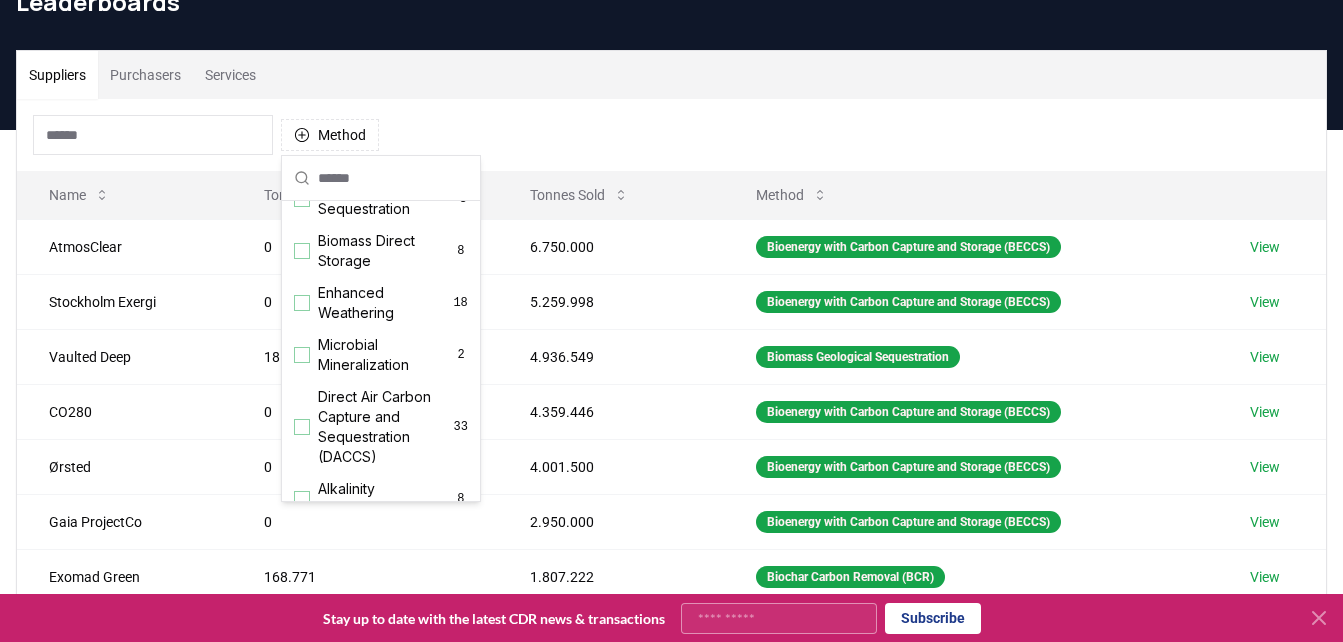 scroll, scrollTop: 300, scrollLeft: 0, axis: vertical 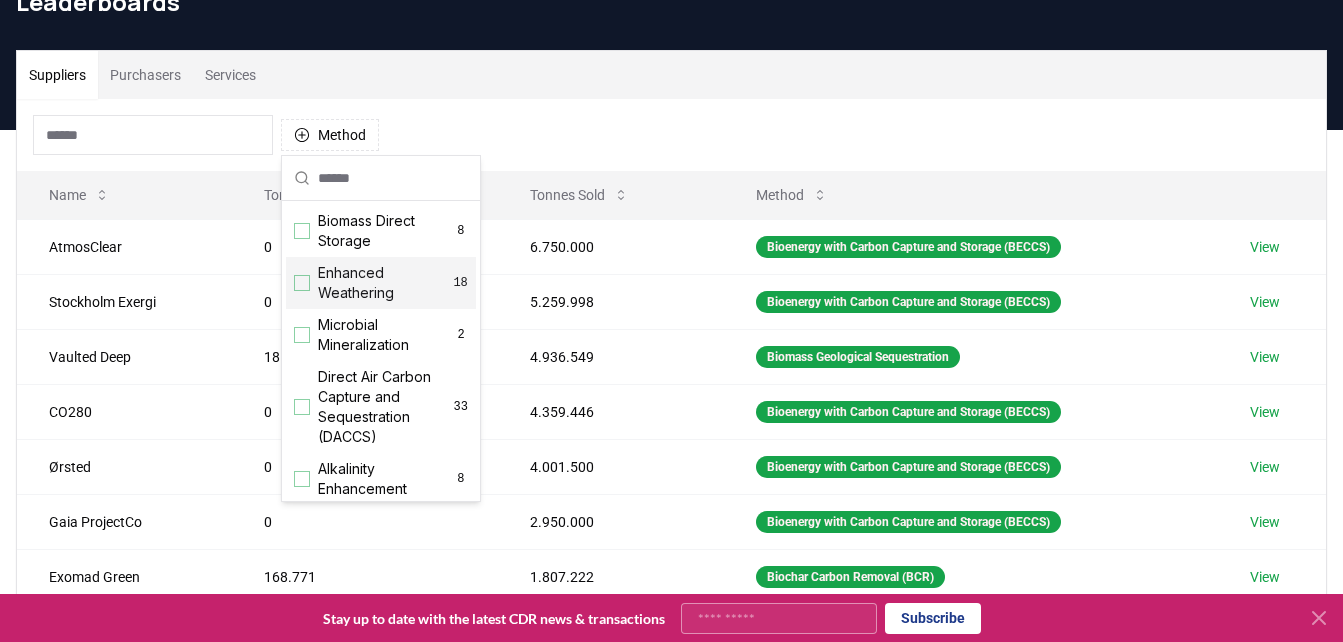 click on "Enhanced Weathering" at bounding box center (385, 283) 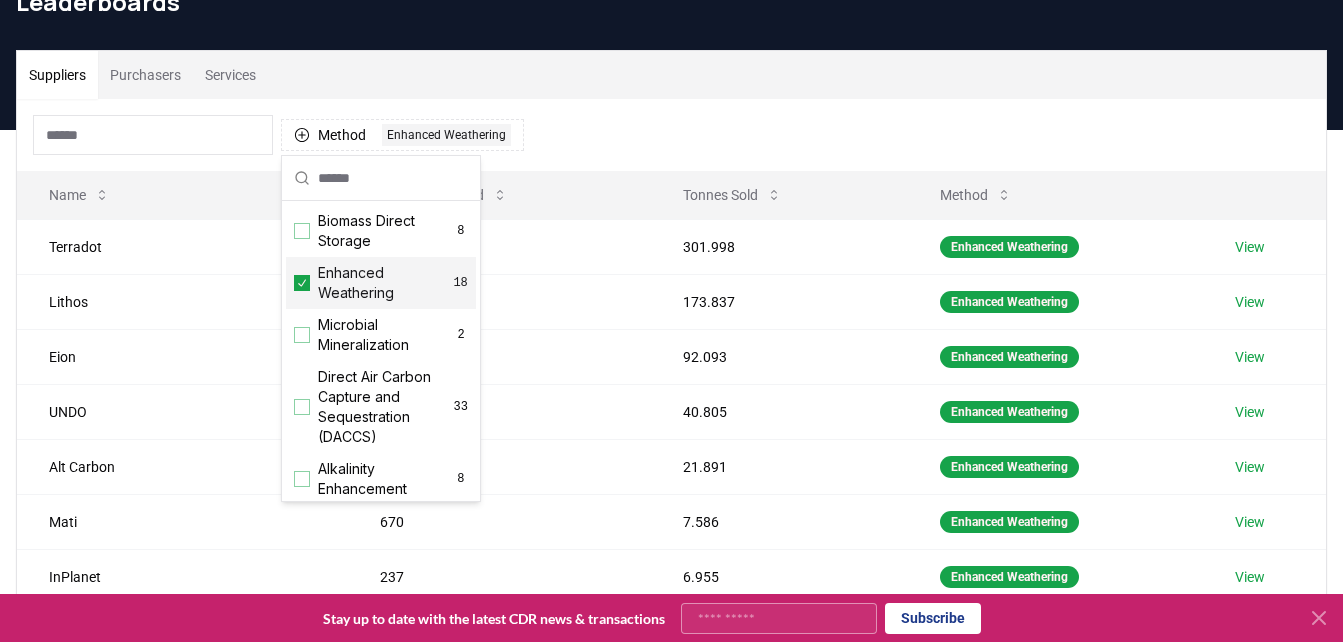 click on "Method 1 Enhanced Weathering" at bounding box center (671, 135) 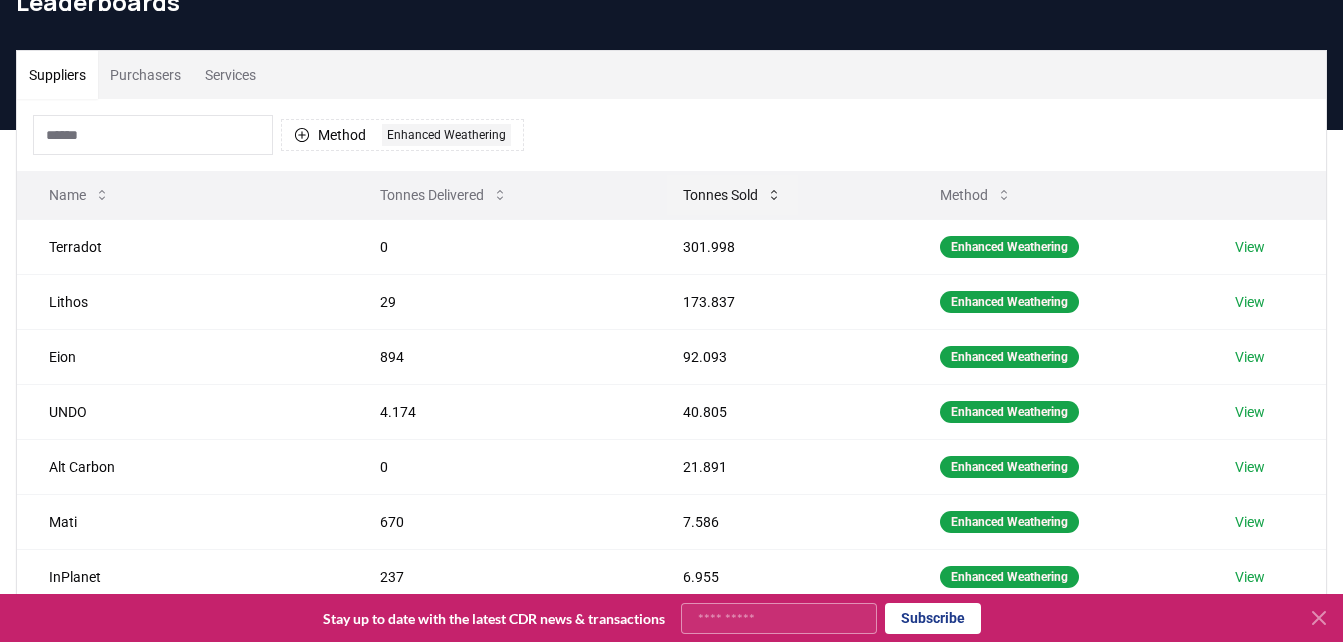 click on "Tonnes Sold" at bounding box center (732, 195) 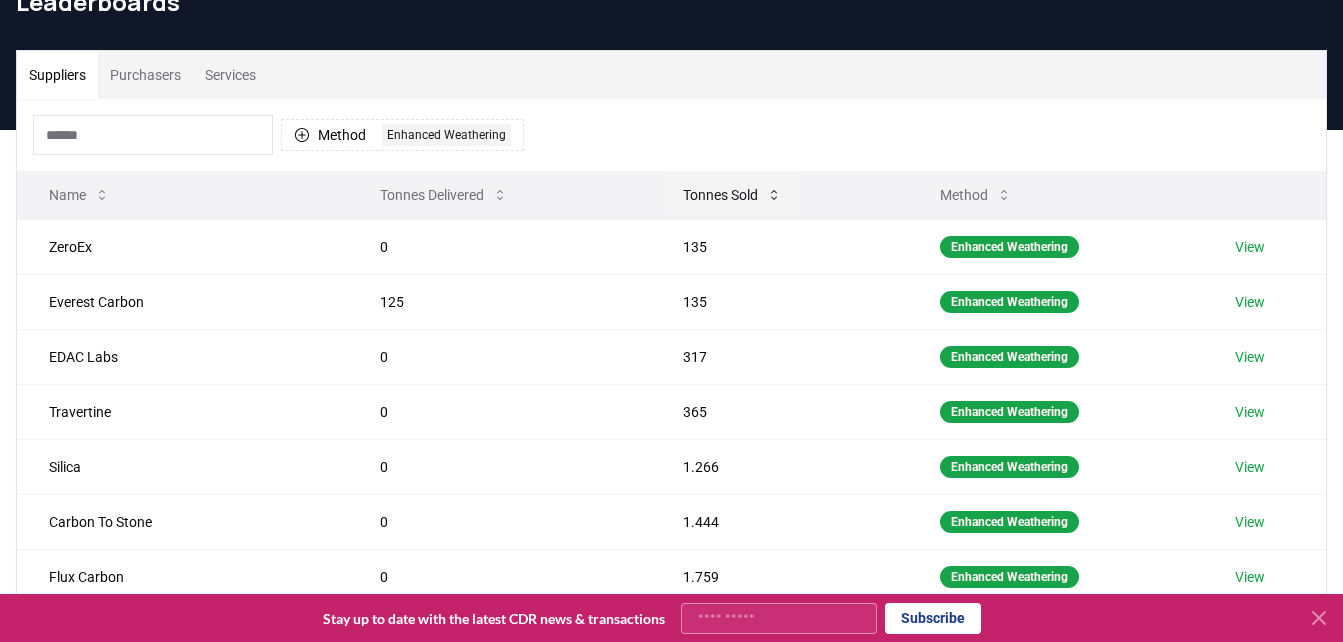 click on "Tonnes Sold" at bounding box center (732, 195) 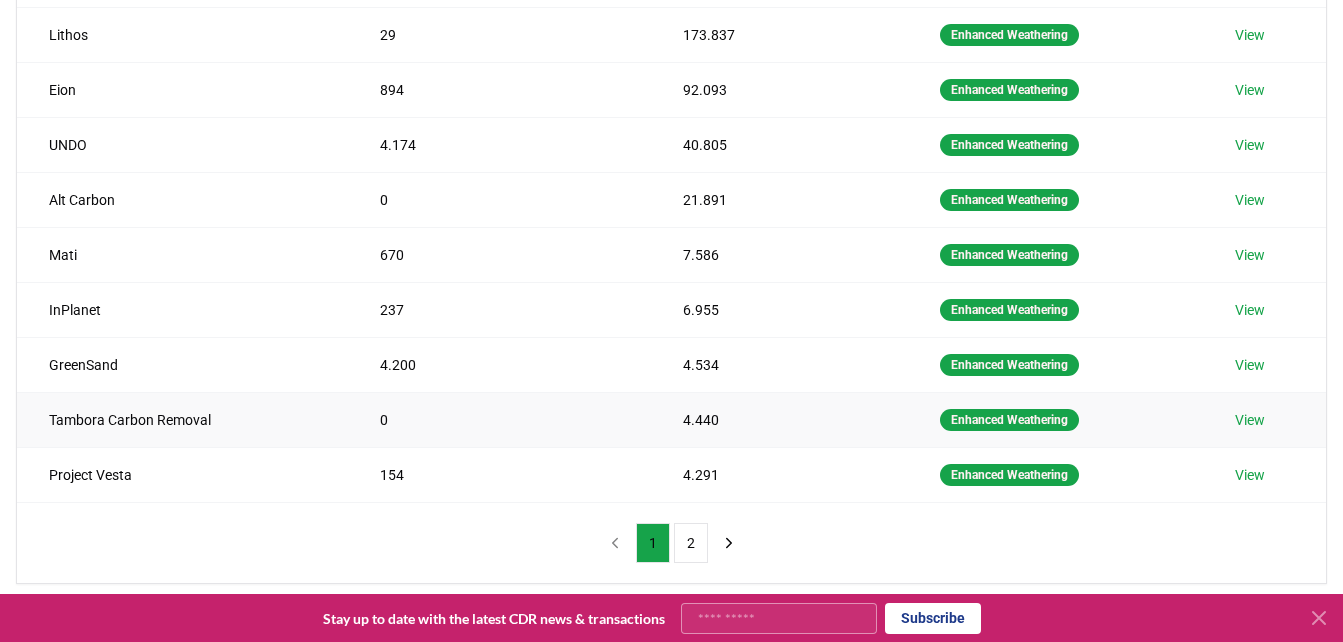 scroll, scrollTop: 402, scrollLeft: 0, axis: vertical 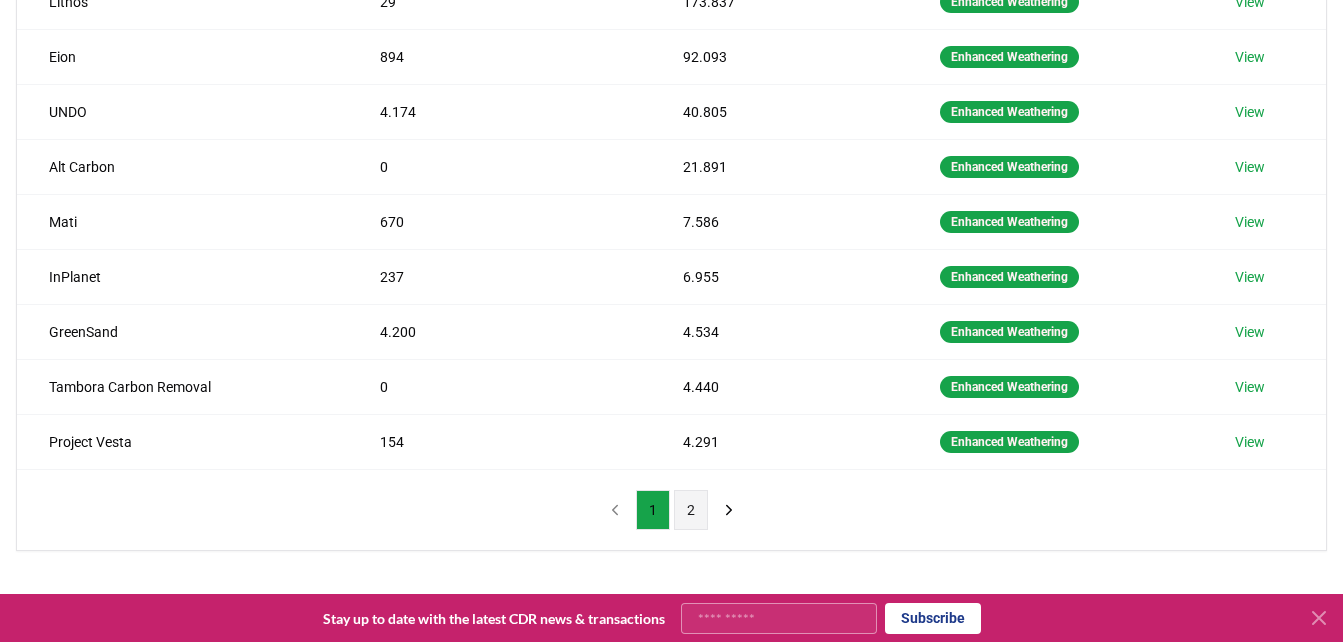 click on "2" at bounding box center (691, 510) 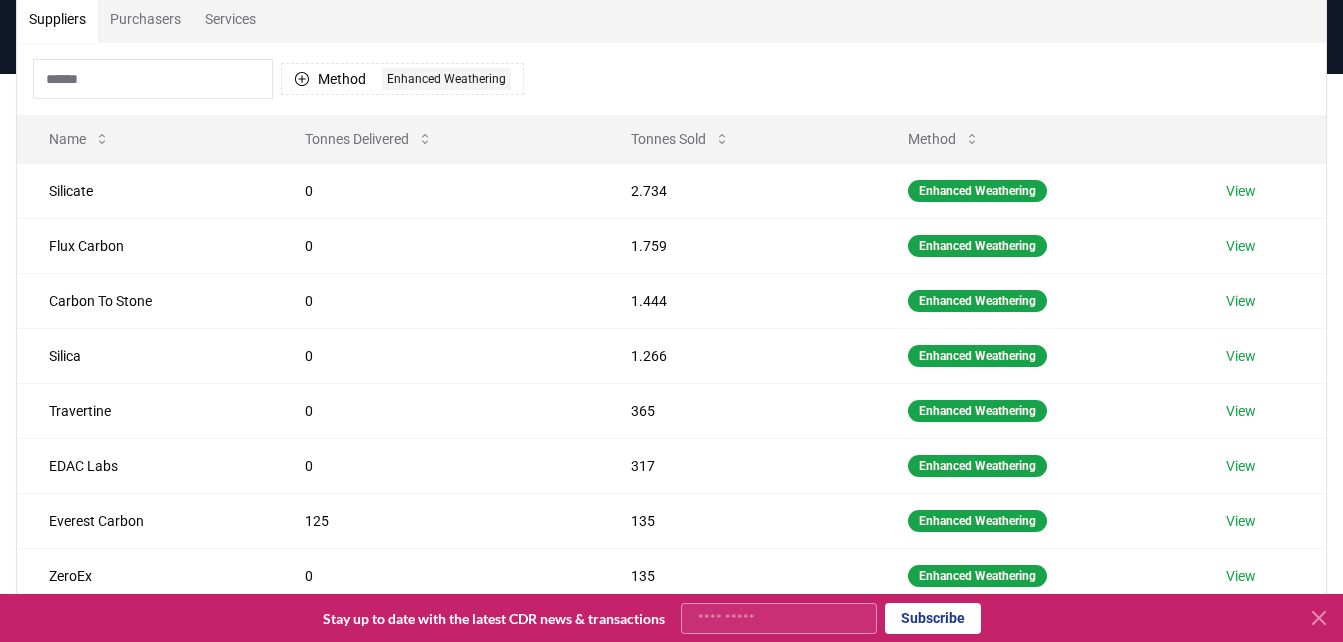 scroll, scrollTop: 102, scrollLeft: 0, axis: vertical 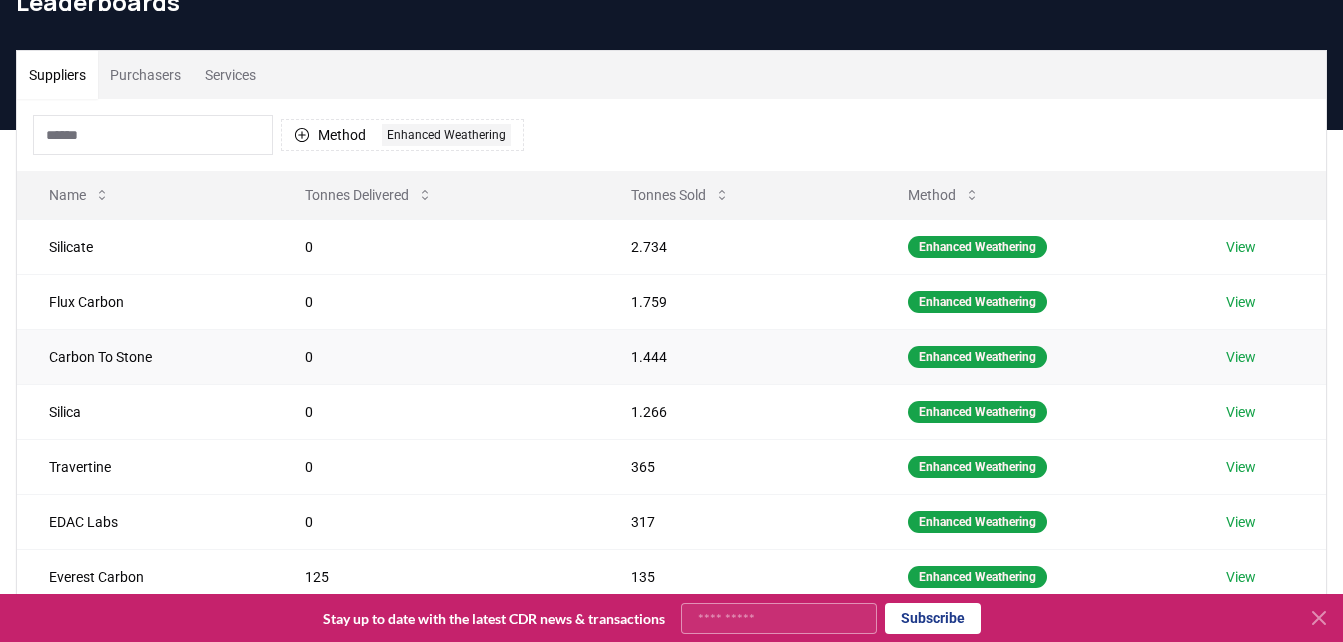 click on "View" at bounding box center (1241, 357) 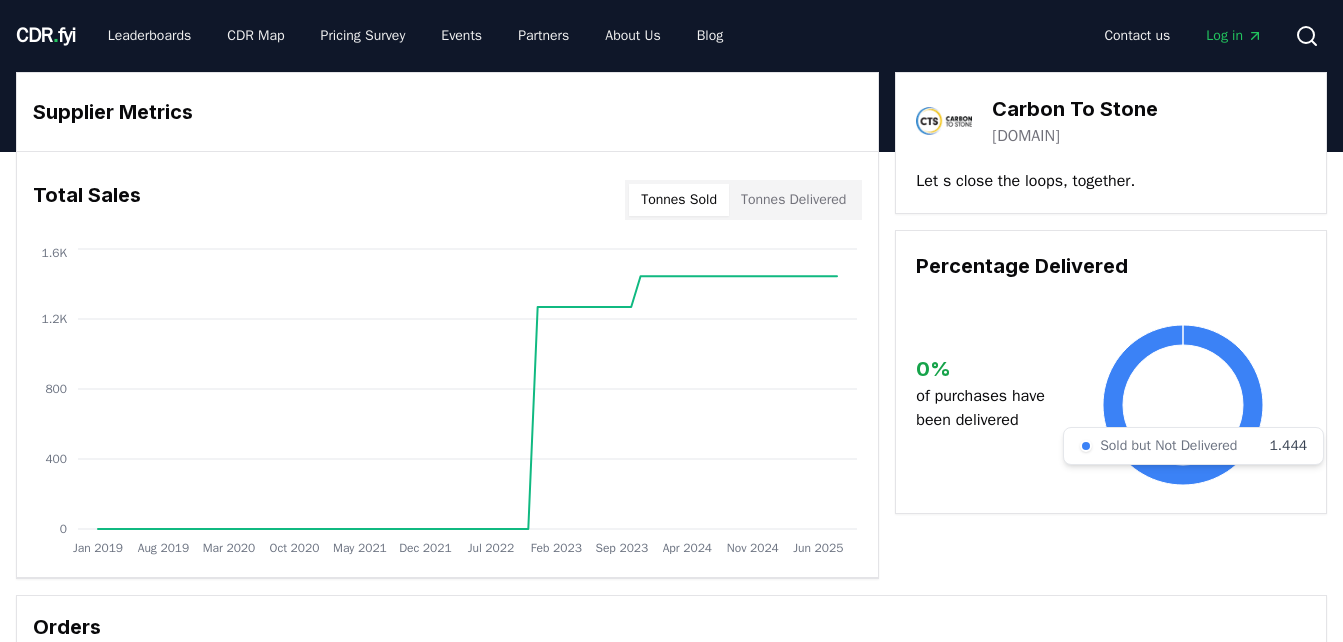 scroll, scrollTop: 0, scrollLeft: 0, axis: both 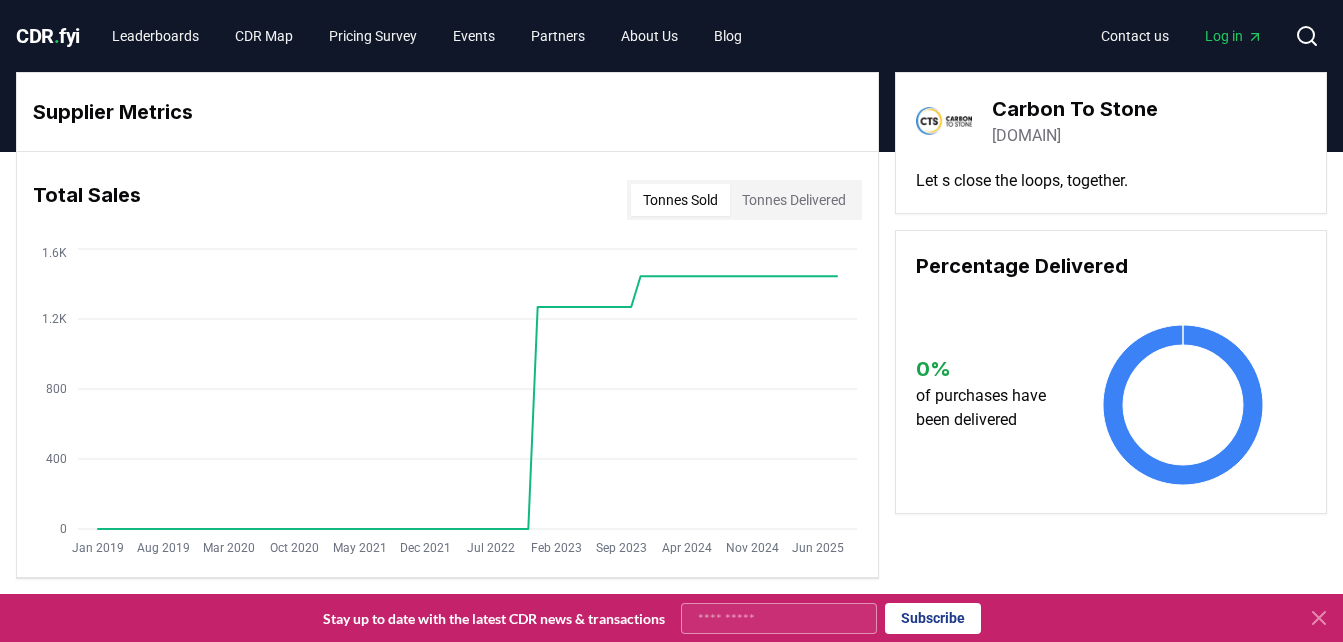 click on "carbontostone.com" at bounding box center [1026, 136] 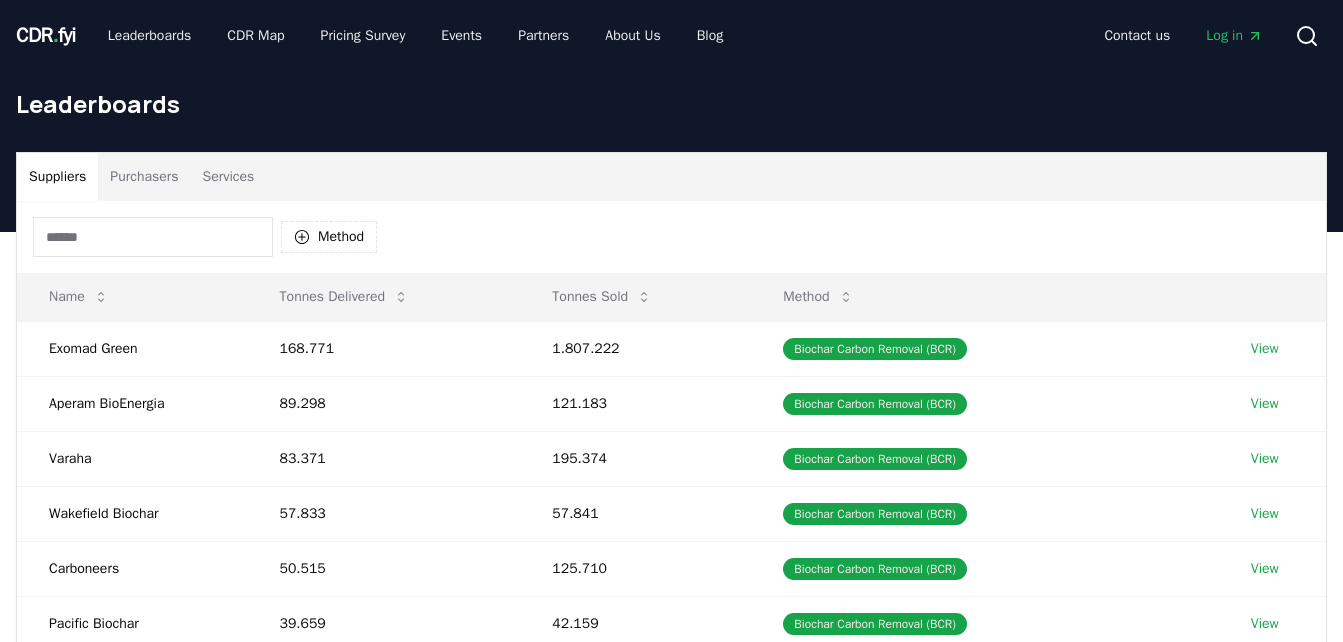 scroll, scrollTop: 103, scrollLeft: 0, axis: vertical 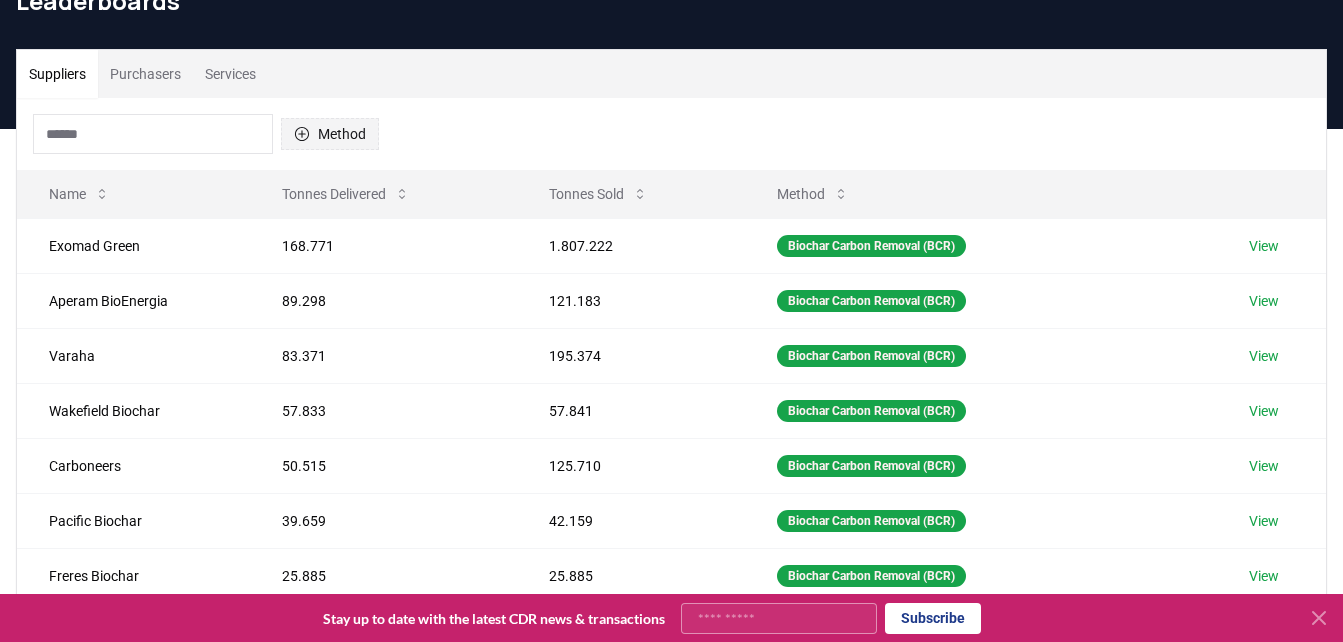 click on "Method" at bounding box center [330, 134] 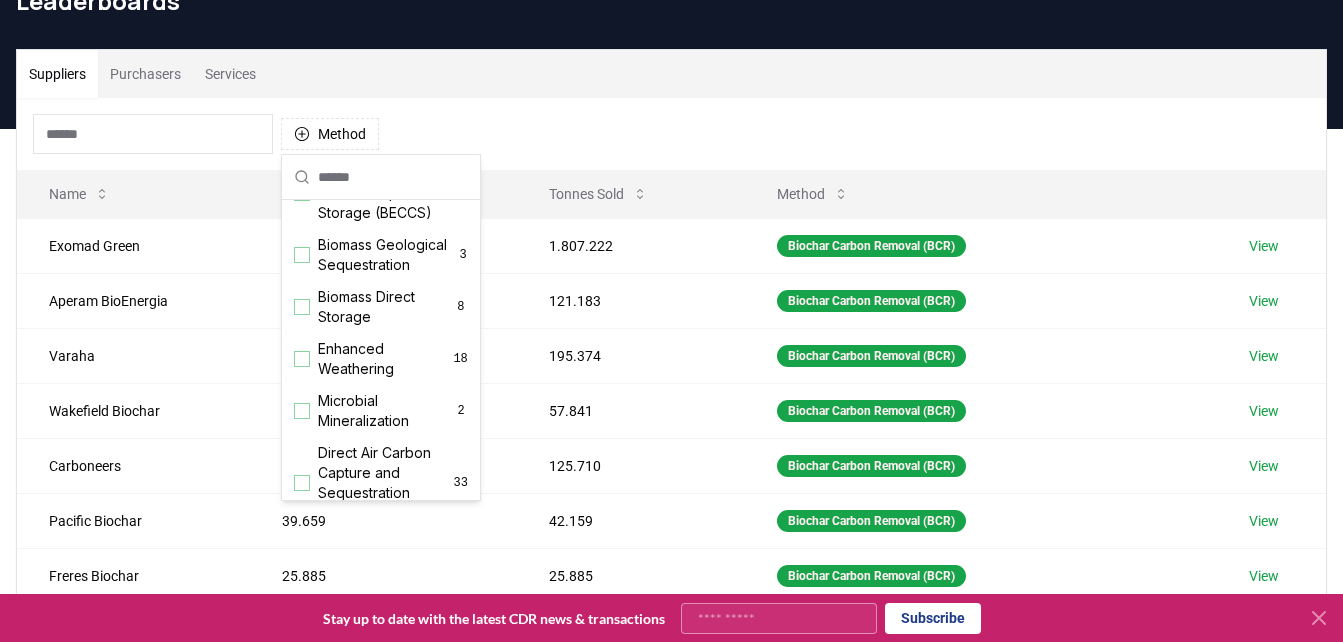 scroll, scrollTop: 264, scrollLeft: 0, axis: vertical 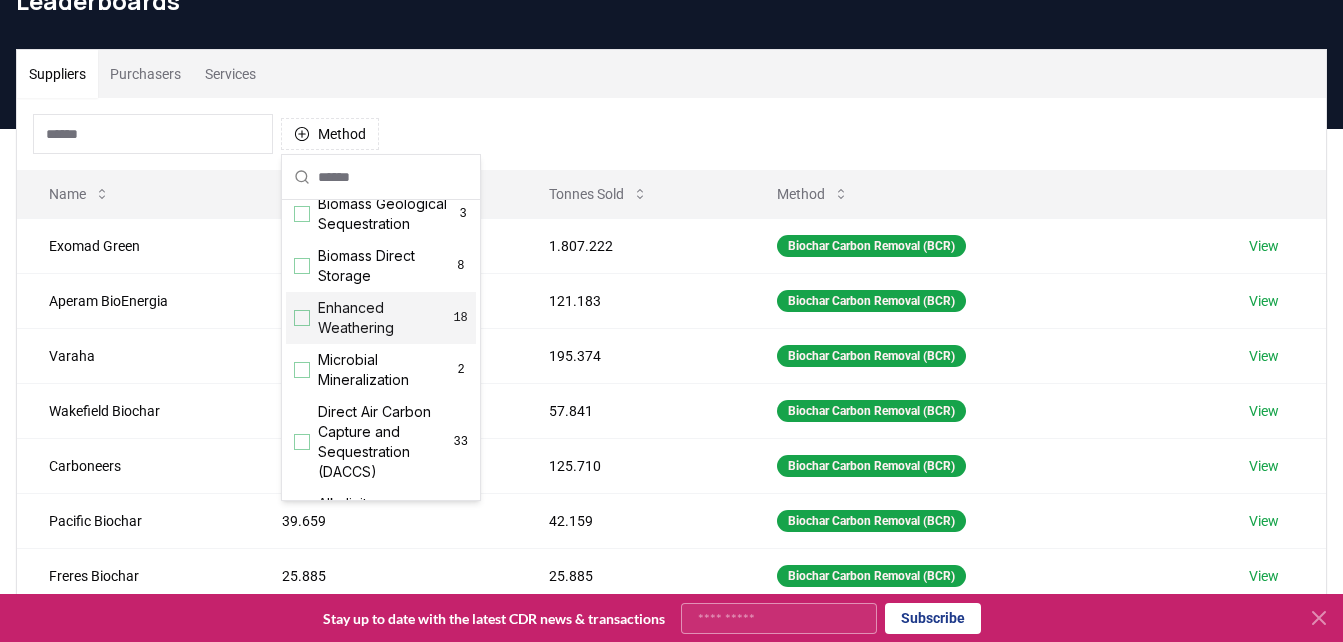 click on "Enhanced Weathering" at bounding box center (385, 318) 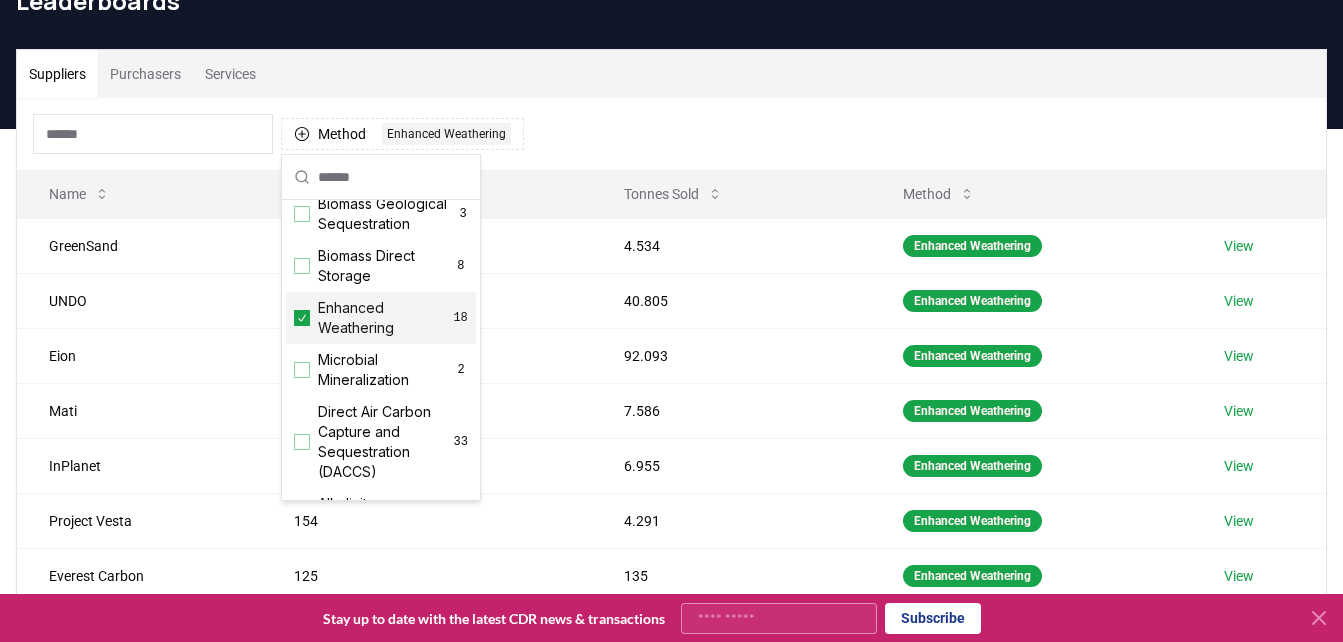 click on "Method 1 Enhanced Weathering" at bounding box center [671, 134] 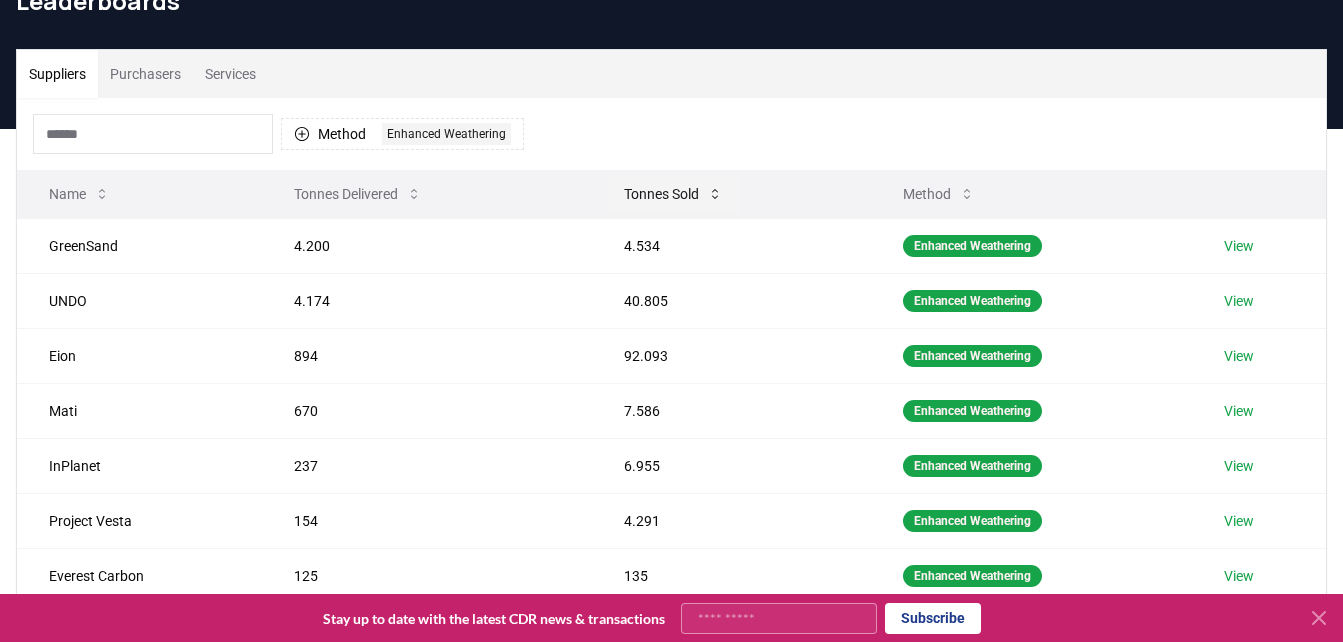 click on "Tonnes Sold" at bounding box center [673, 194] 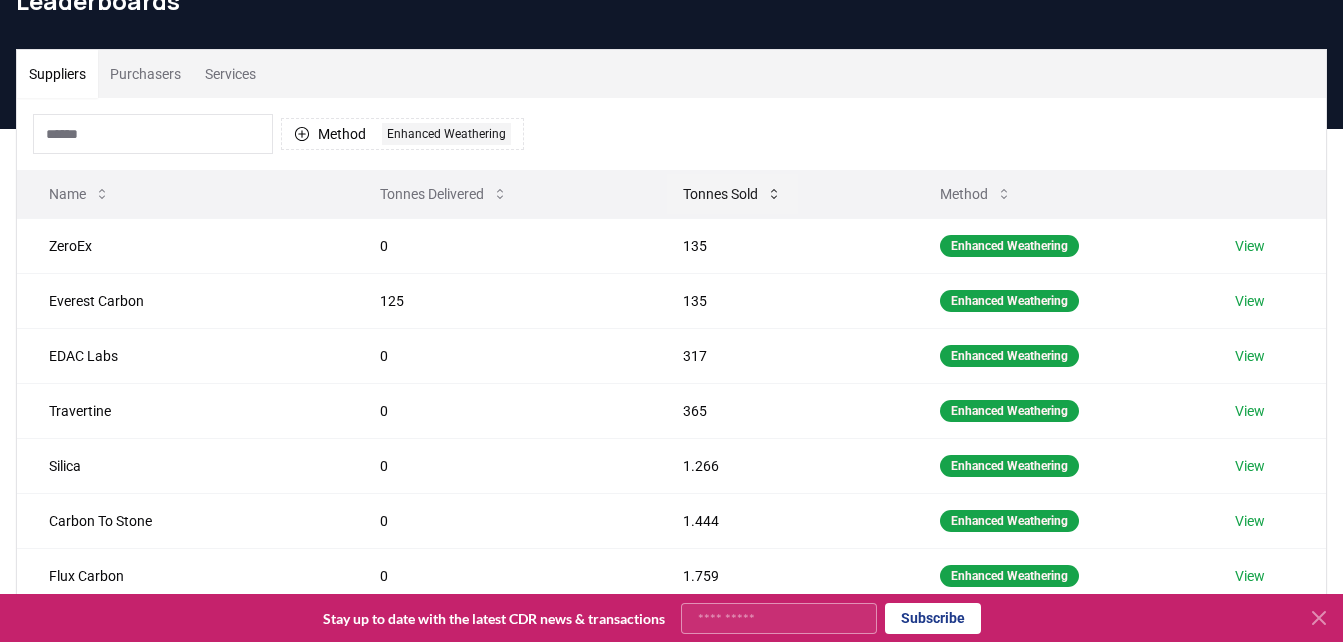 click on "Tonnes Sold" at bounding box center [732, 194] 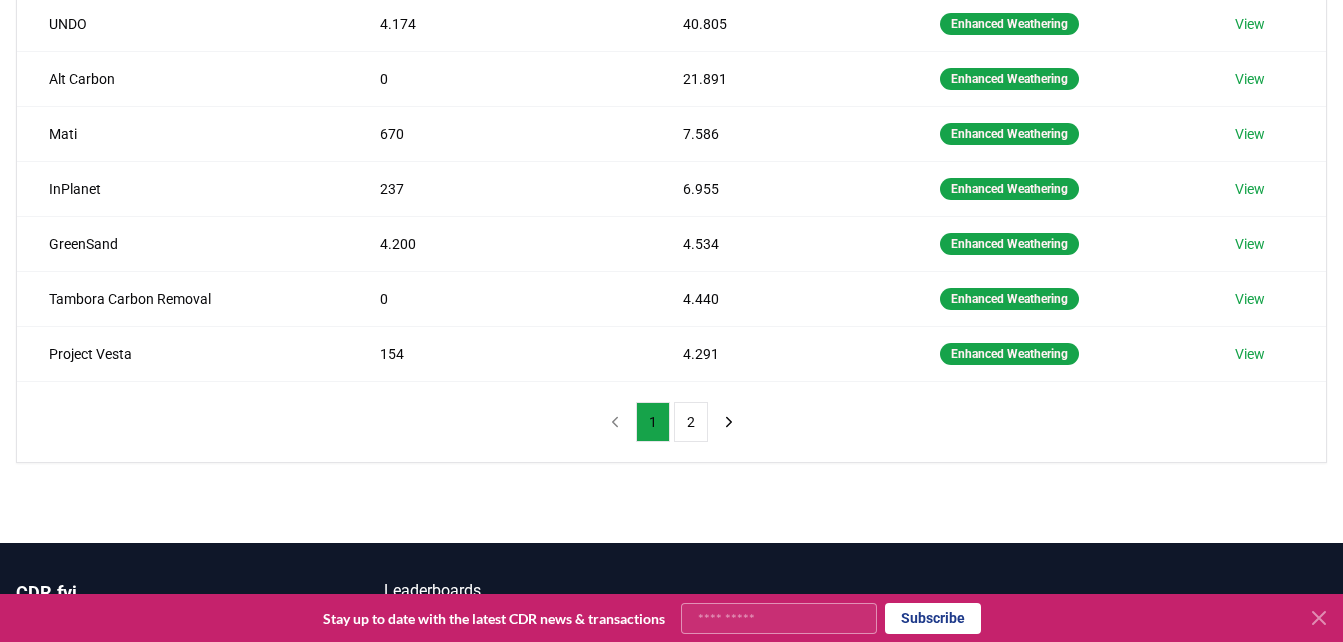 scroll, scrollTop: 503, scrollLeft: 0, axis: vertical 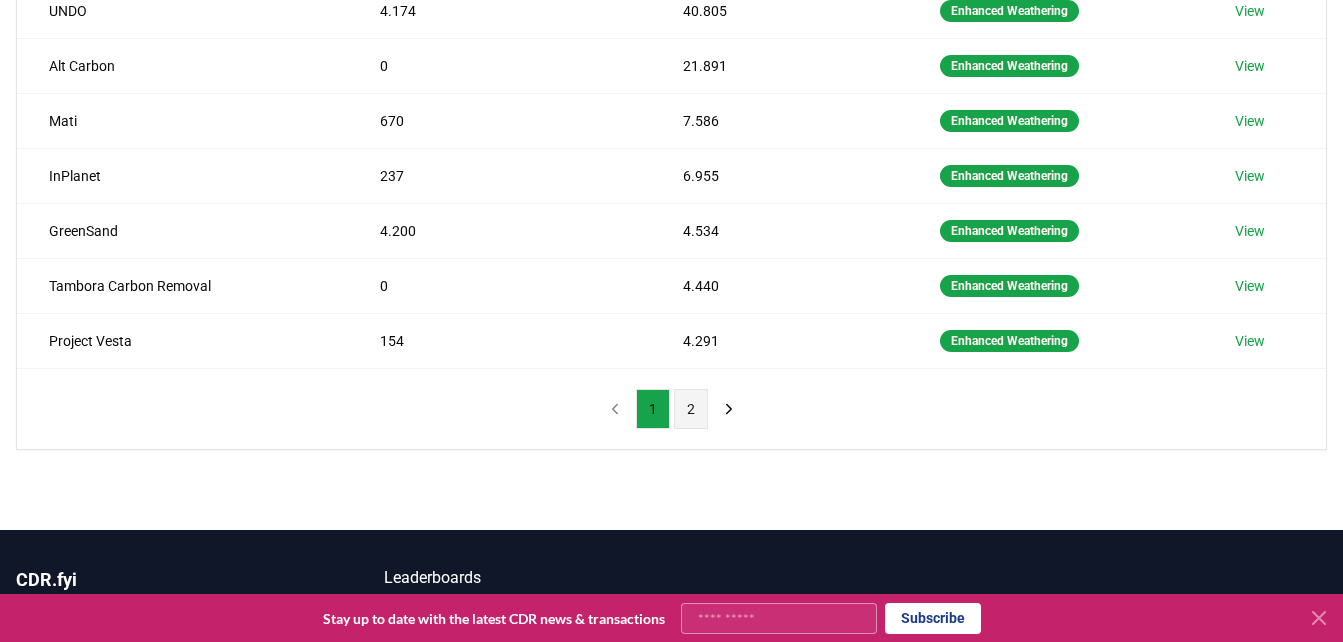 click on "2" at bounding box center [691, 409] 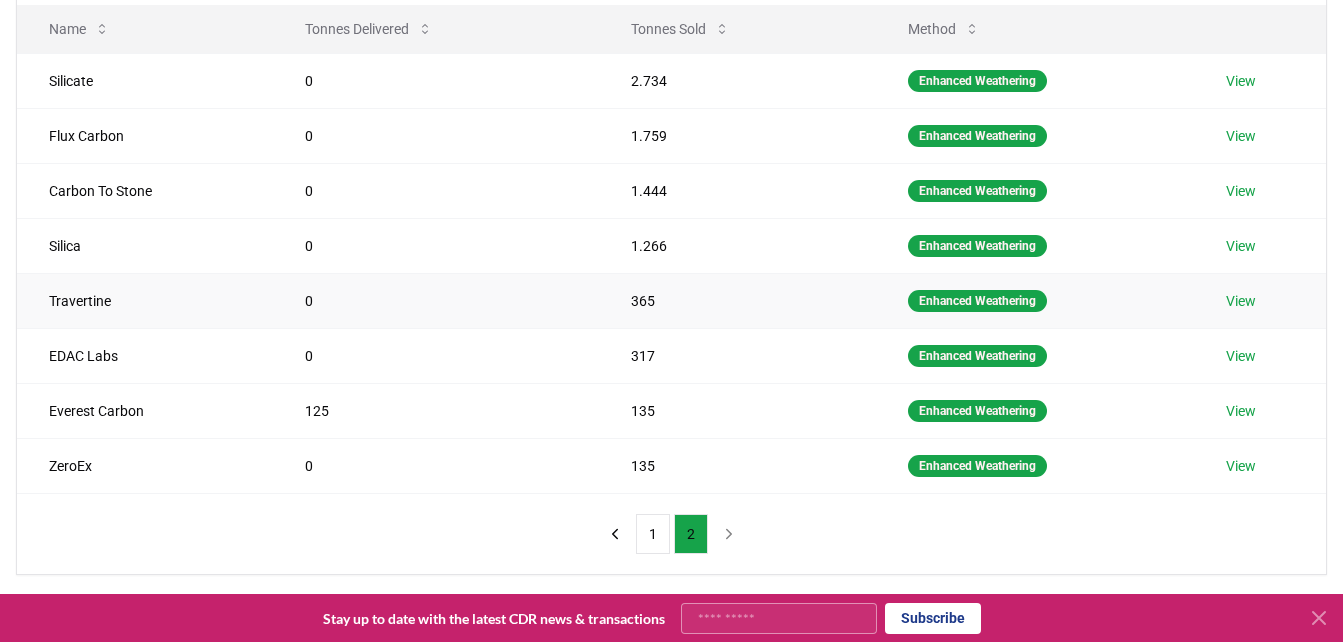 scroll, scrollTop: 303, scrollLeft: 0, axis: vertical 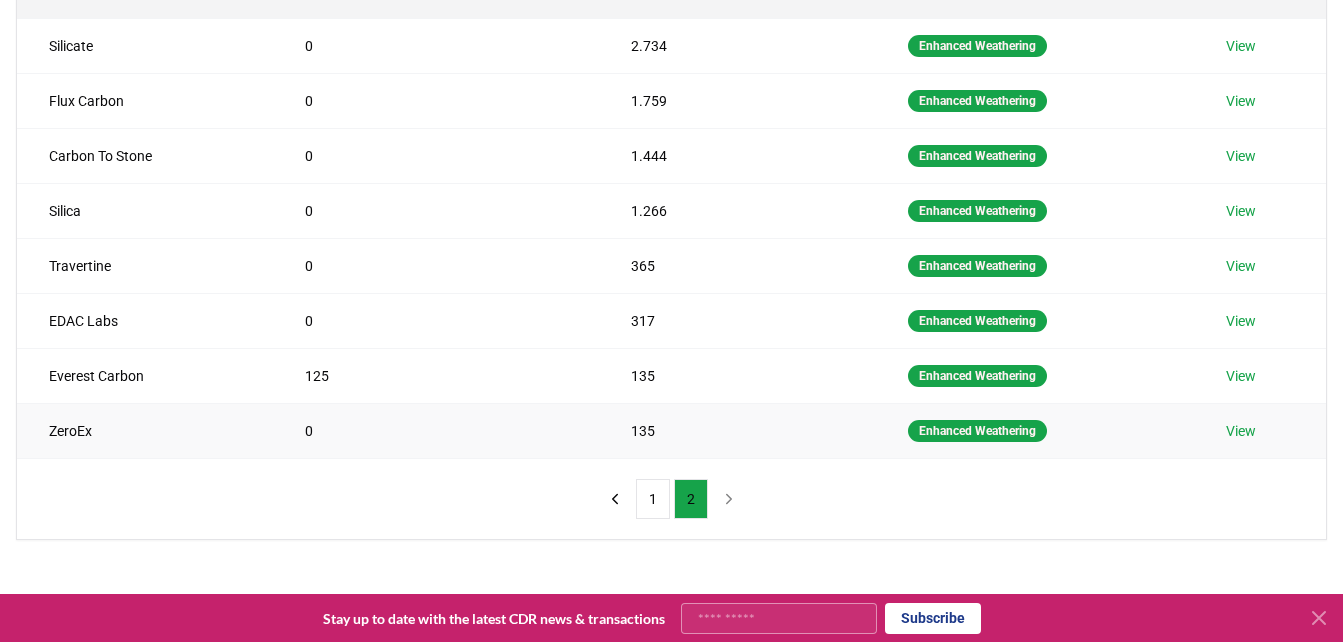 click on "View" at bounding box center [1241, 431] 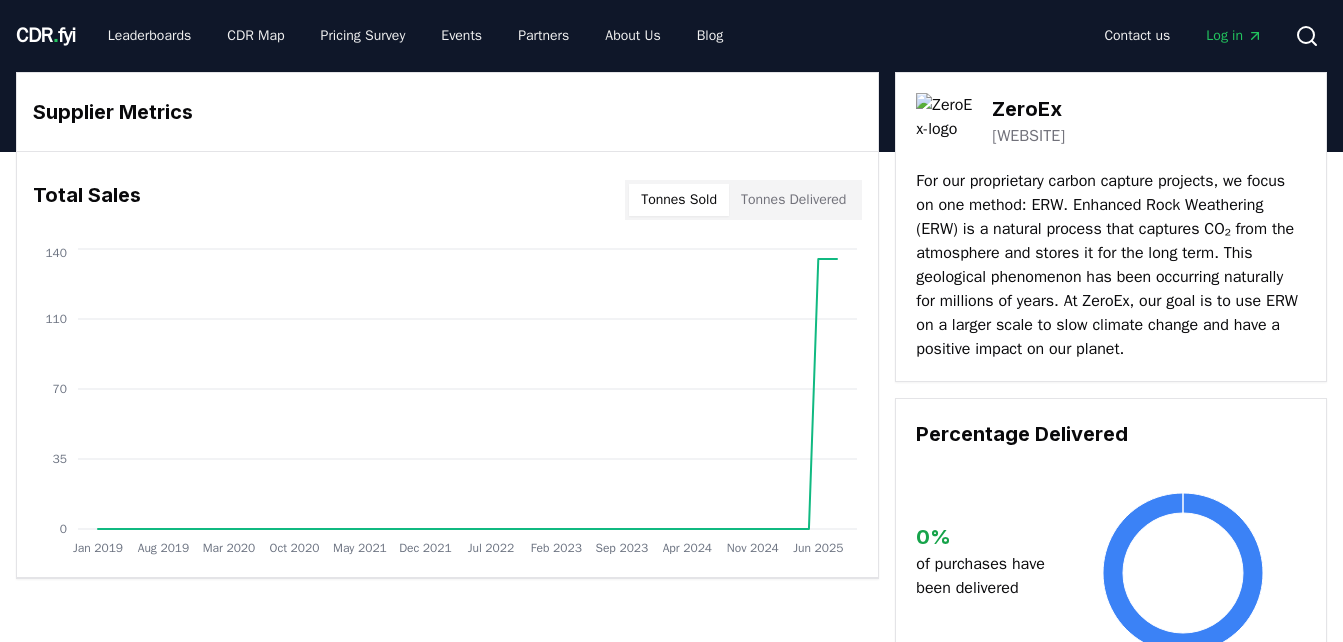 scroll, scrollTop: 0, scrollLeft: 0, axis: both 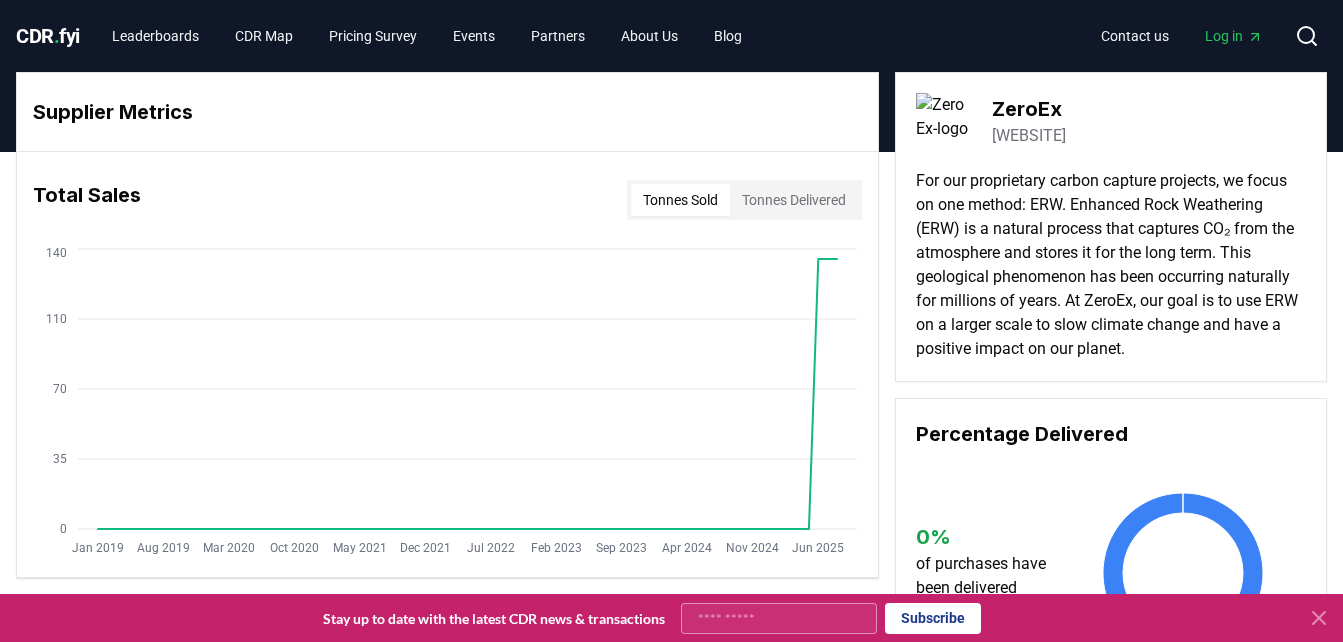 click on "[WEBSITE]" at bounding box center (1029, 136) 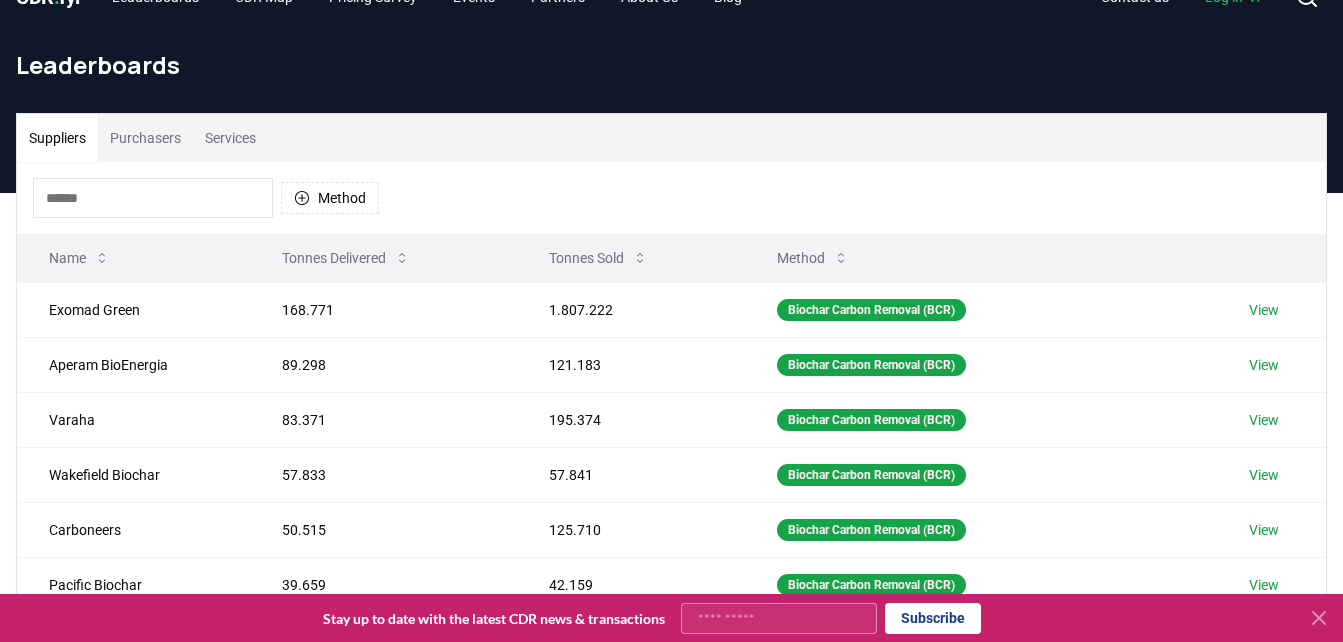 scroll, scrollTop: 3, scrollLeft: 0, axis: vertical 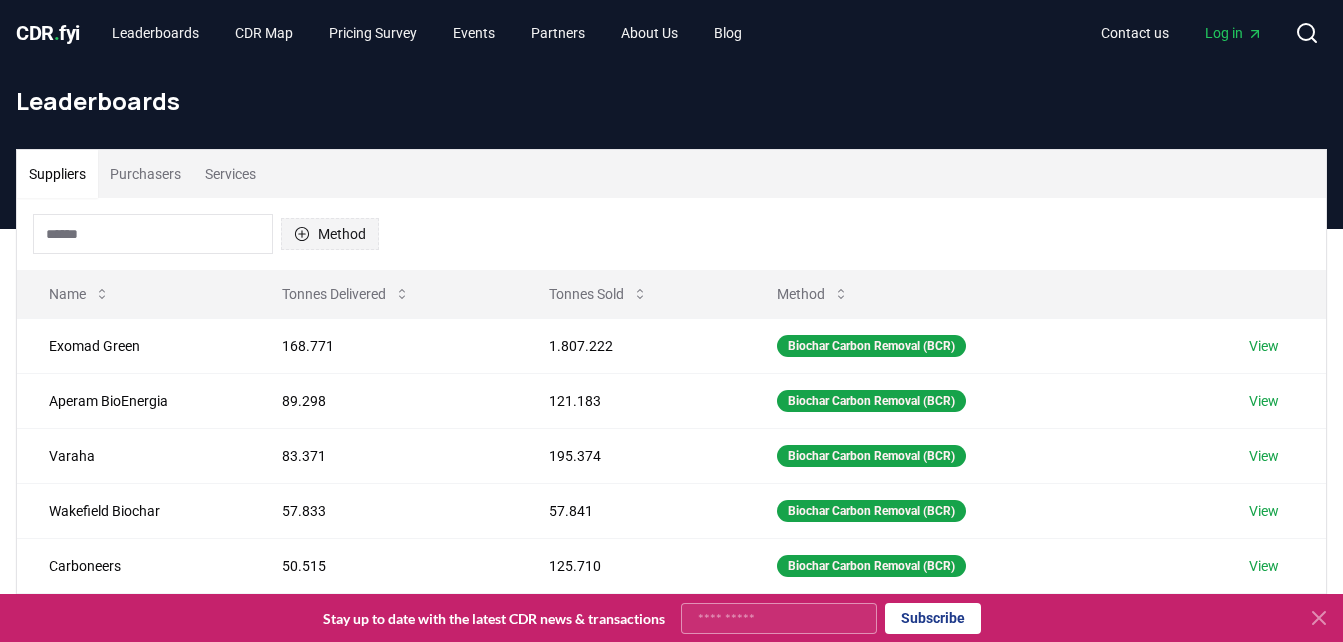 click on "Method" at bounding box center [330, 234] 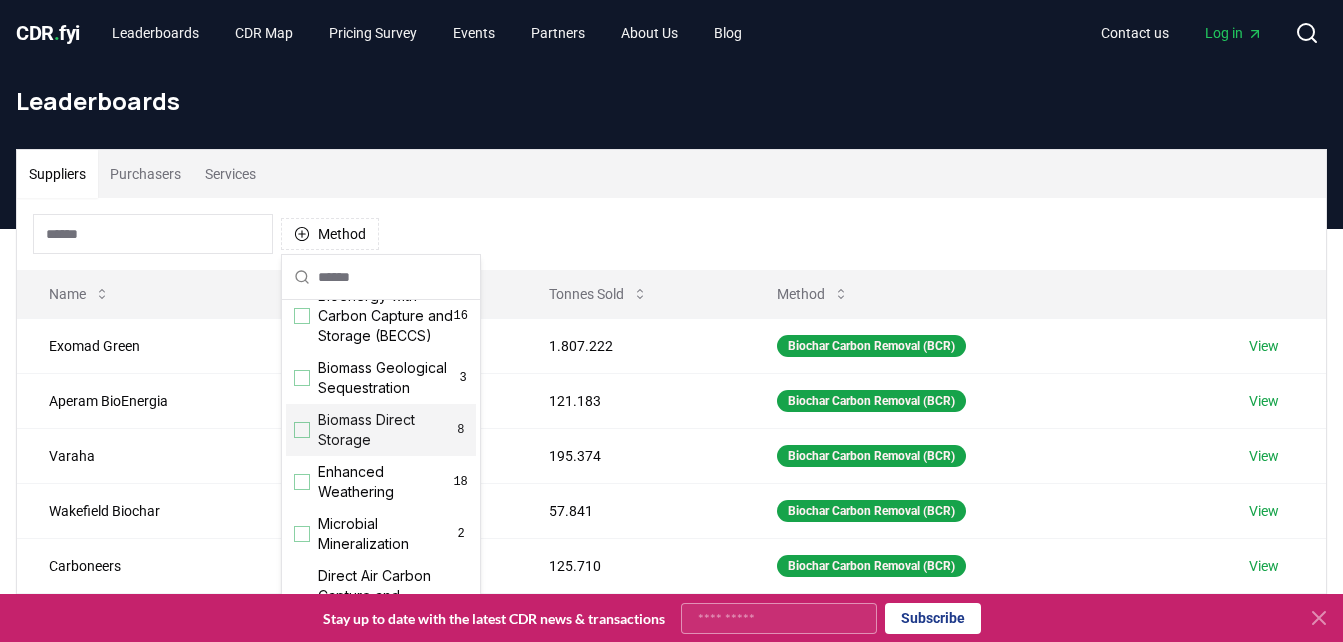 scroll, scrollTop: 300, scrollLeft: 0, axis: vertical 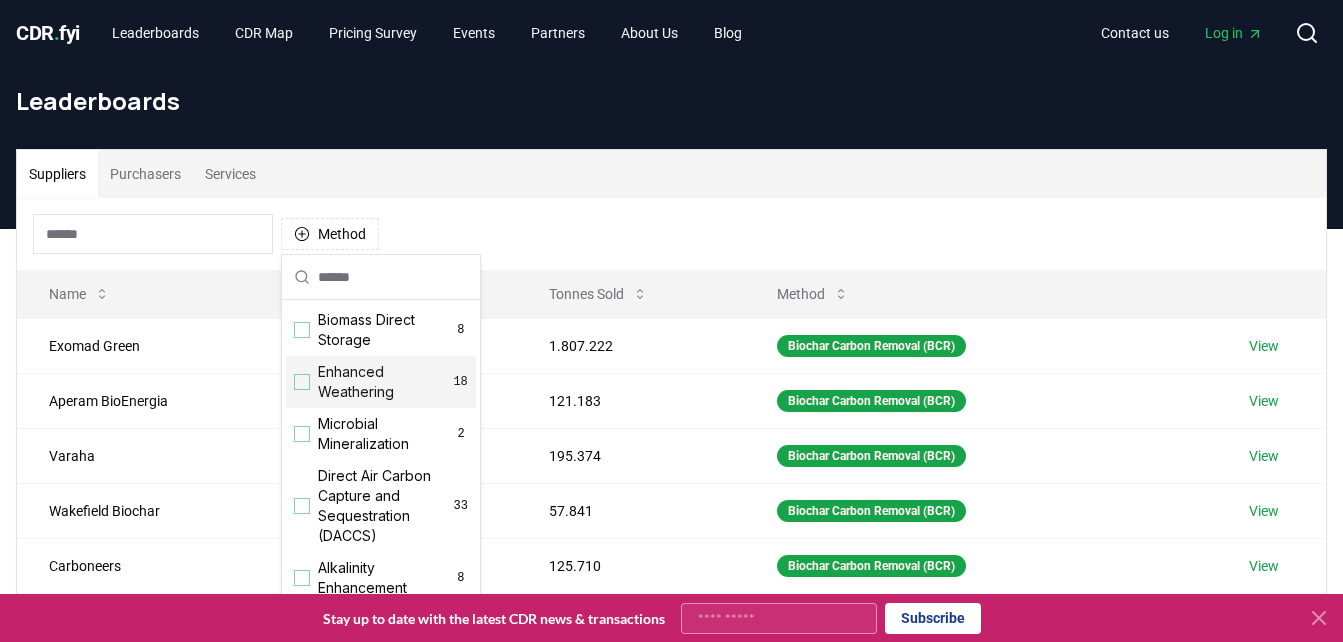 click on "Enhanced Weathering" at bounding box center [385, 382] 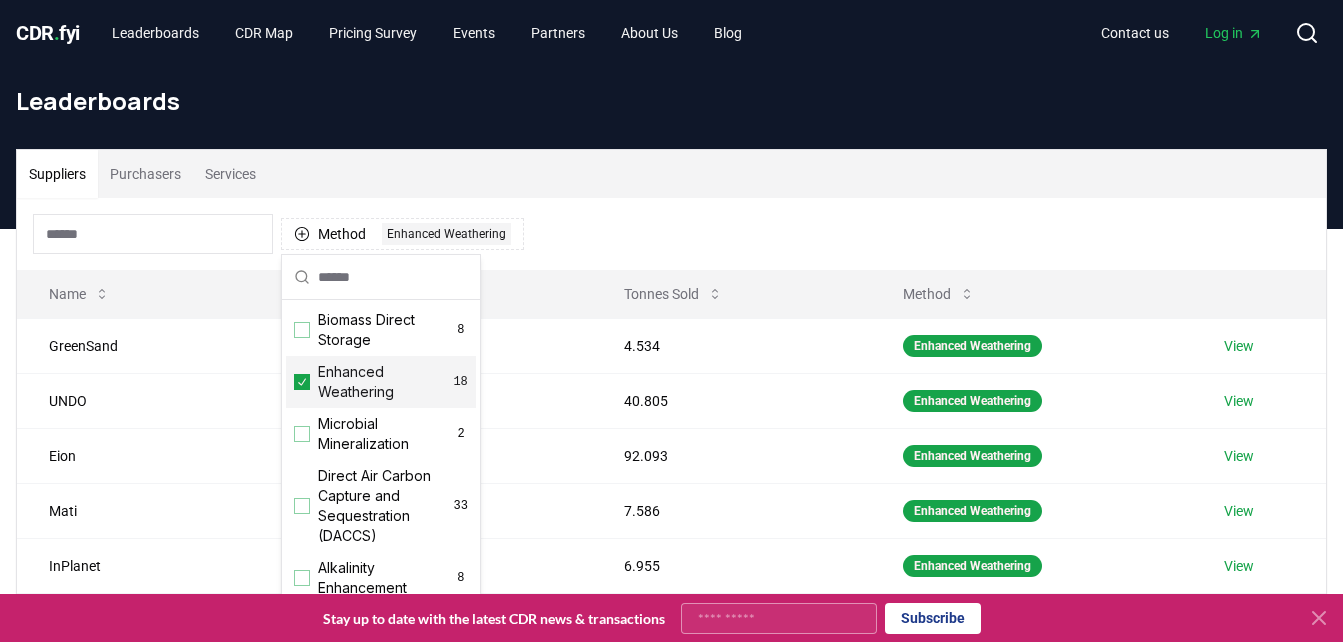 click on "Method 1 Enhanced Weathering" at bounding box center [671, 234] 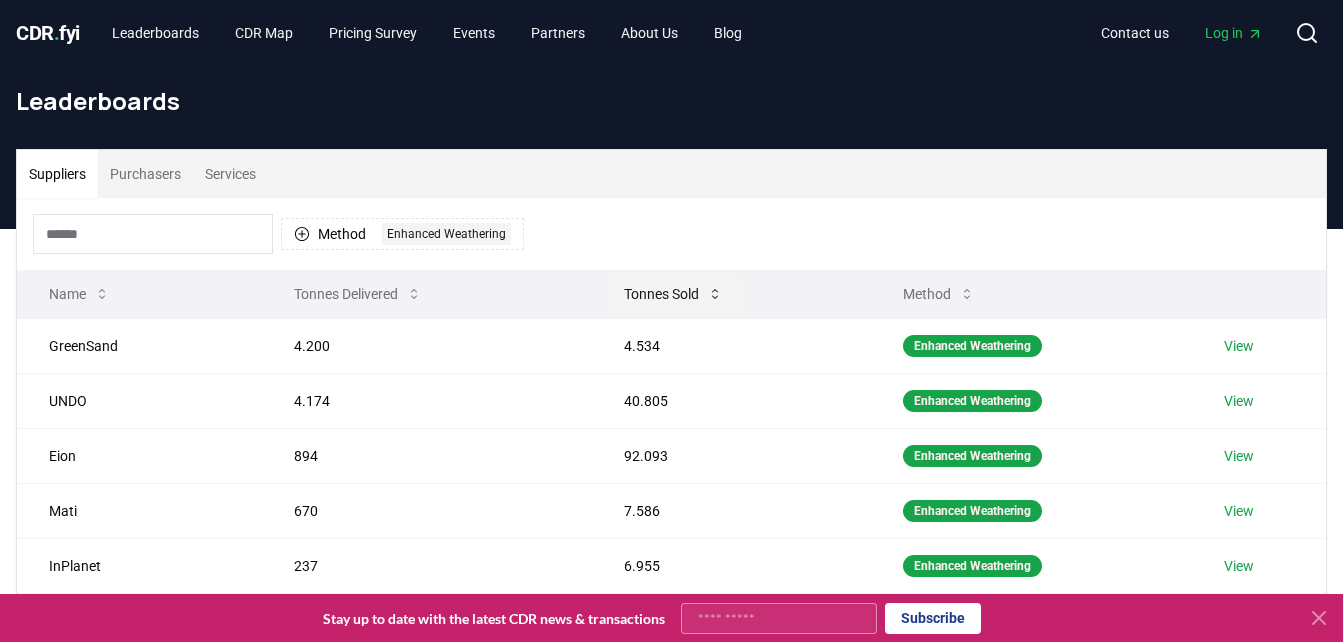click on "Tonnes Sold" at bounding box center [673, 294] 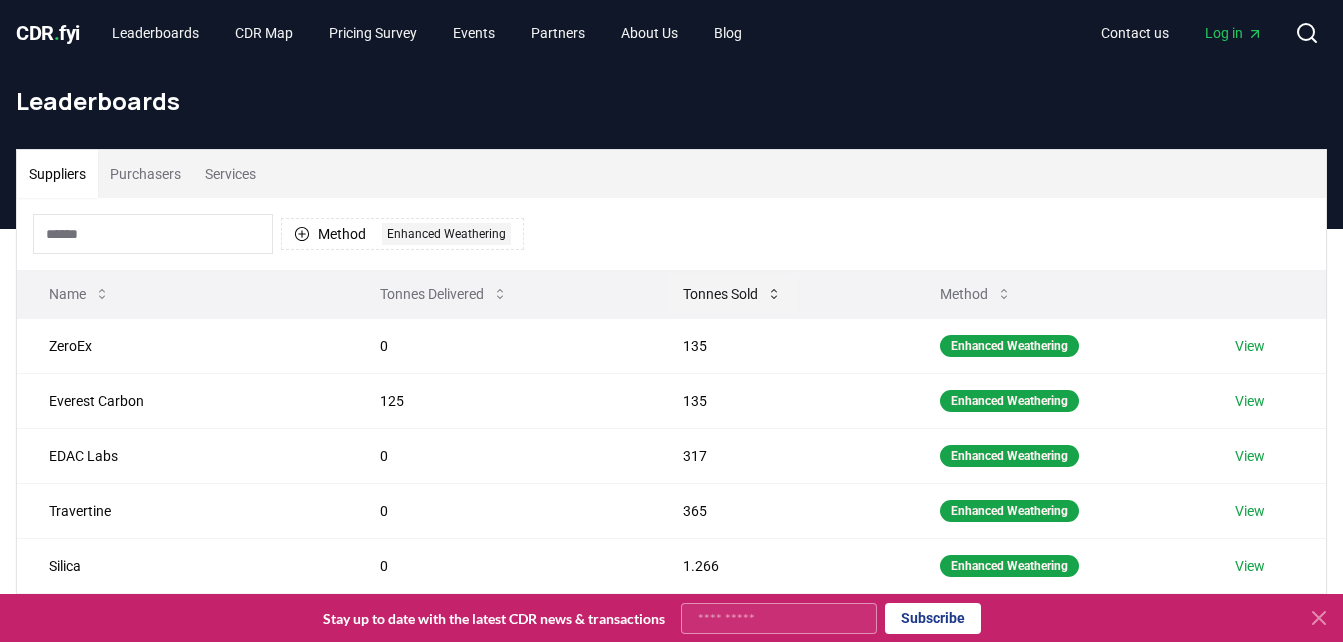 click on "Tonnes Sold" at bounding box center [732, 294] 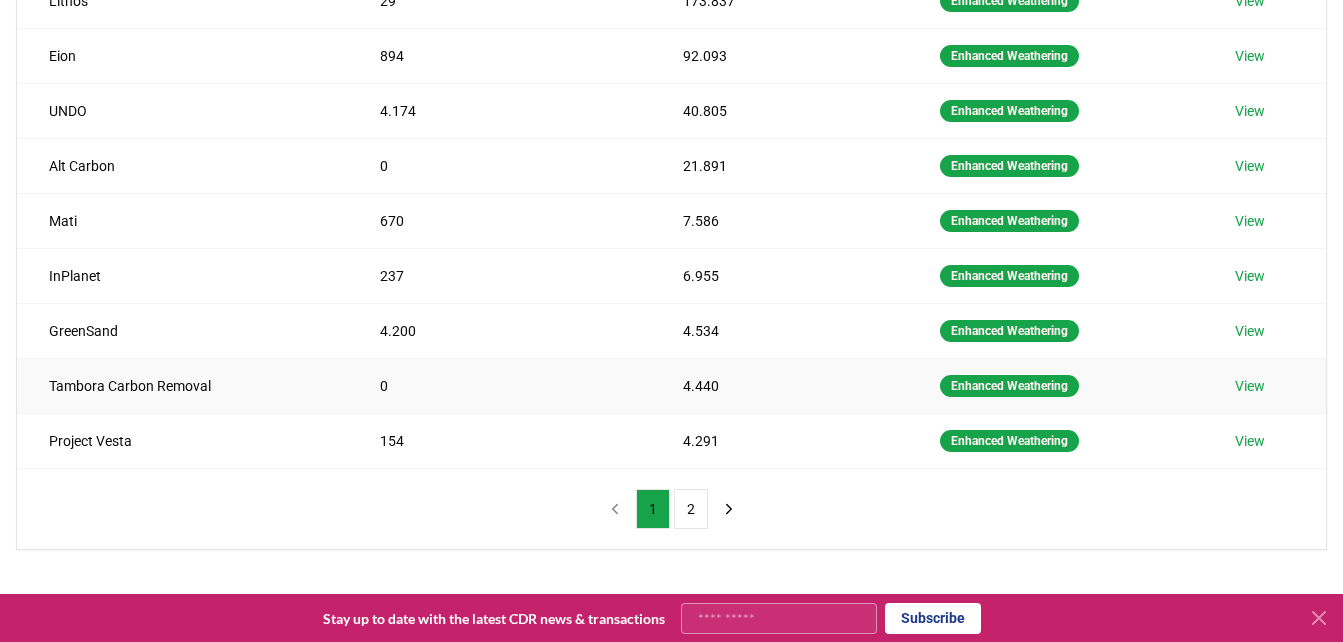 scroll, scrollTop: 503, scrollLeft: 0, axis: vertical 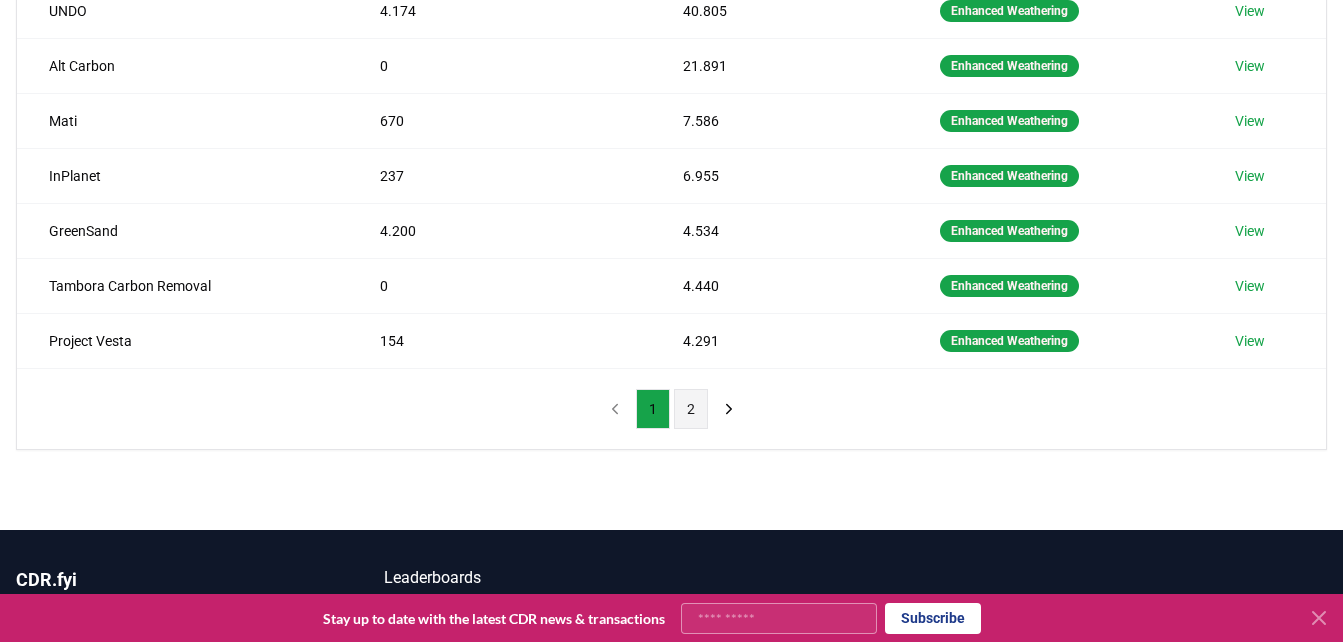 click on "2" at bounding box center (691, 409) 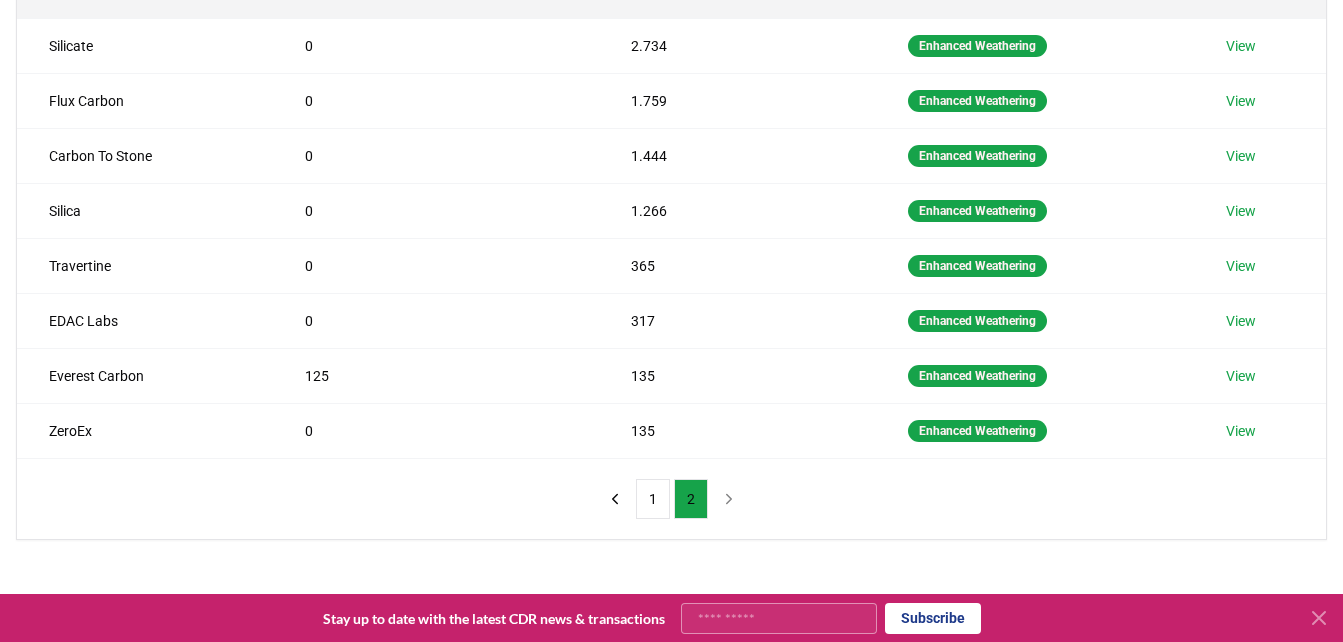 scroll, scrollTop: 203, scrollLeft: 0, axis: vertical 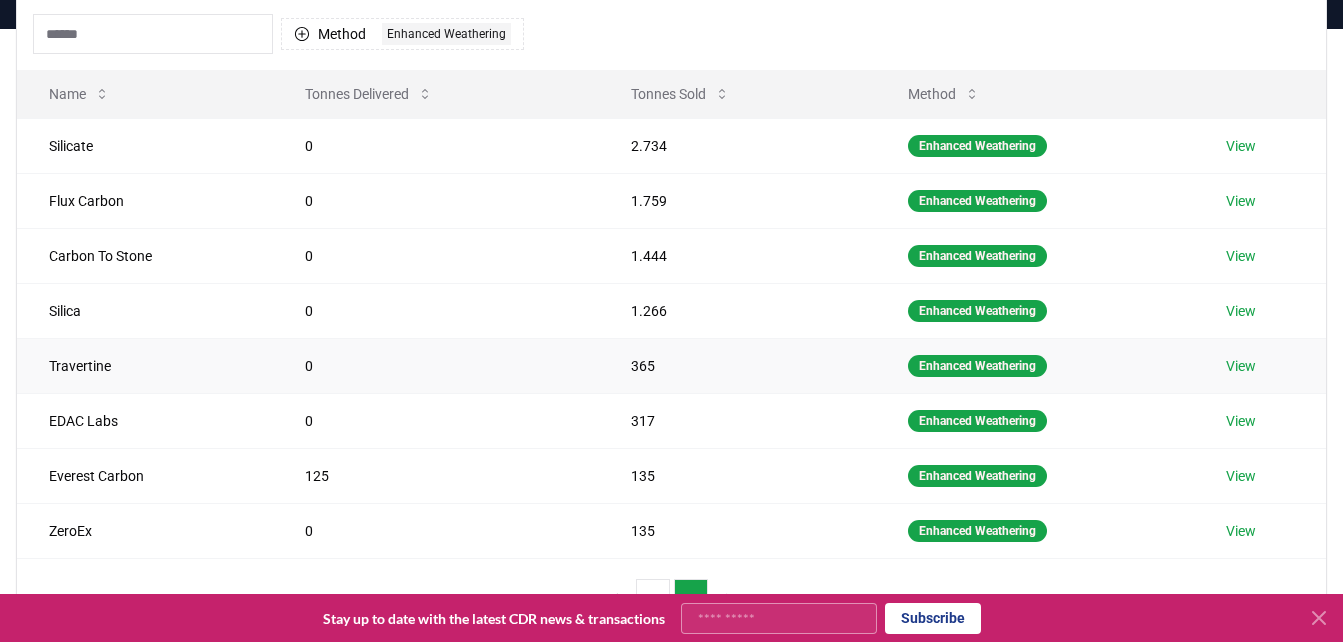 click on "View" at bounding box center (1241, 366) 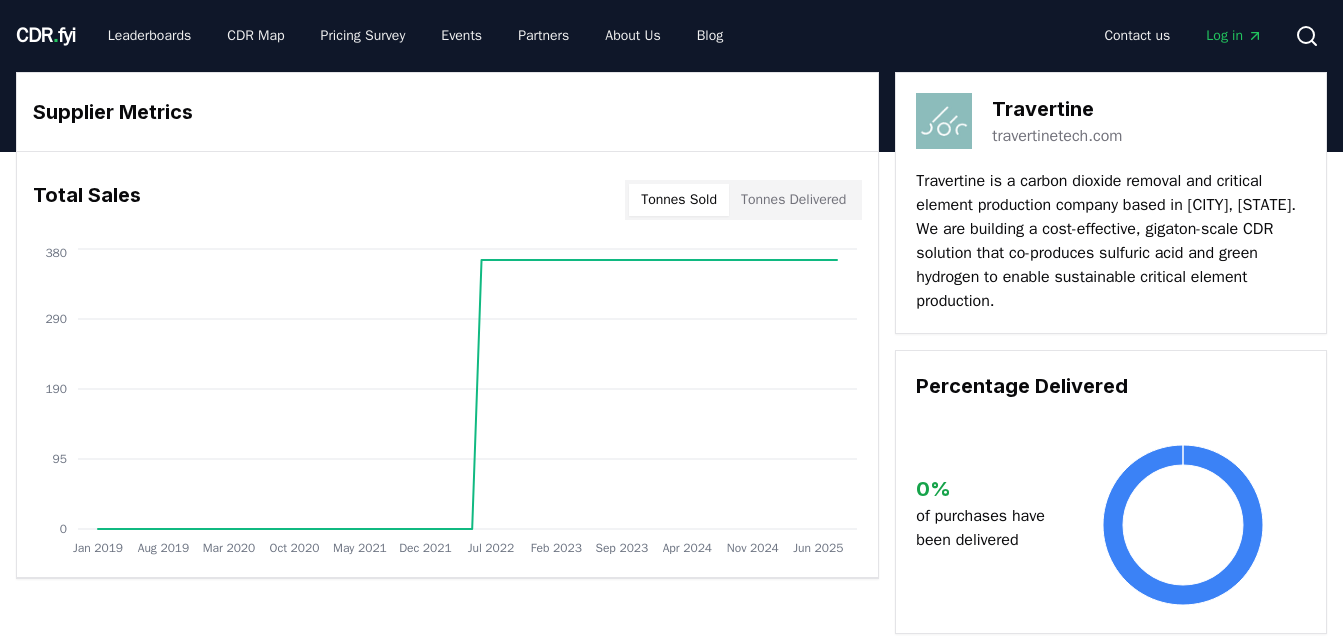scroll, scrollTop: 0, scrollLeft: 0, axis: both 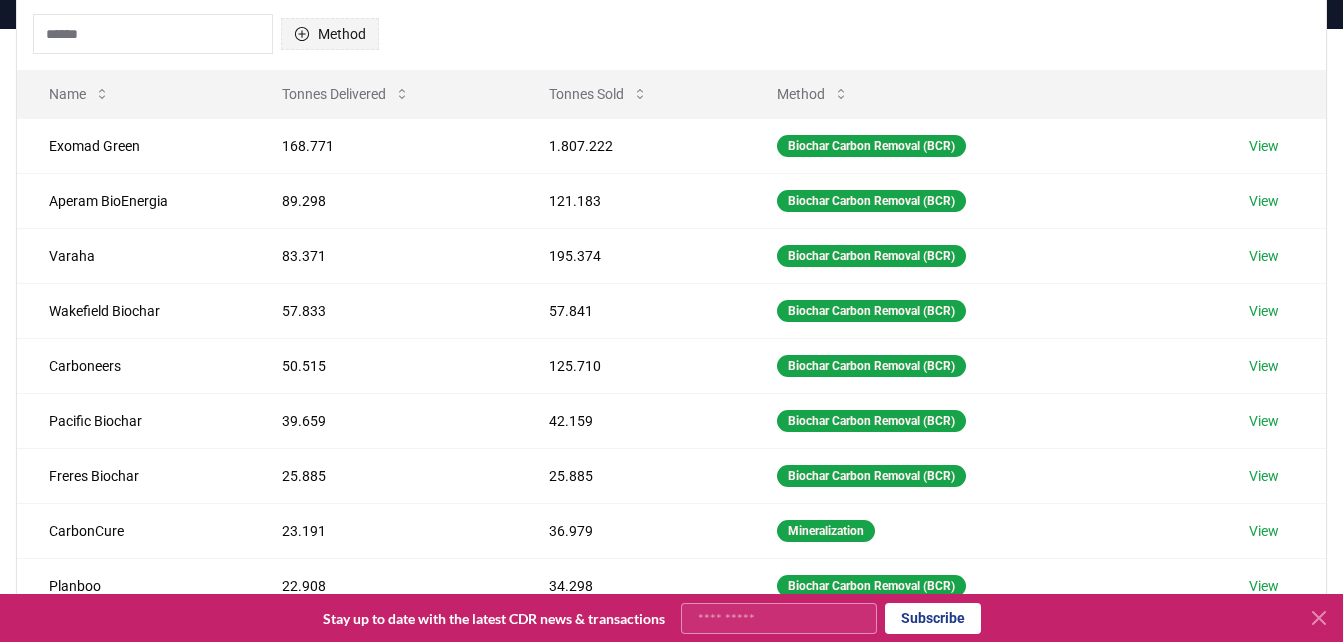 click on "Method" at bounding box center [330, 34] 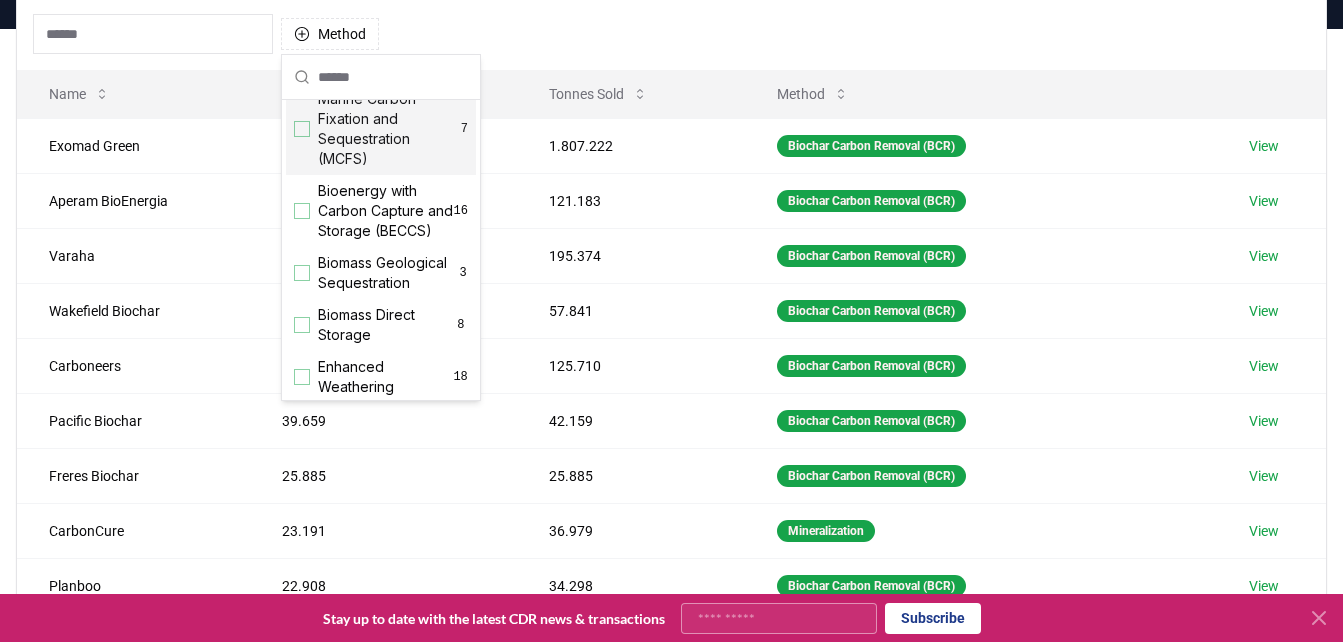 scroll, scrollTop: 200, scrollLeft: 0, axis: vertical 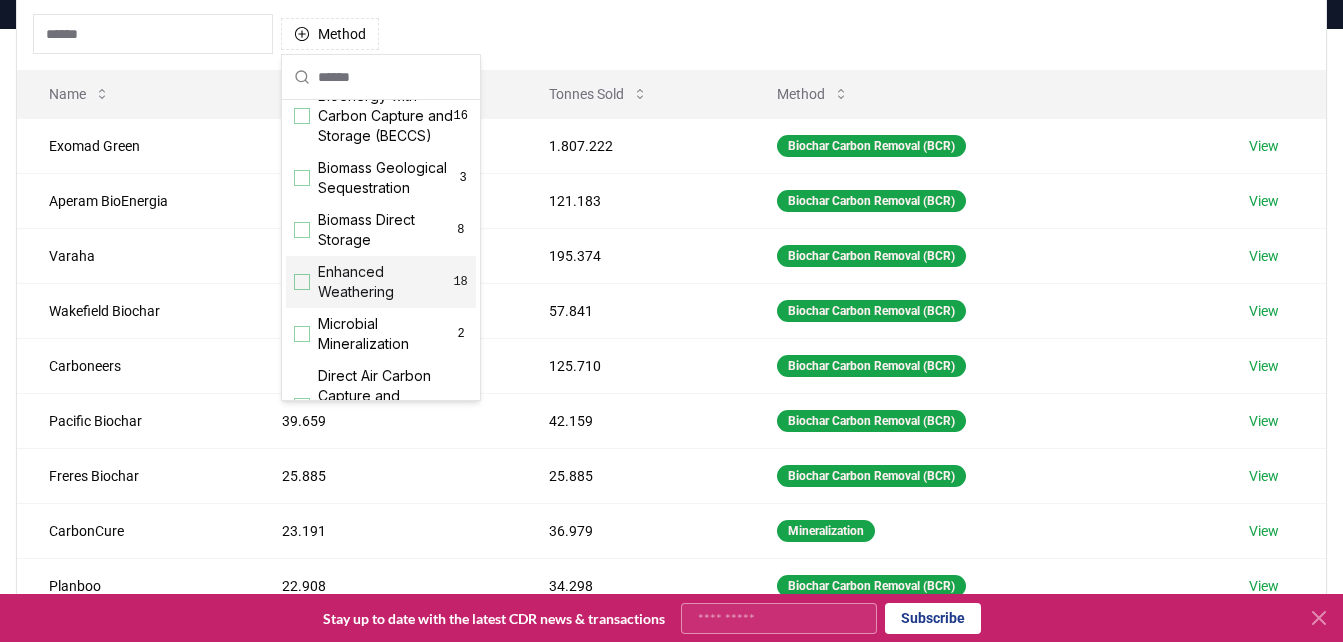 click on "Enhanced Weathering" at bounding box center [385, 282] 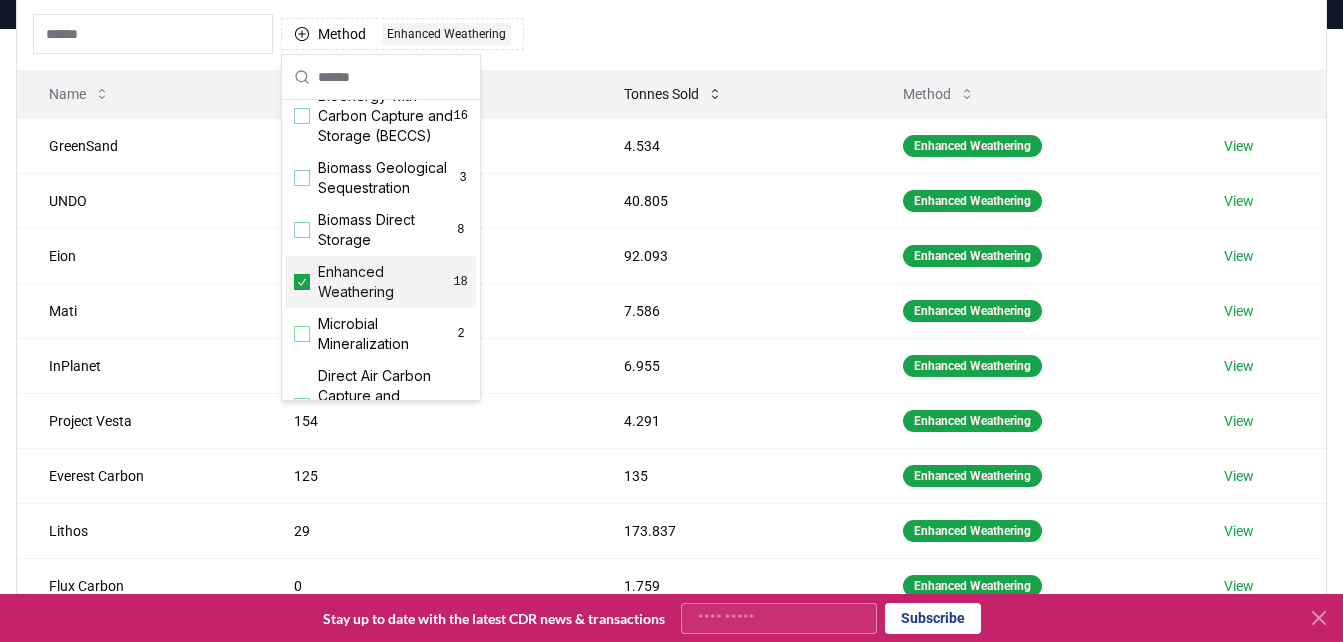 click on "Tonnes Sold" at bounding box center (673, 94) 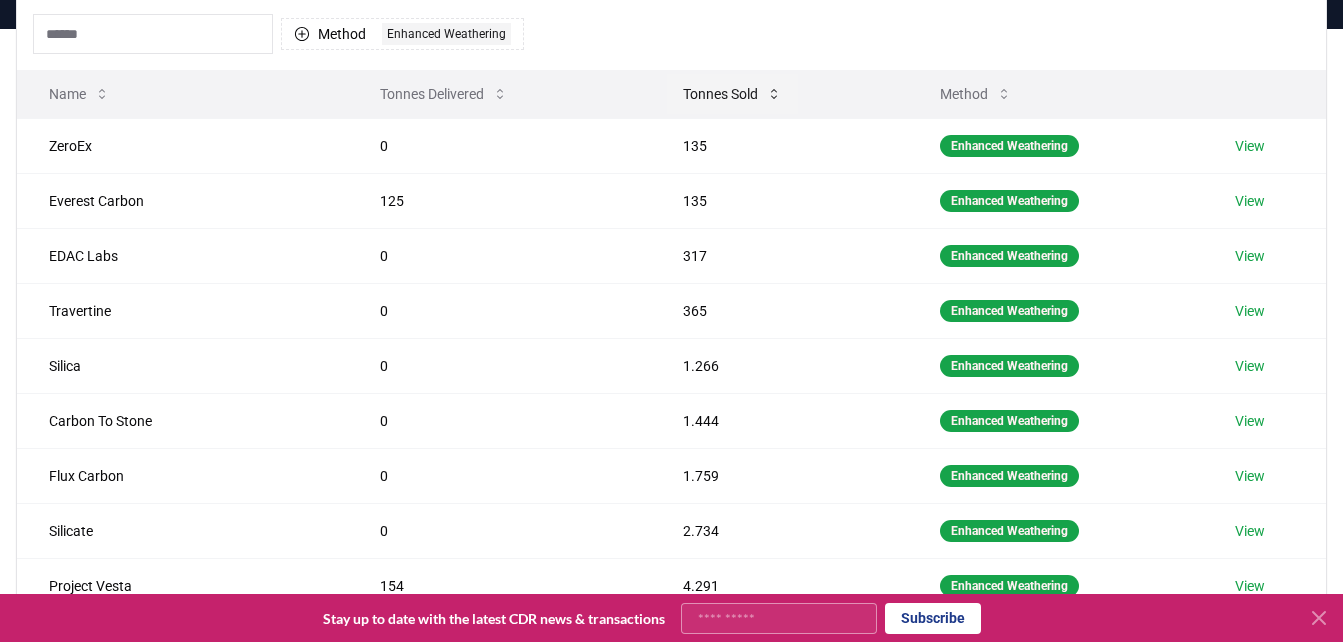 click on "Tonnes Sold" at bounding box center (732, 94) 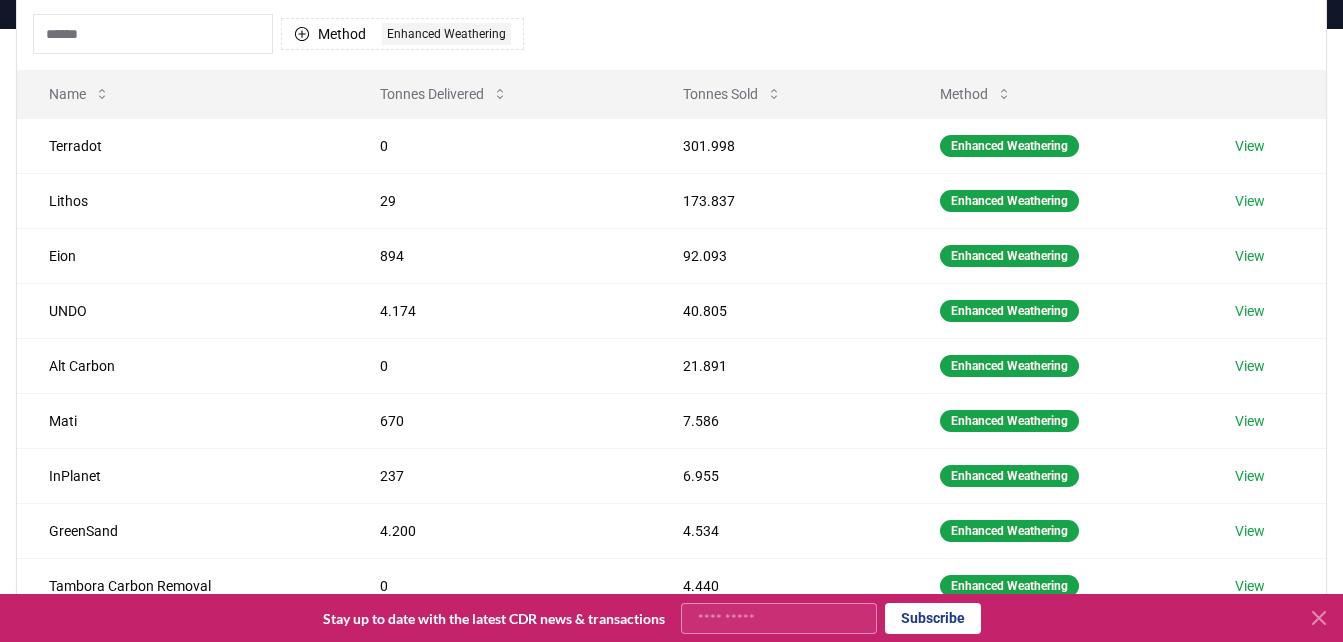 click on "Method 1 Enhanced Weathering" at bounding box center (671, 34) 